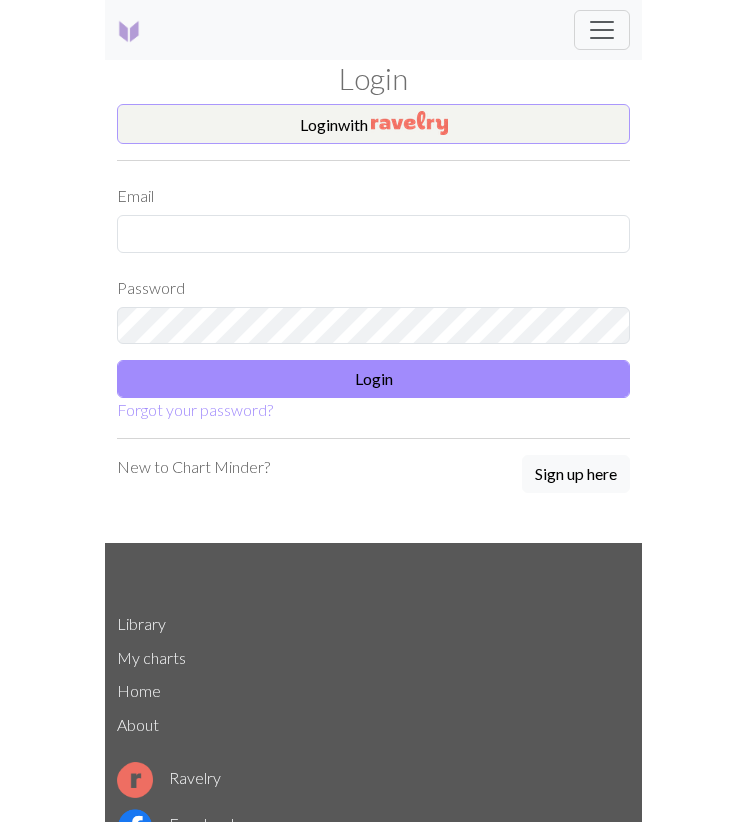 scroll, scrollTop: 0, scrollLeft: 0, axis: both 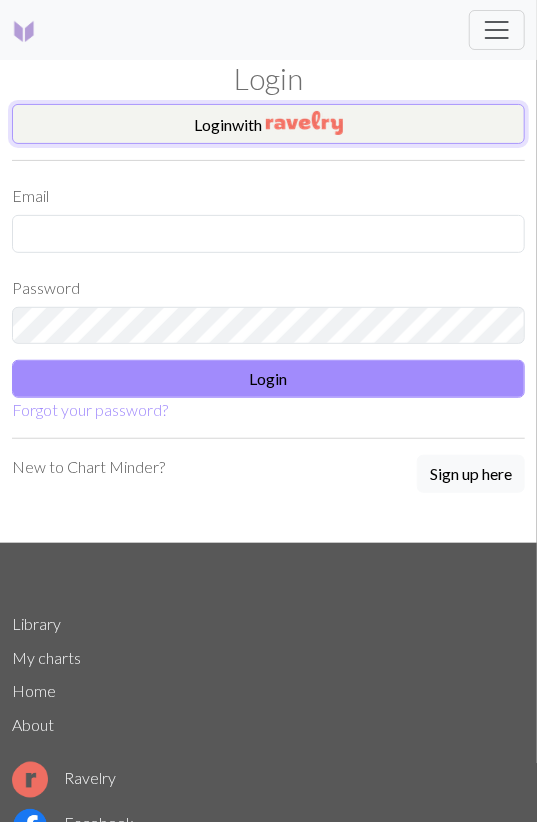 click on "Login  with" at bounding box center [268, 124] 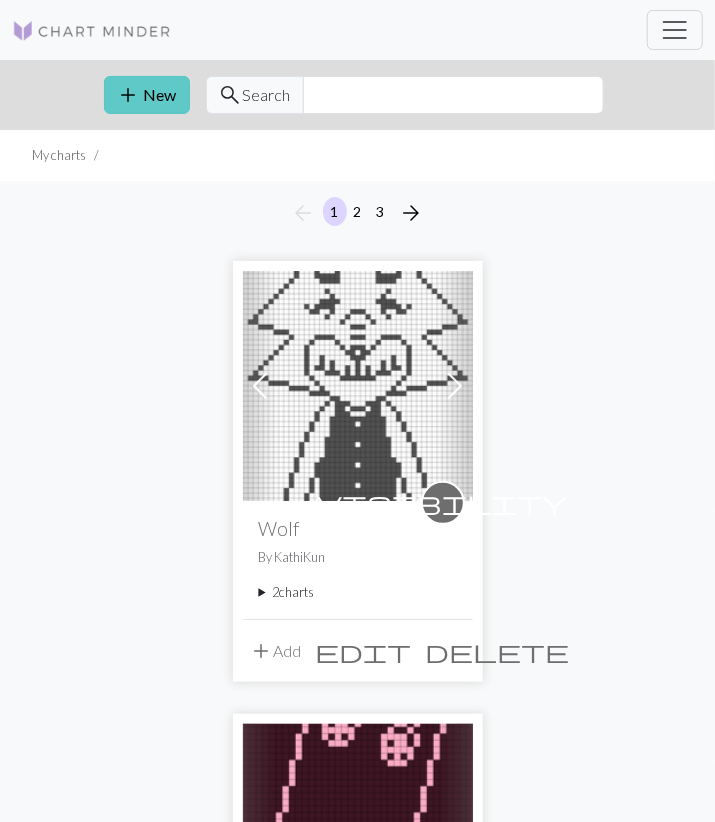 click on "add   New" at bounding box center (147, 95) 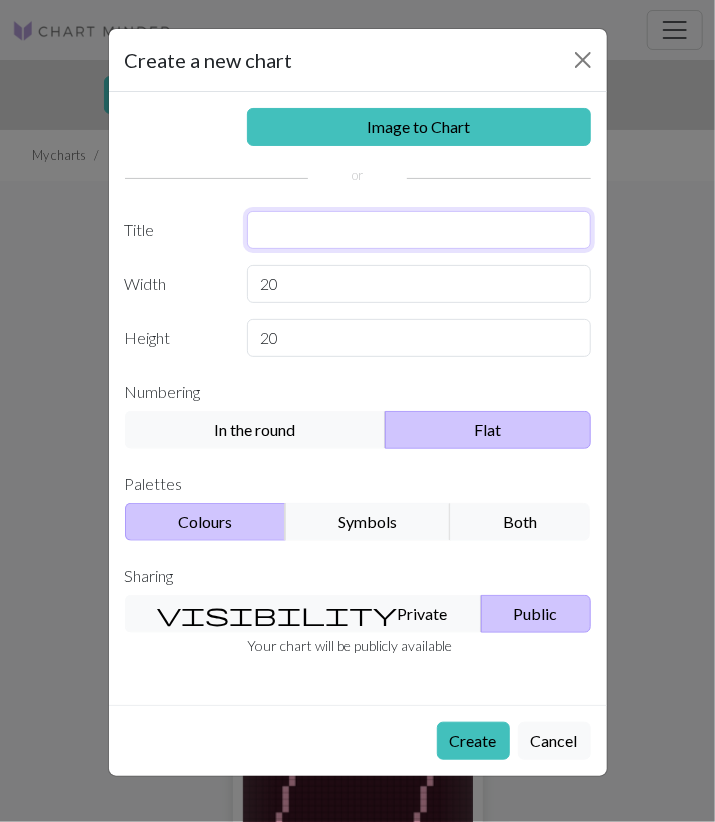 click at bounding box center [419, 230] 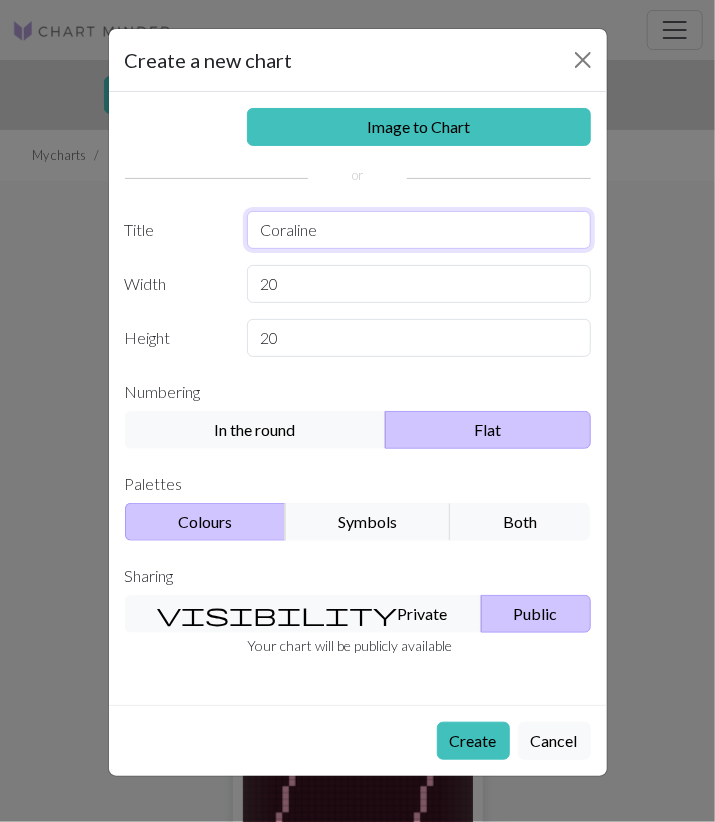 type on "Coraline" 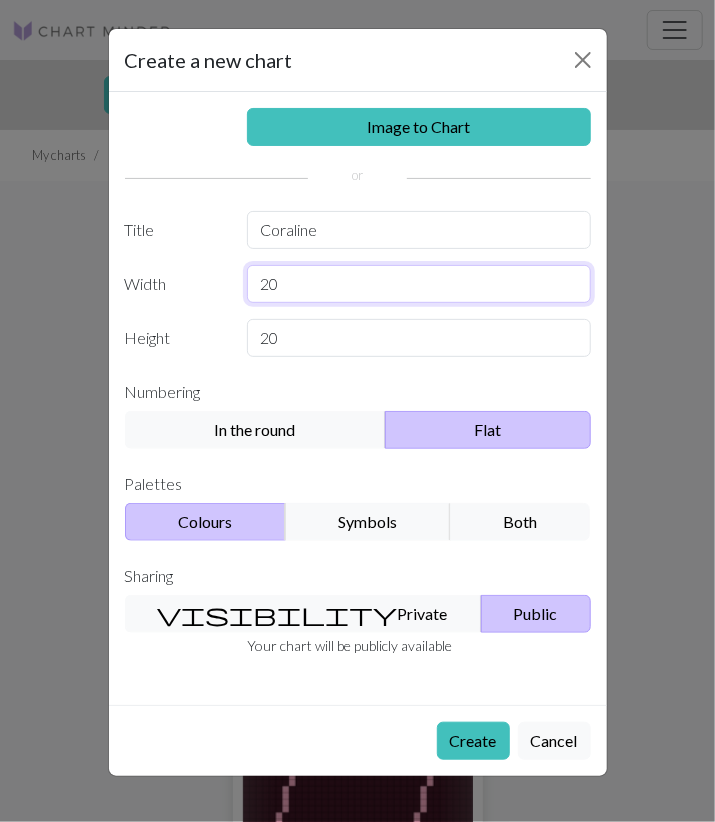 drag, startPoint x: 251, startPoint y: 277, endPoint x: 105, endPoint y: 292, distance: 146.76852 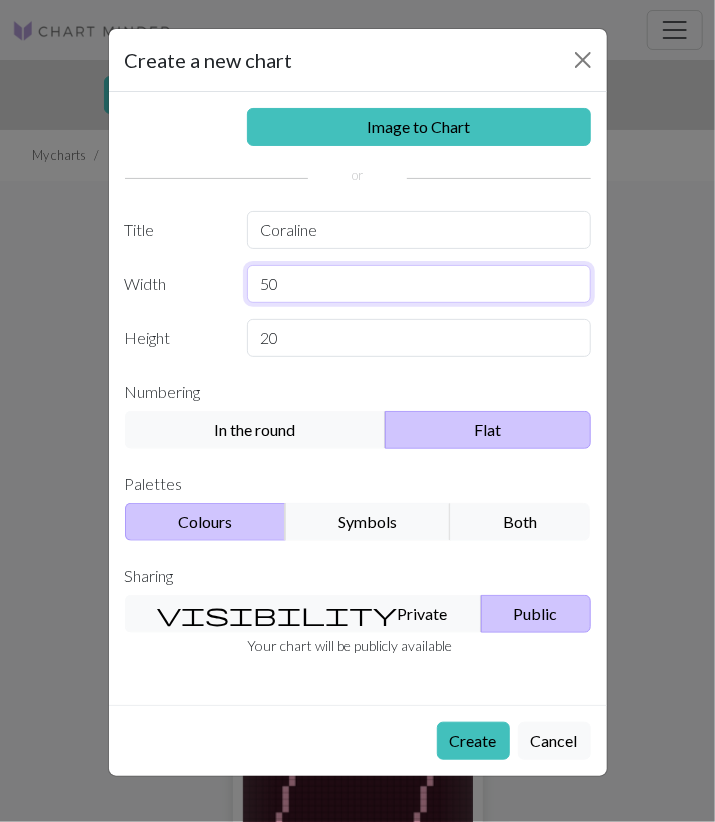 type on "50" 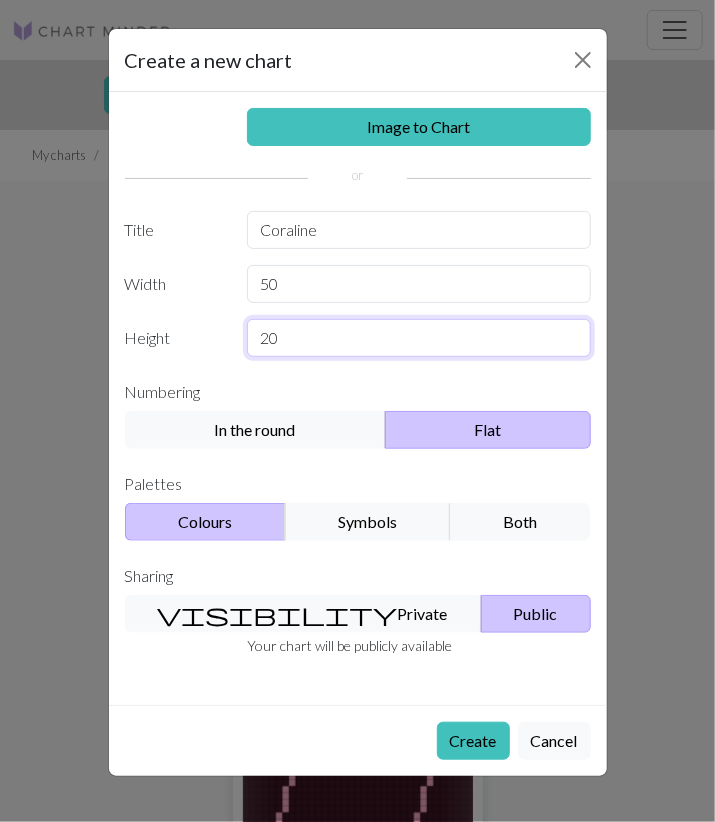drag, startPoint x: 323, startPoint y: 351, endPoint x: 199, endPoint y: 355, distance: 124.0645 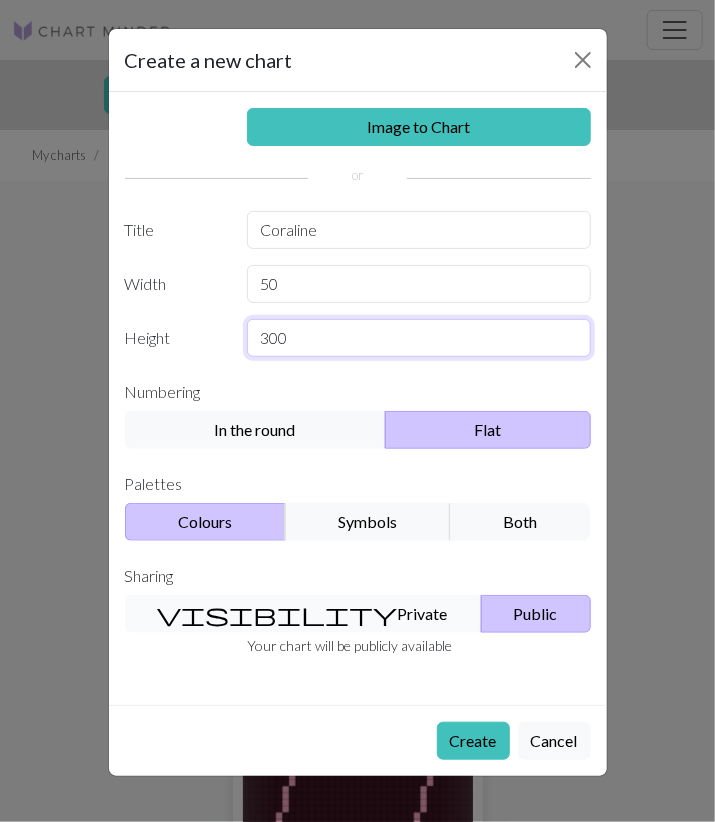type on "300" 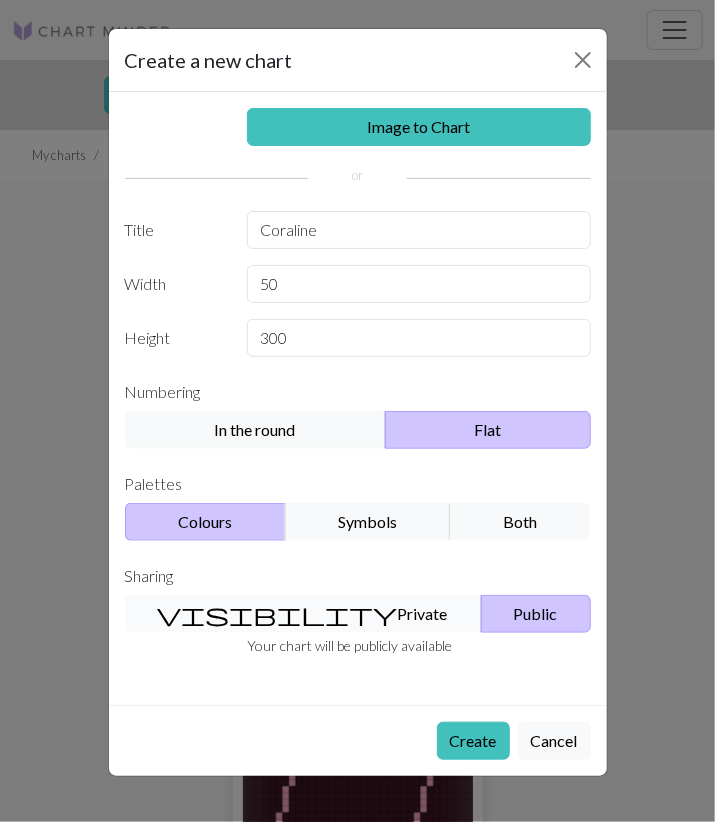 click on "visibility  Private" at bounding box center [303, 614] 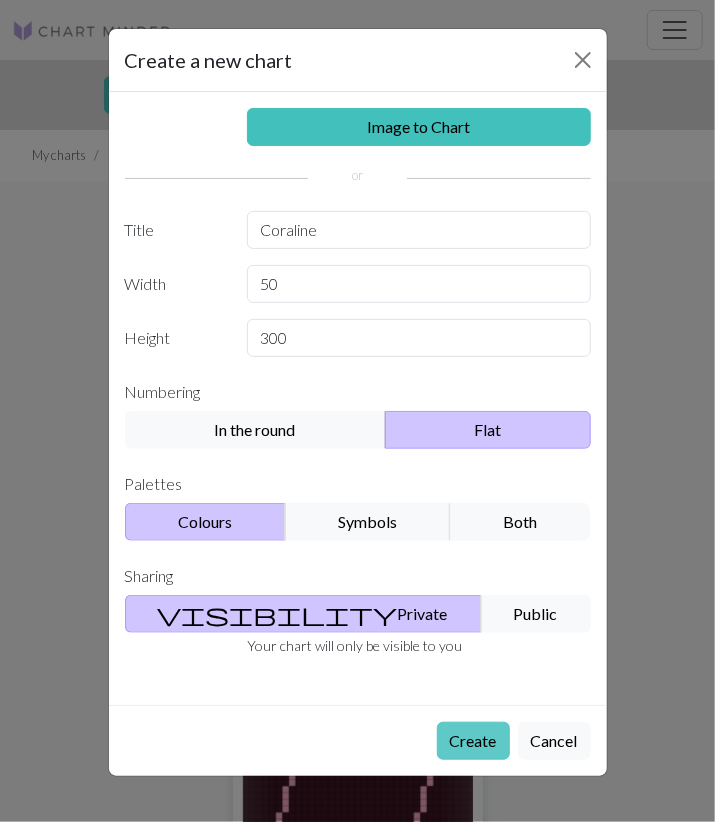 click on "Create" at bounding box center (473, 741) 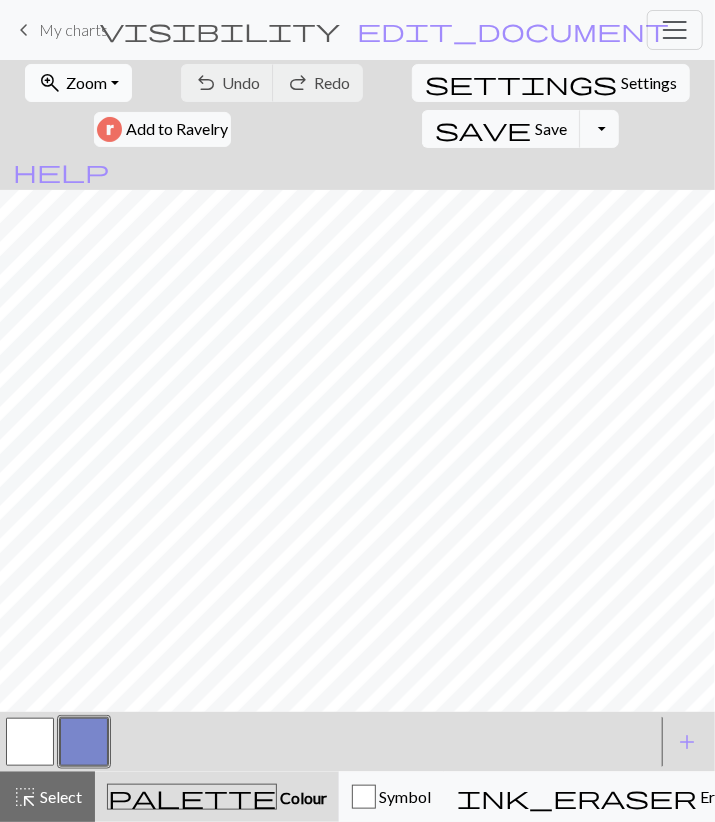 click on "Zoom" at bounding box center [86, 82] 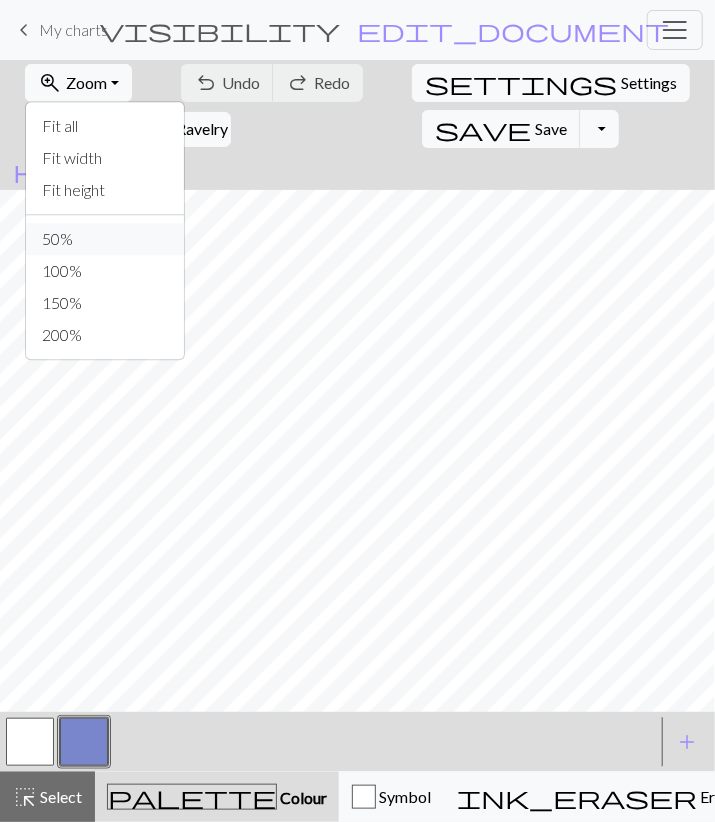 click on "50%" at bounding box center [105, 239] 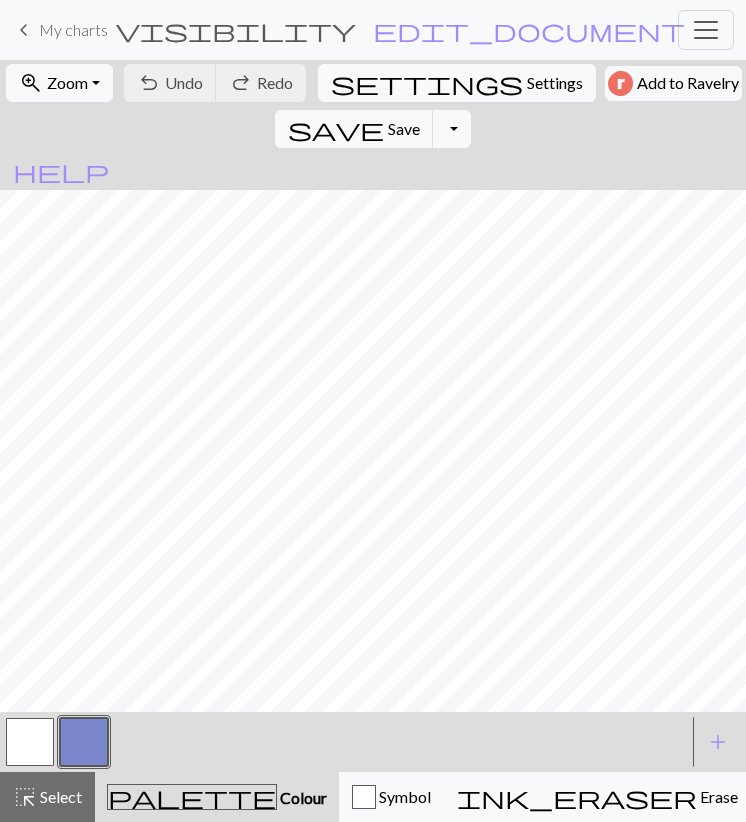 click at bounding box center (30, 742) 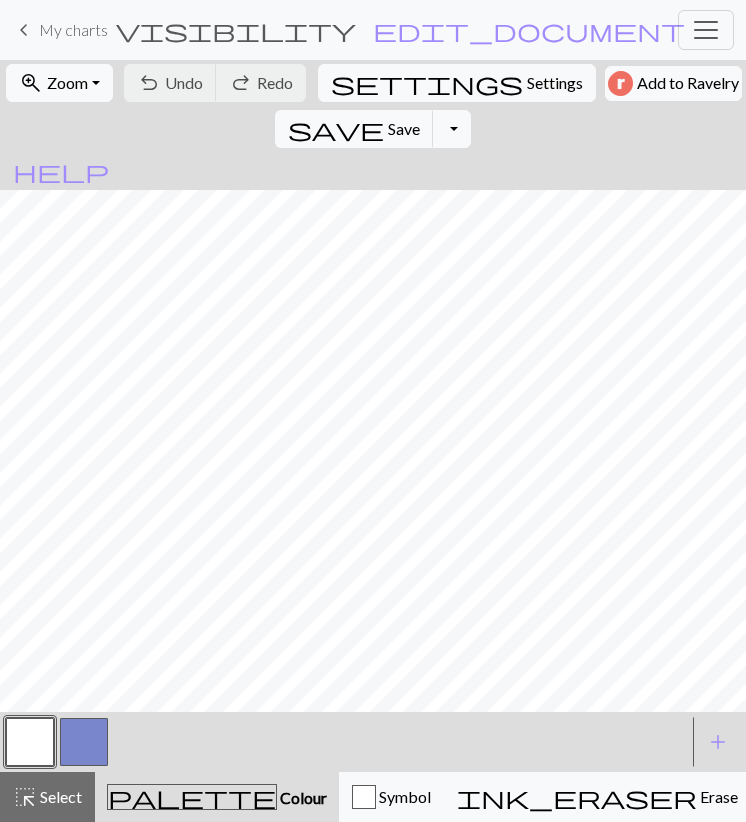 click at bounding box center [30, 742] 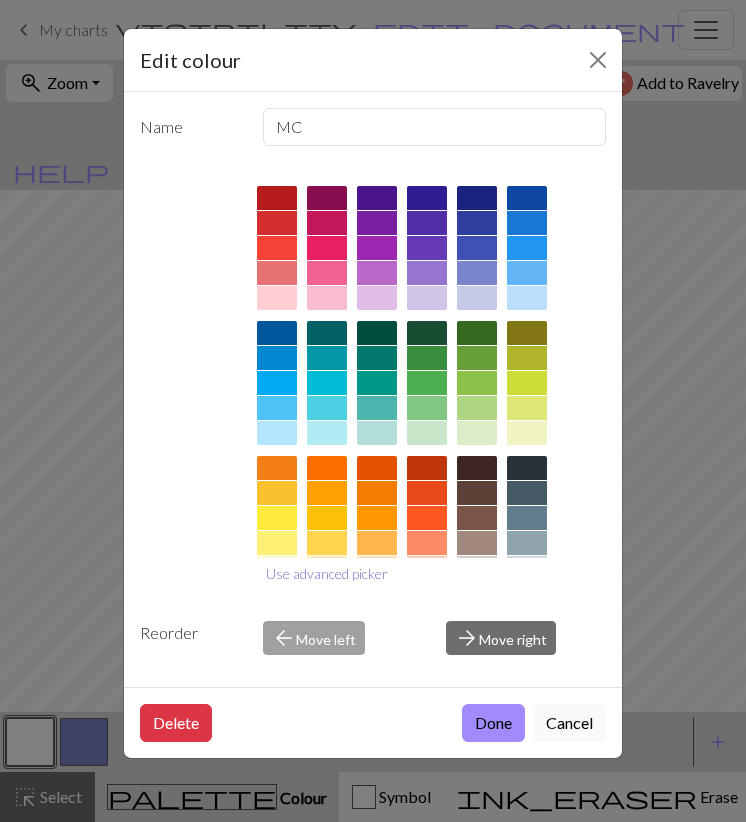 click on "Use advanced picker" at bounding box center [327, 573] 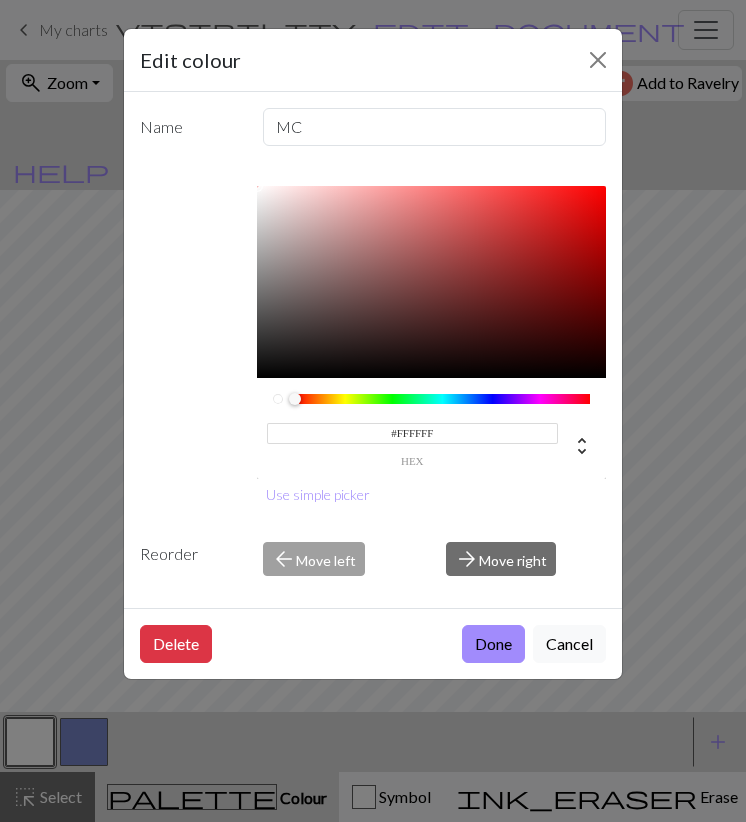 drag, startPoint x: 354, startPoint y: 400, endPoint x: 430, endPoint y: 399, distance: 76.00658 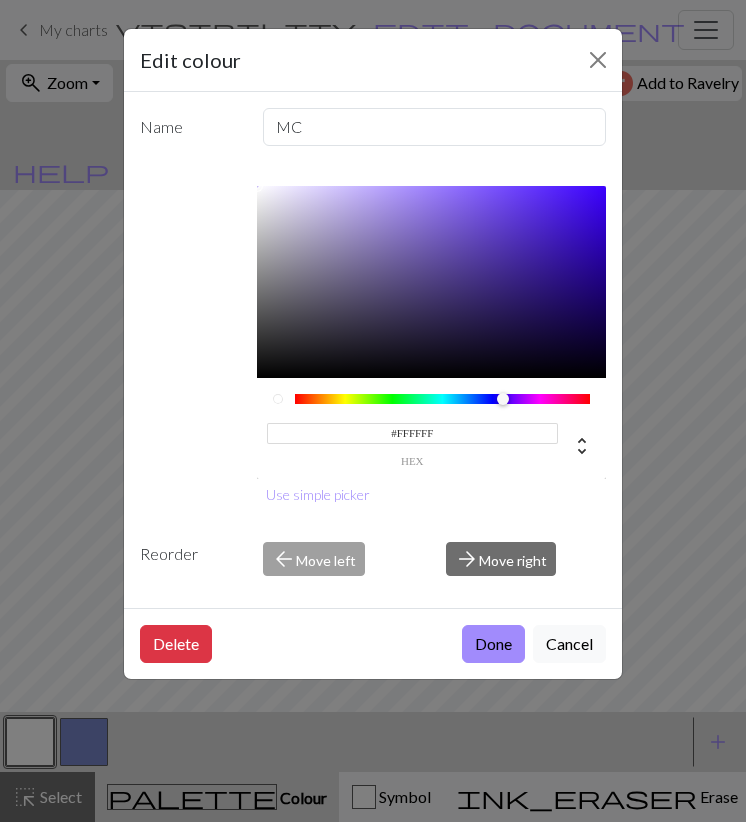 drag, startPoint x: 447, startPoint y: 401, endPoint x: 503, endPoint y: 401, distance: 56 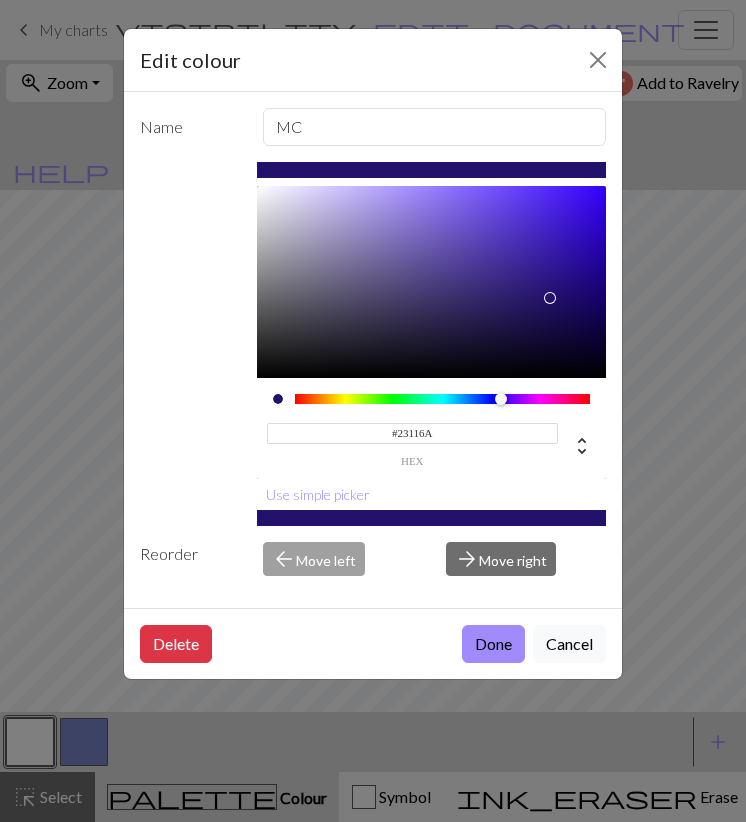 type on "#221168" 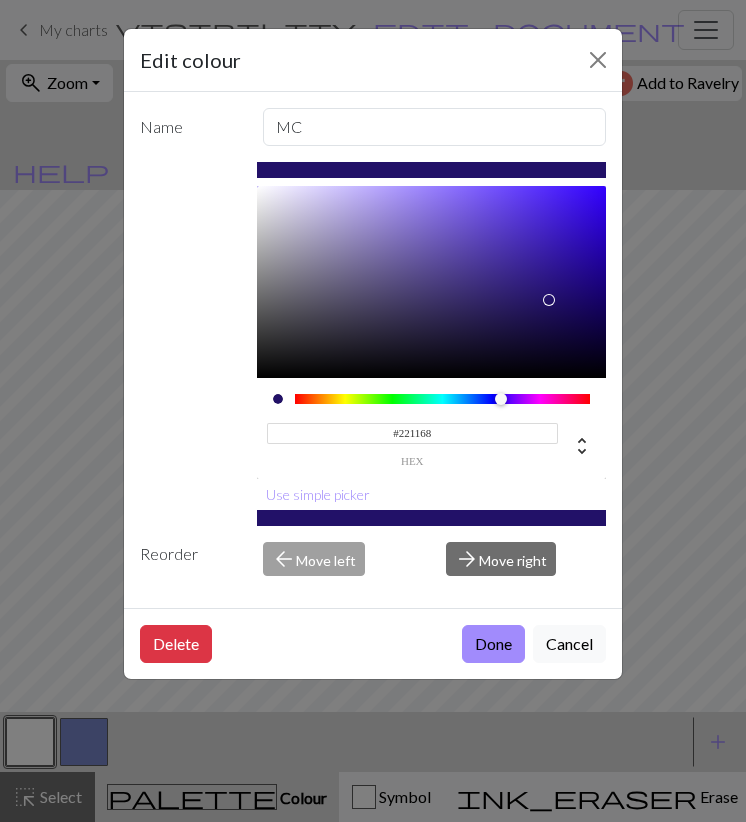 drag, startPoint x: 514, startPoint y: 291, endPoint x: 551, endPoint y: 299, distance: 37.85499 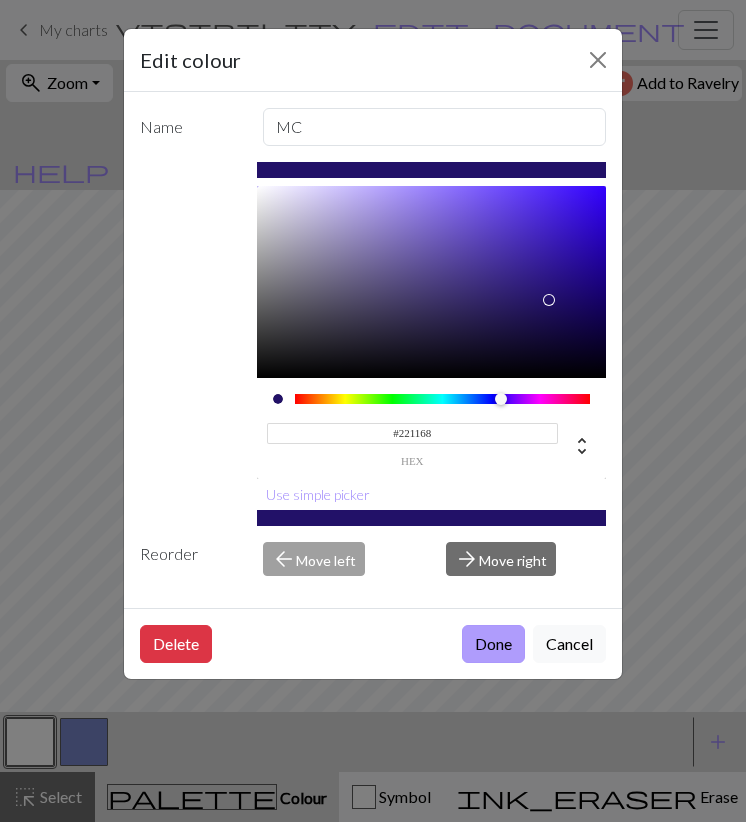 click on "Done" at bounding box center (493, 644) 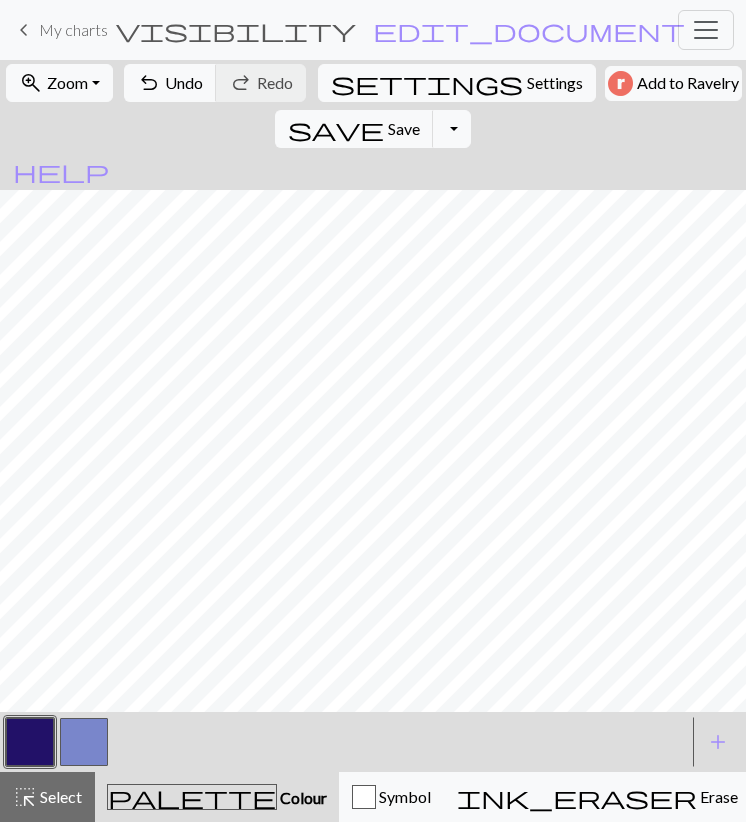 click at bounding box center (84, 742) 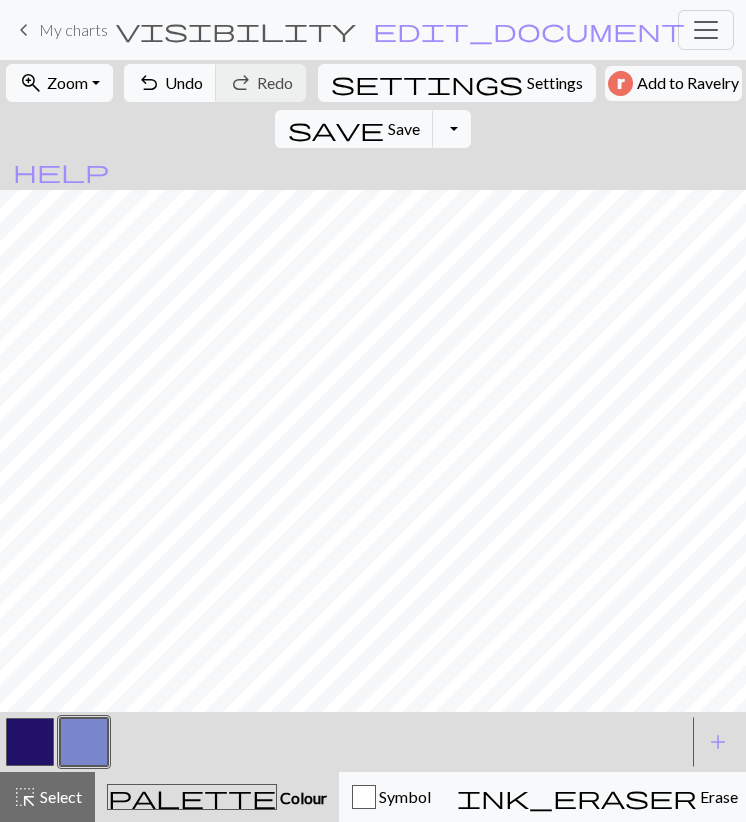 click at bounding box center [84, 742] 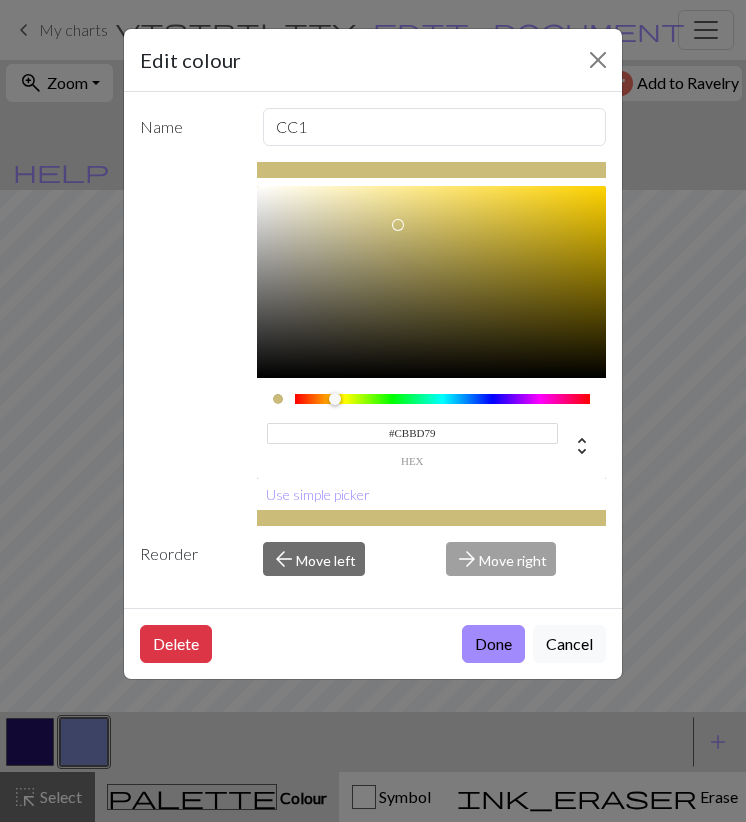 drag, startPoint x: 355, startPoint y: 401, endPoint x: 335, endPoint y: 393, distance: 21.540659 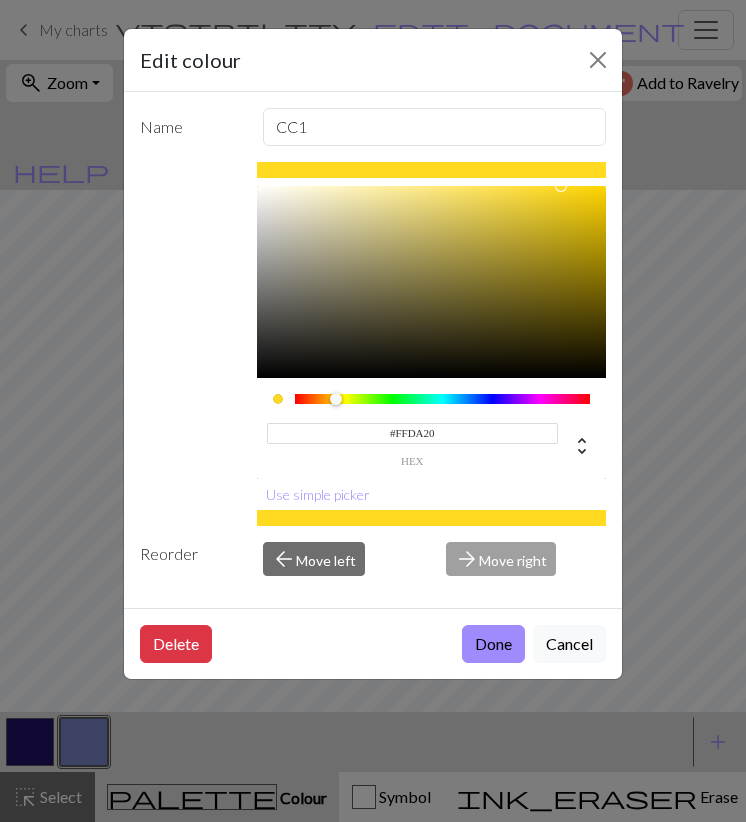 type on "#FDD81C" 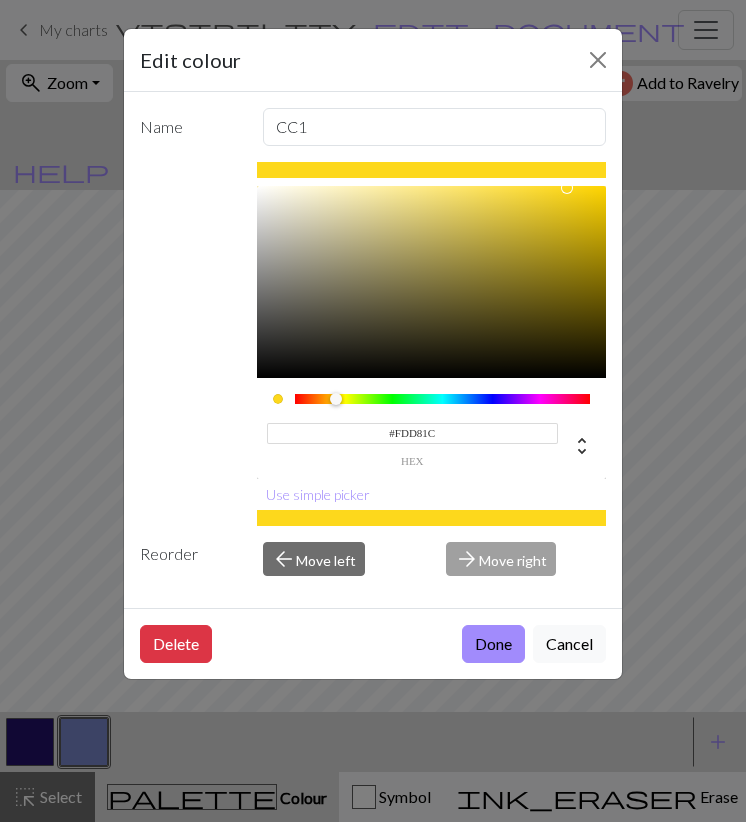 drag, startPoint x: 435, startPoint y: 246, endPoint x: 568, endPoint y: 187, distance: 145.49915 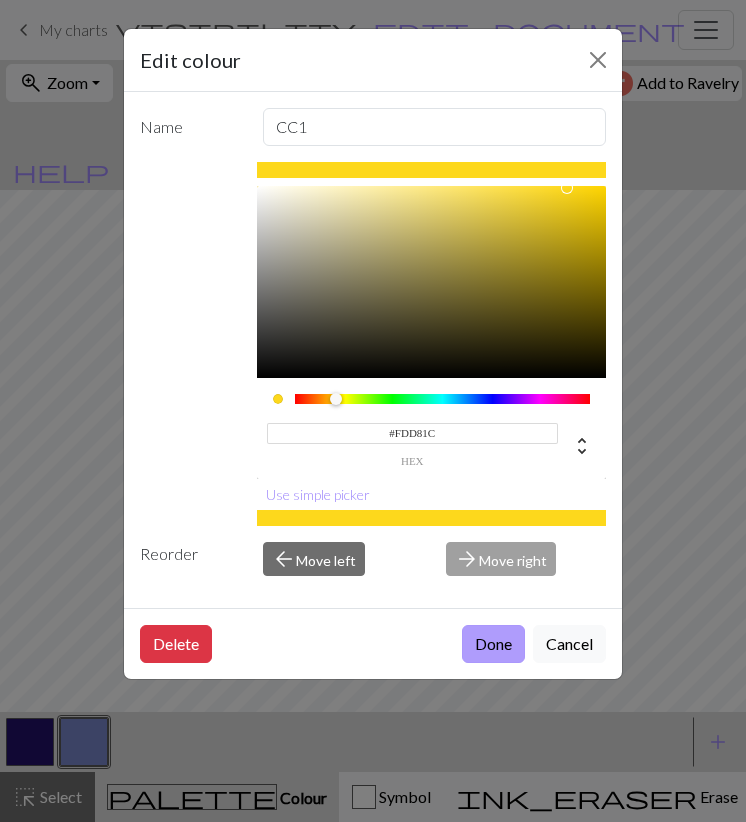 click on "Done" at bounding box center (493, 644) 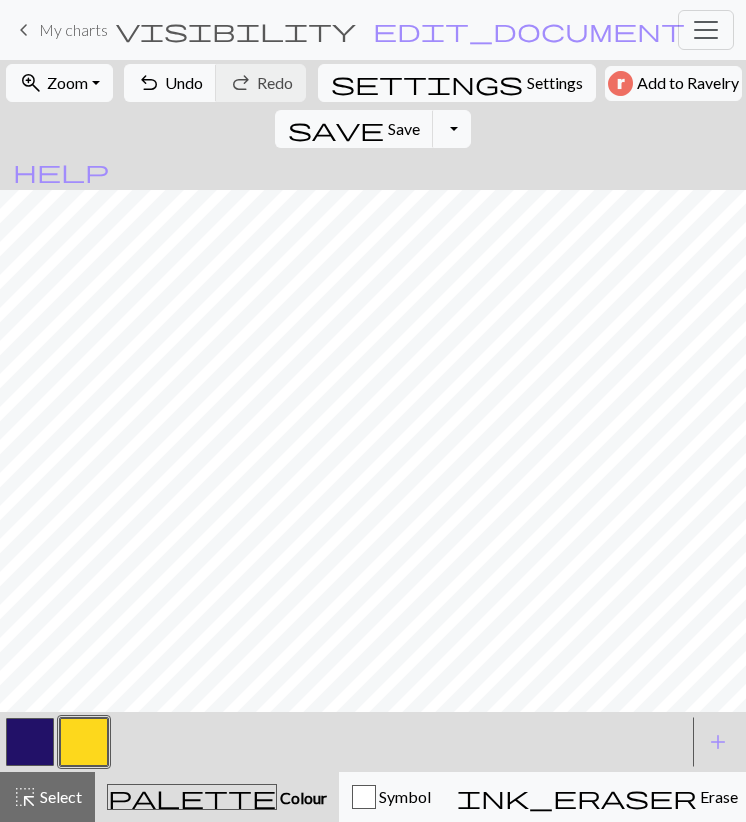 click at bounding box center (84, 742) 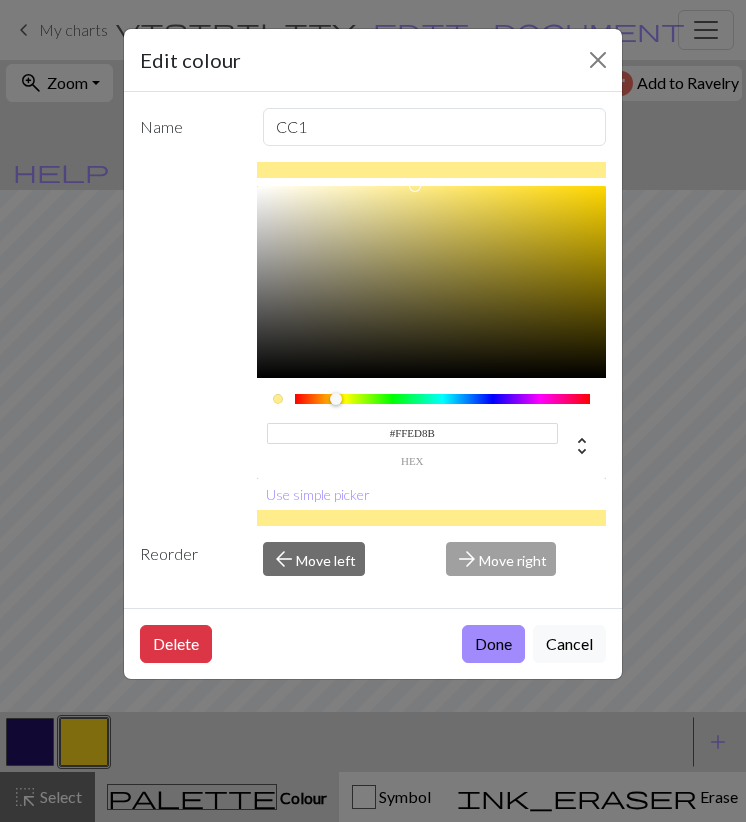 type on "#FFEE93" 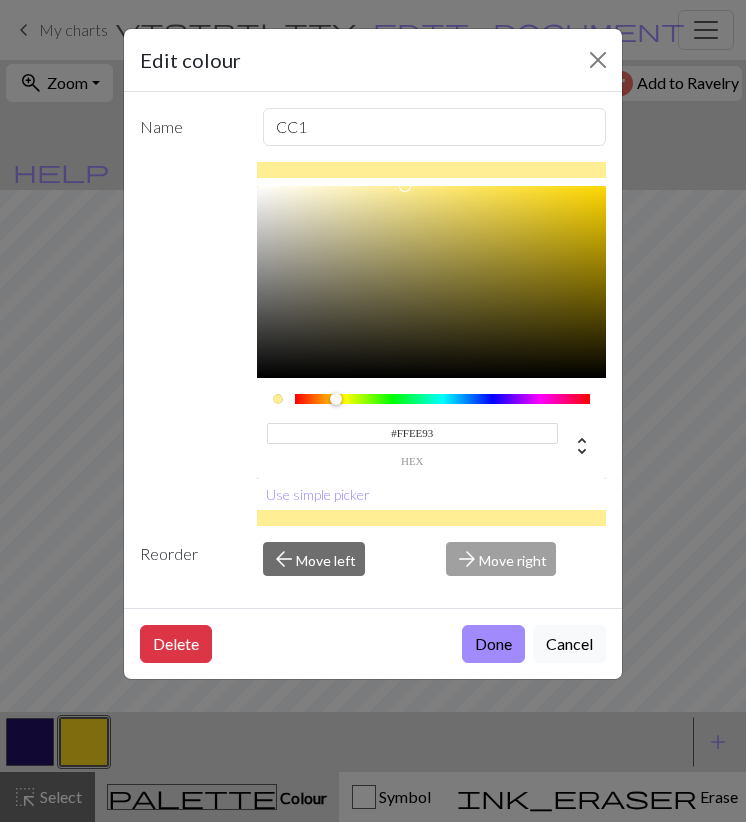 drag, startPoint x: 335, startPoint y: 191, endPoint x: 404, endPoint y: 183, distance: 69.46222 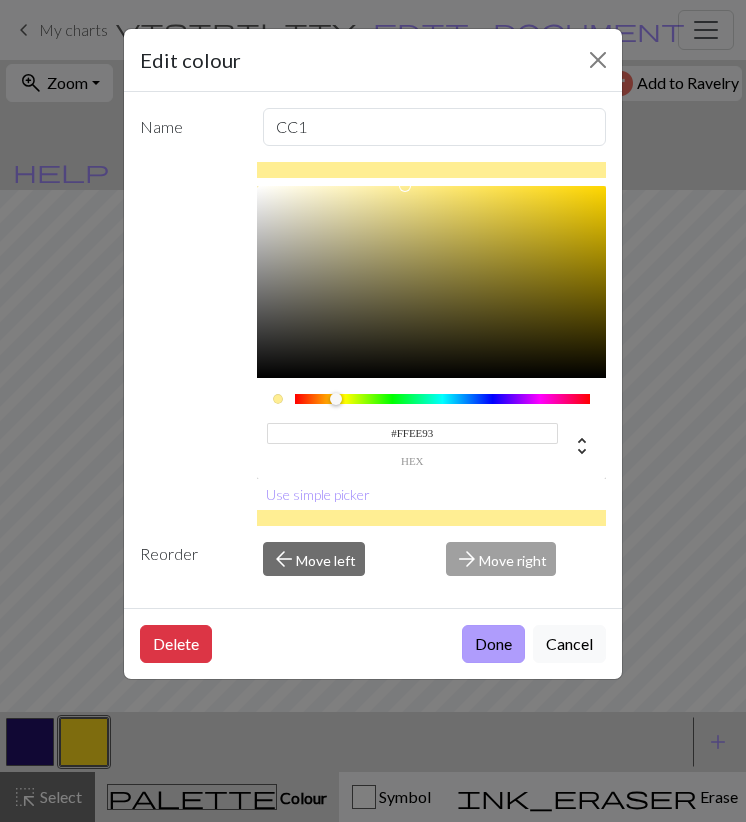 click on "Done" at bounding box center [493, 644] 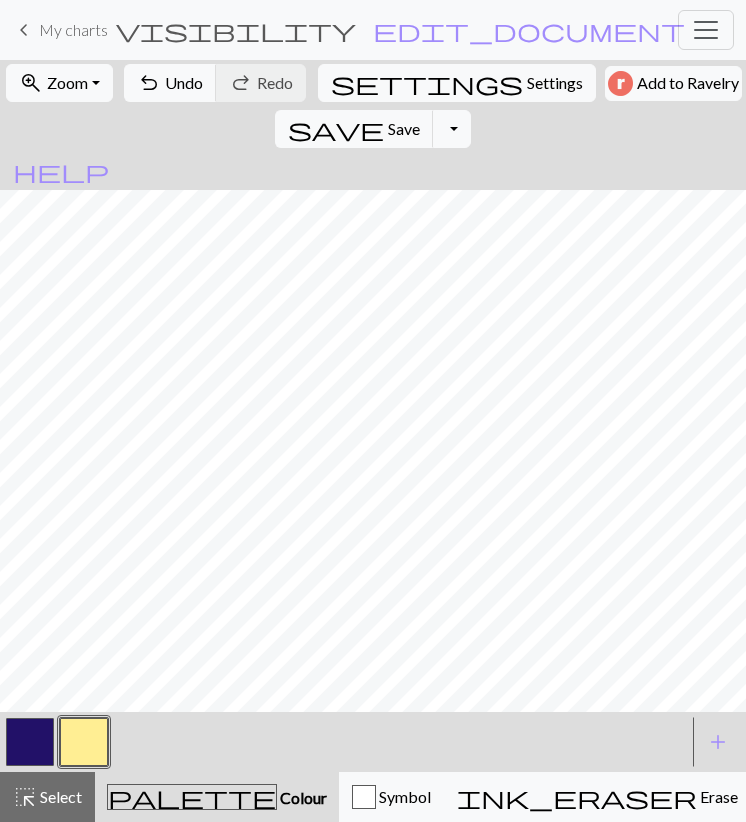 click at bounding box center (30, 742) 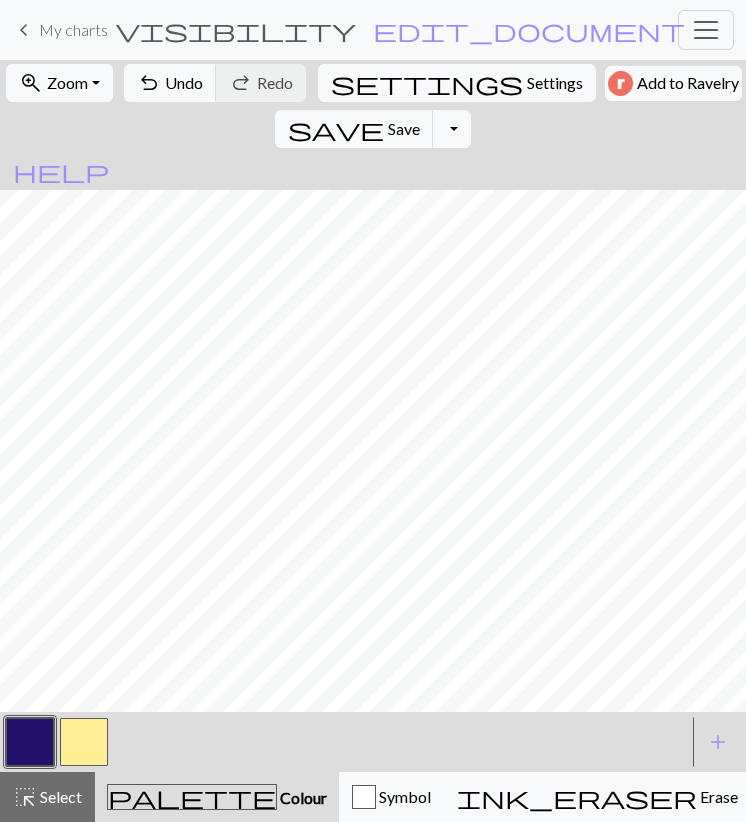 click at bounding box center (84, 742) 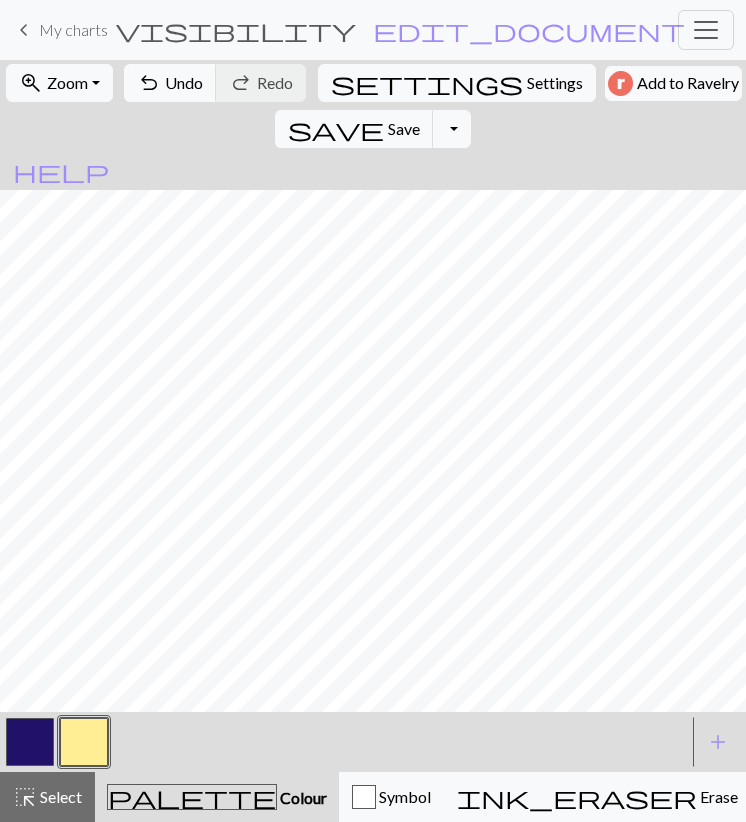 click at bounding box center [84, 742] 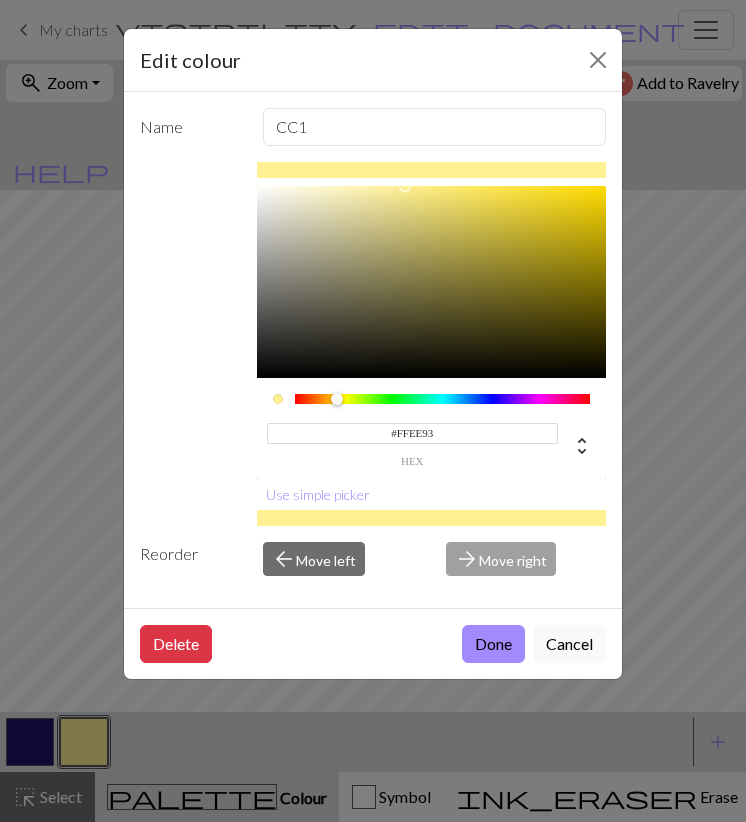type on "#FFEC93" 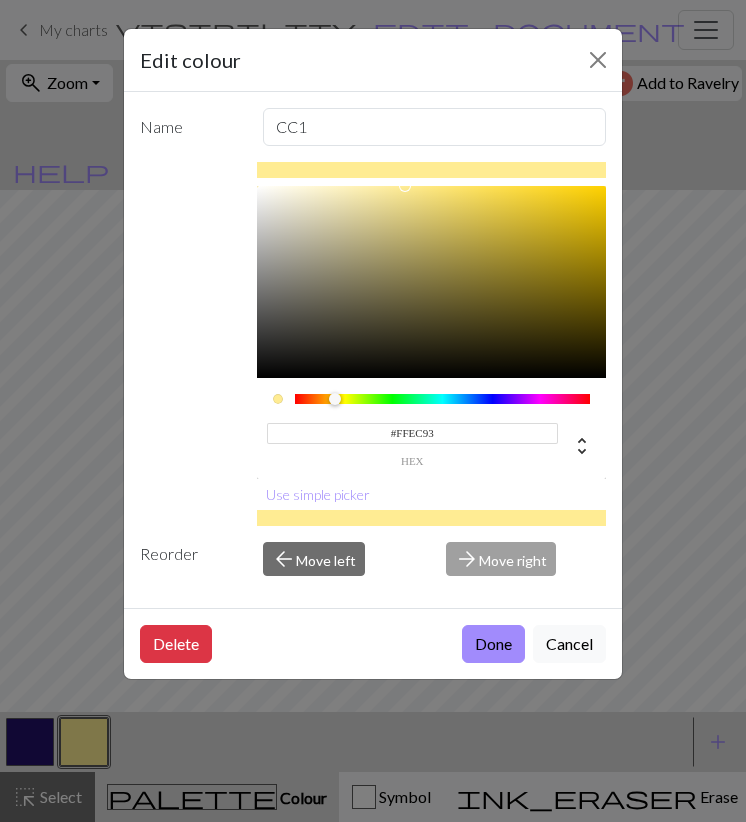 click at bounding box center (335, 399) 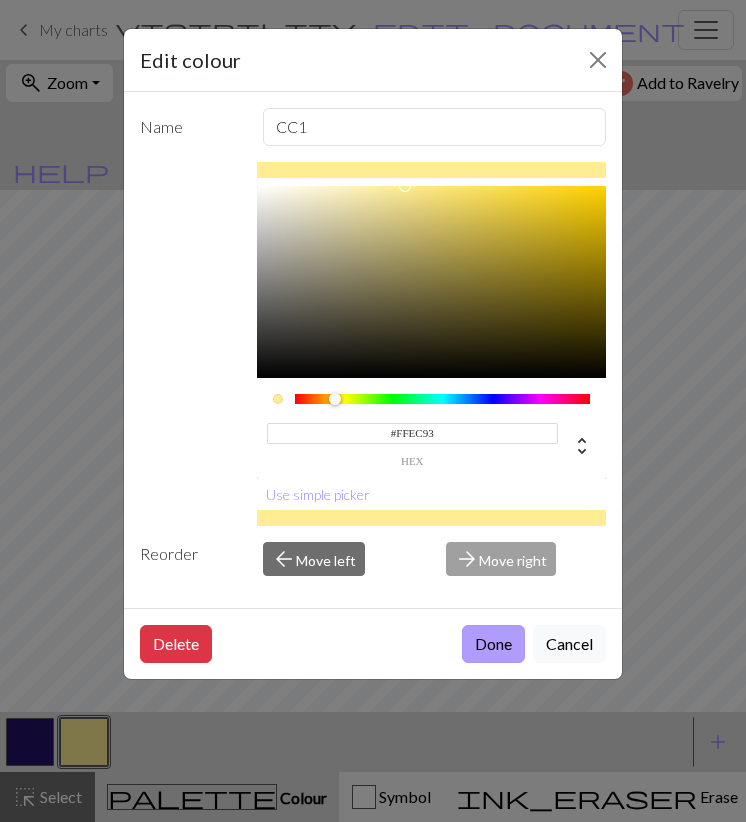 click on "Done" at bounding box center (493, 644) 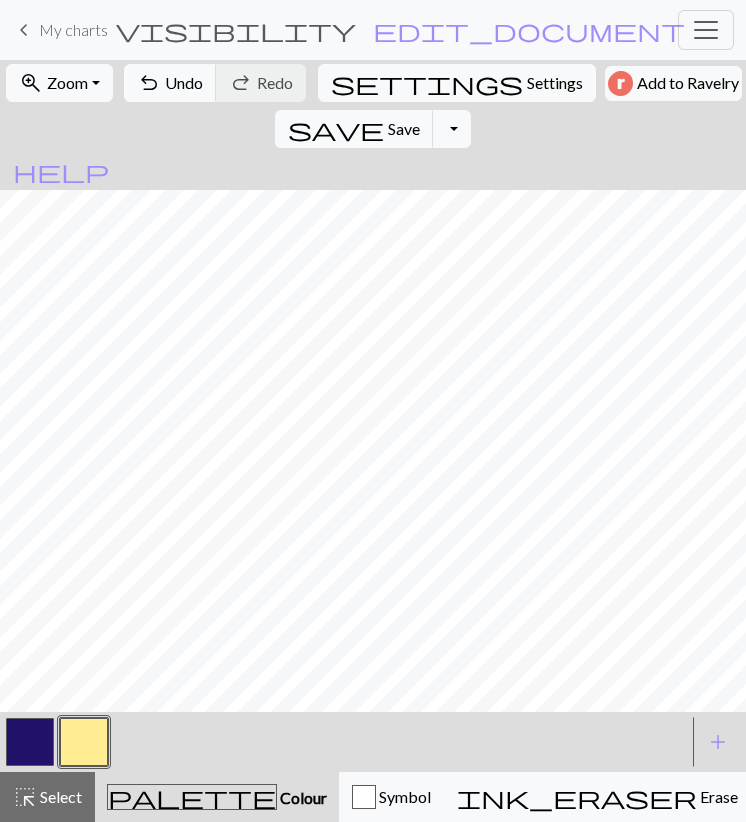 click at bounding box center [30, 742] 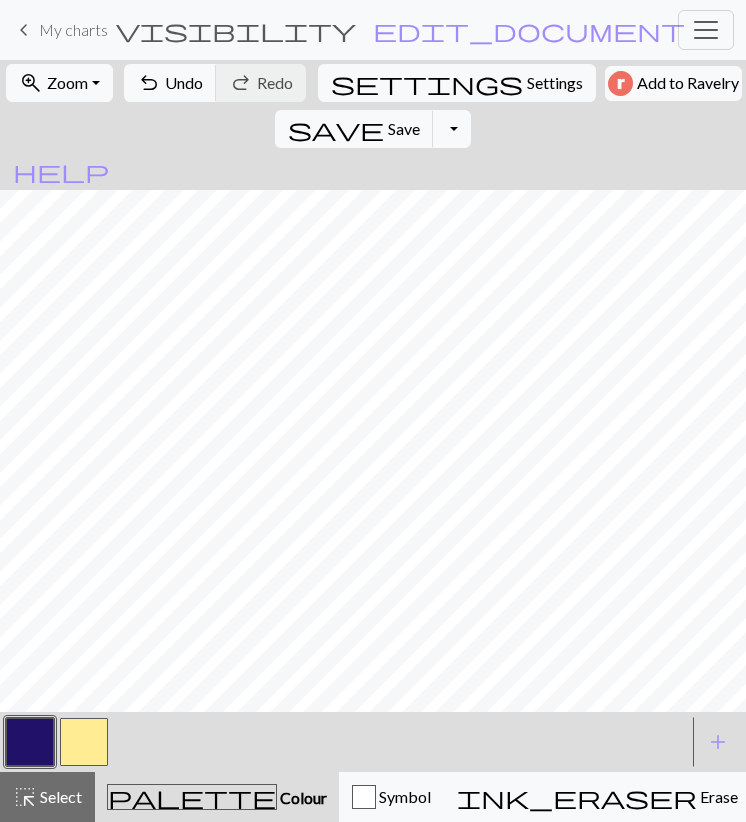 click at bounding box center [30, 742] 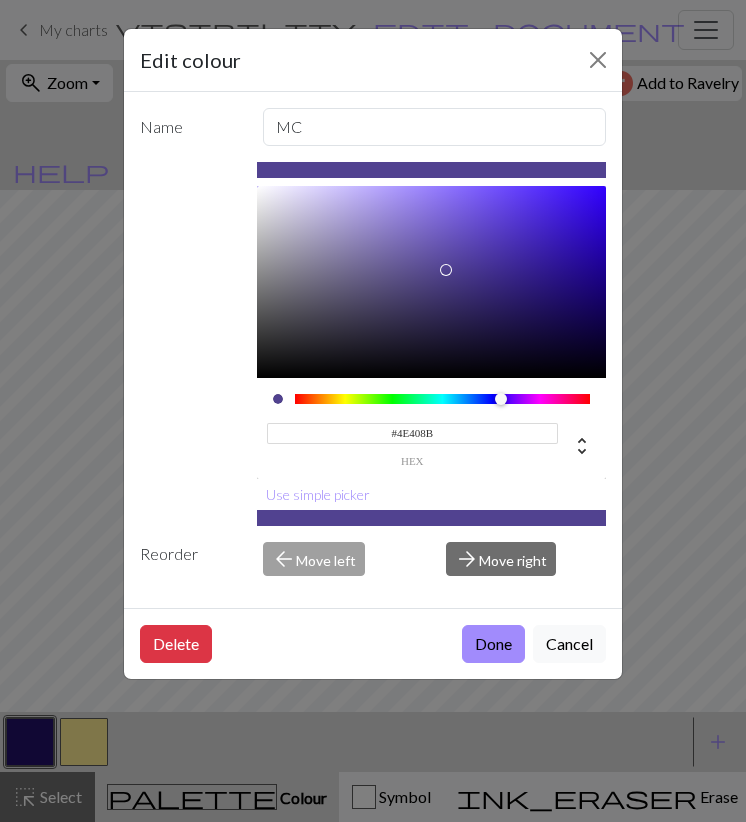 type on "#4E408A" 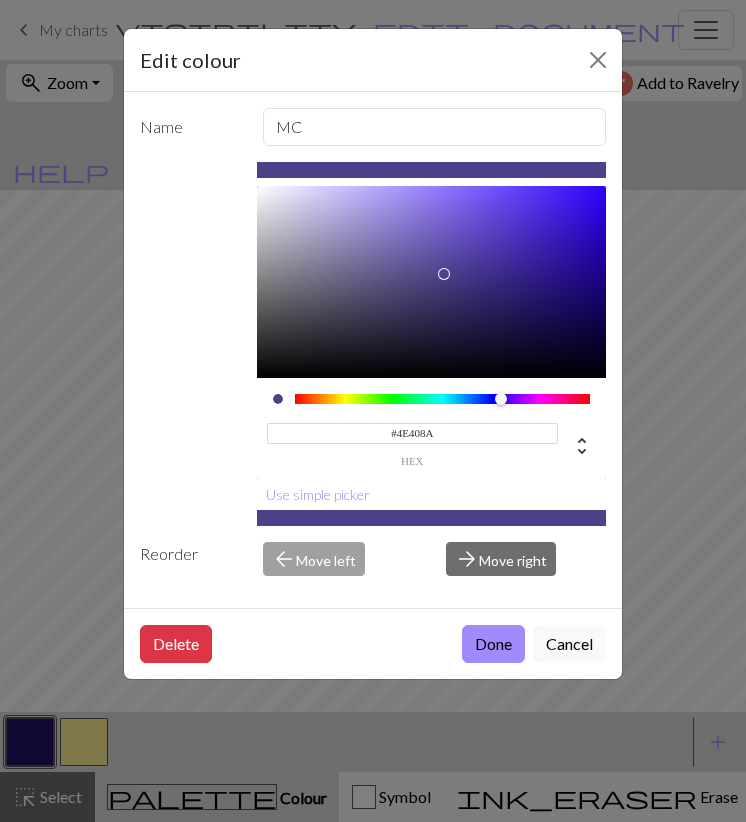 drag, startPoint x: 545, startPoint y: 279, endPoint x: 444, endPoint y: 274, distance: 101.12369 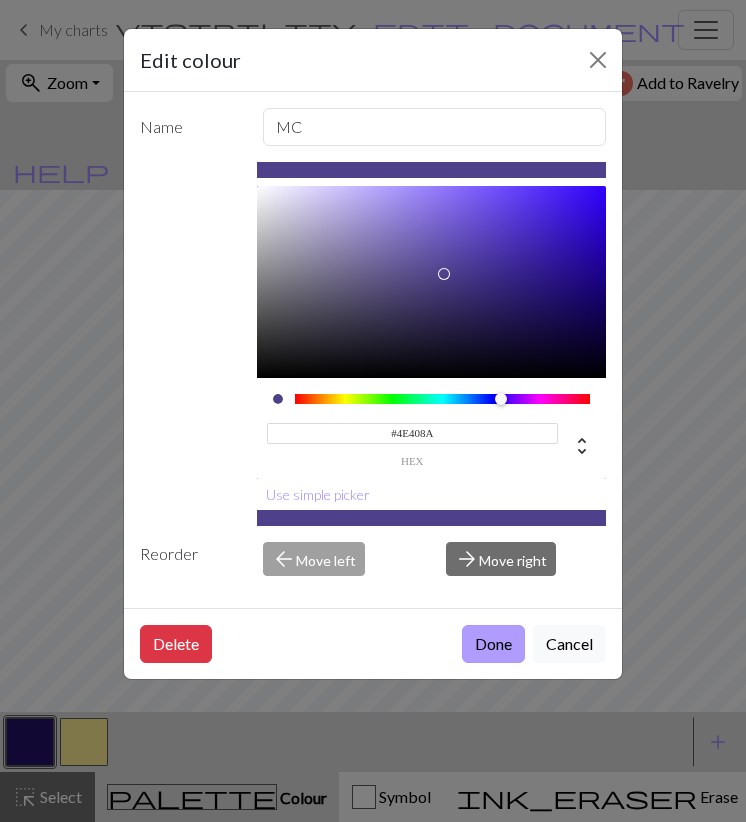 click on "Done" at bounding box center (493, 644) 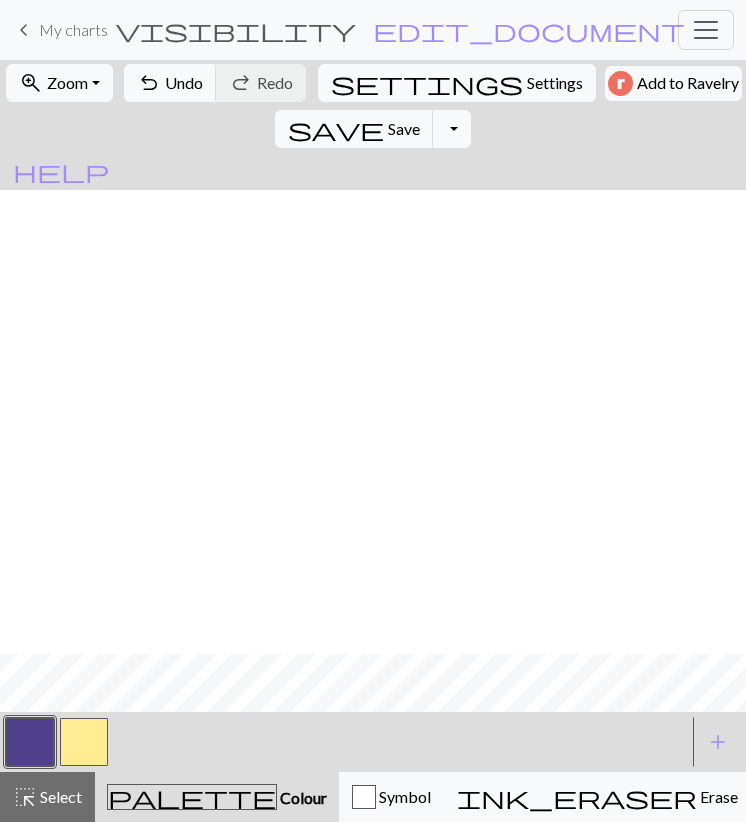scroll, scrollTop: 491, scrollLeft: 0, axis: vertical 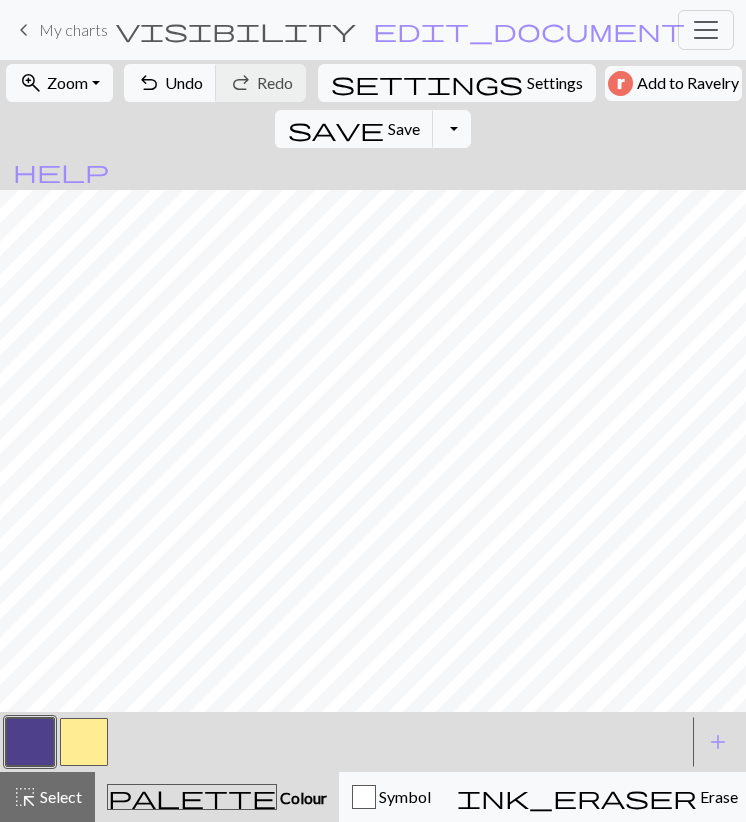 click at bounding box center [84, 742] 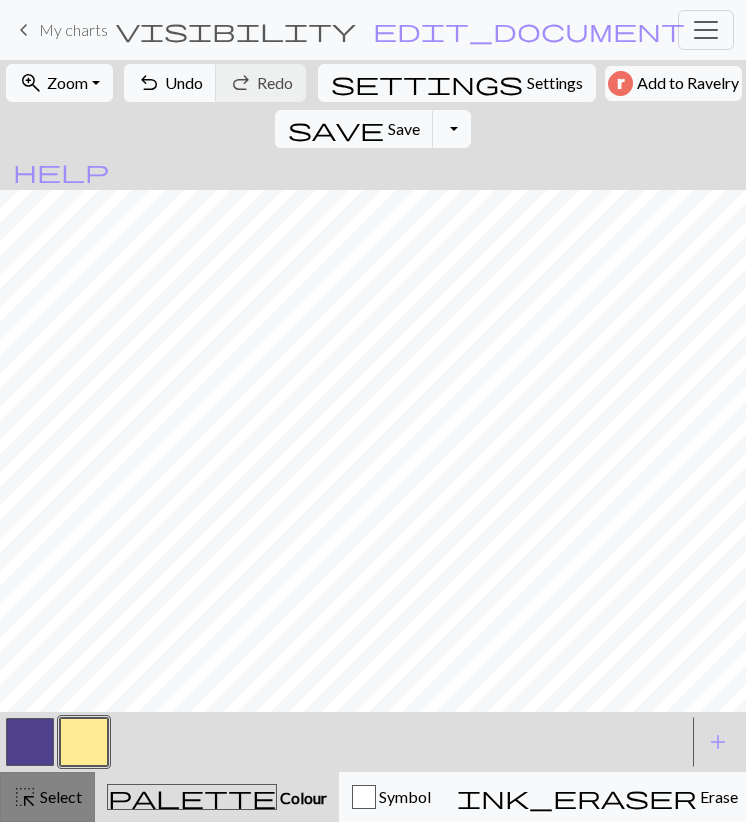 click on "Select" at bounding box center (59, 796) 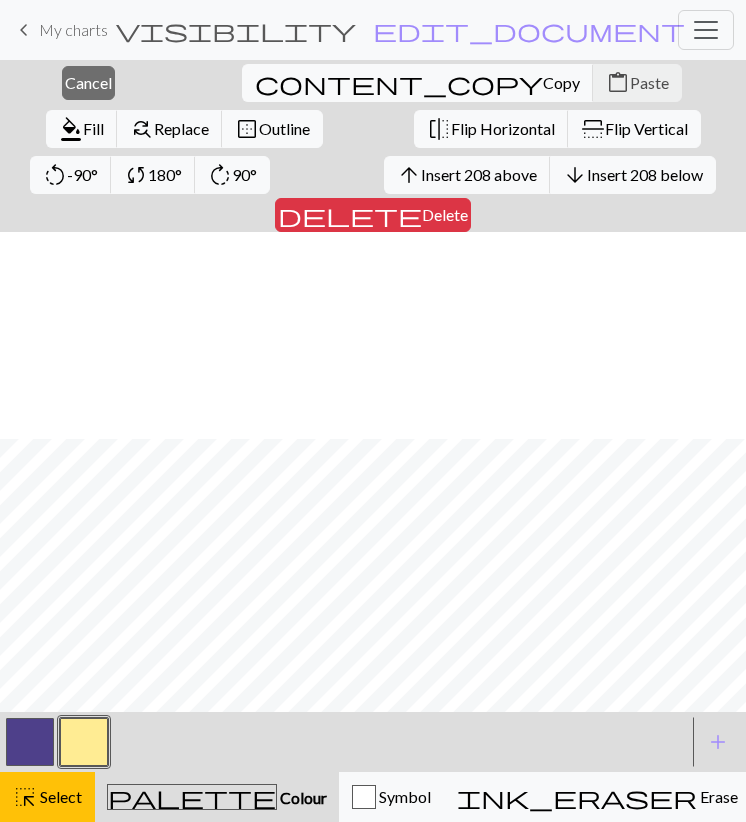 scroll, scrollTop: 2554, scrollLeft: 0, axis: vertical 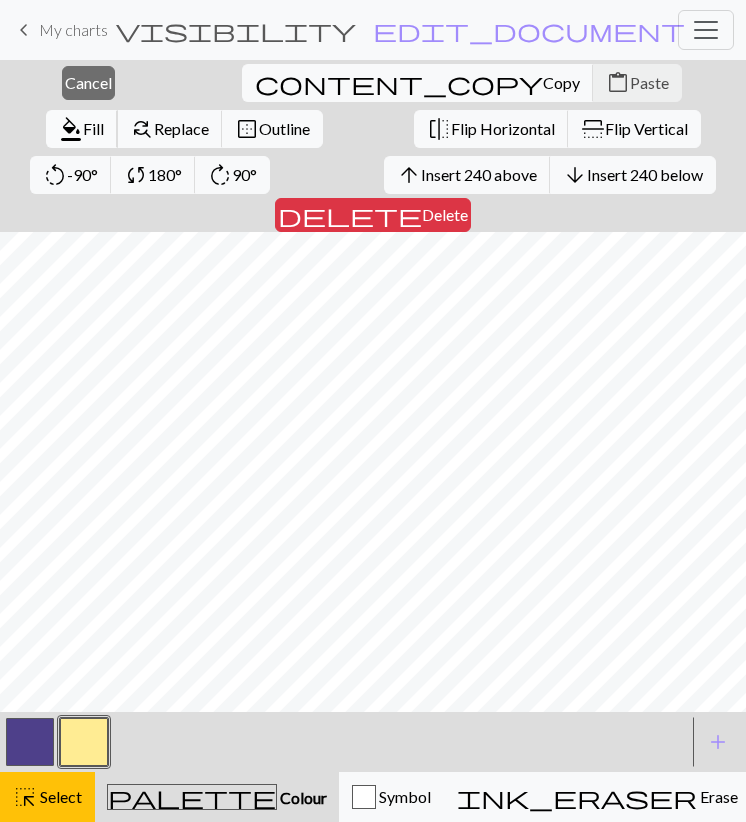 click on "Fill" at bounding box center (93, 128) 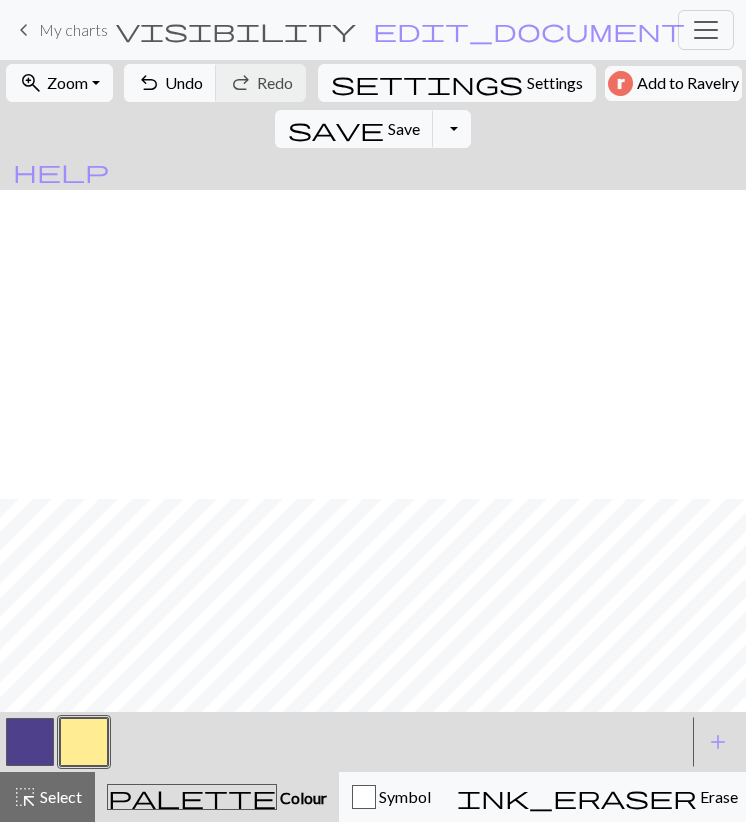 scroll, scrollTop: 348, scrollLeft: 0, axis: vertical 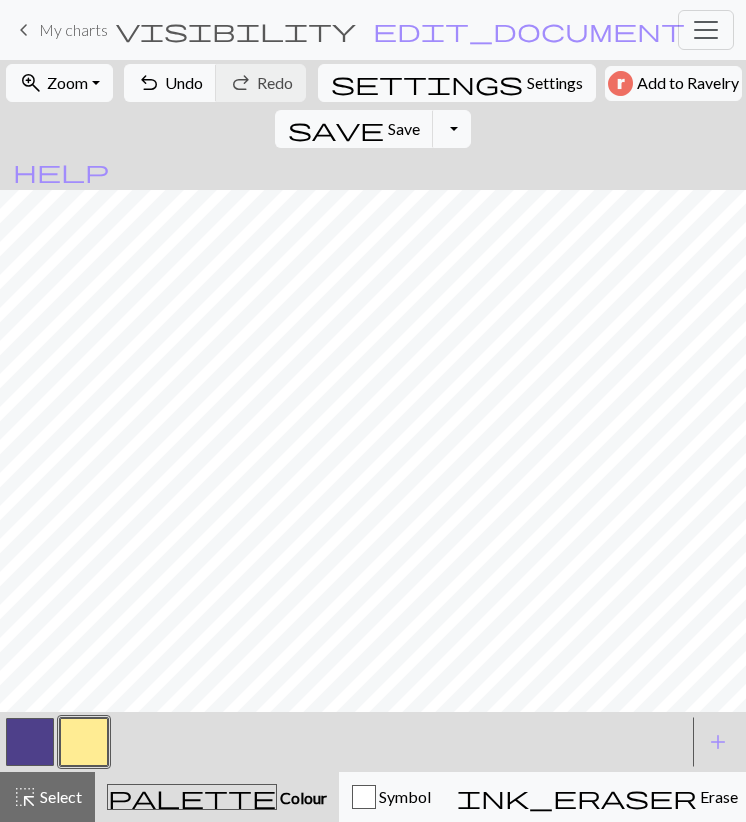 click at bounding box center (30, 742) 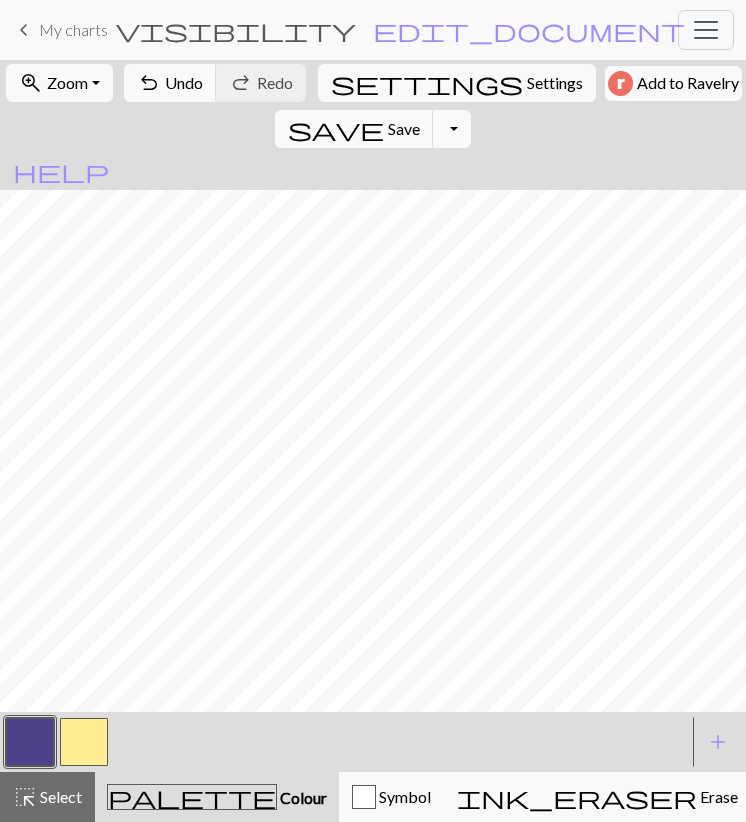 click at bounding box center (84, 742) 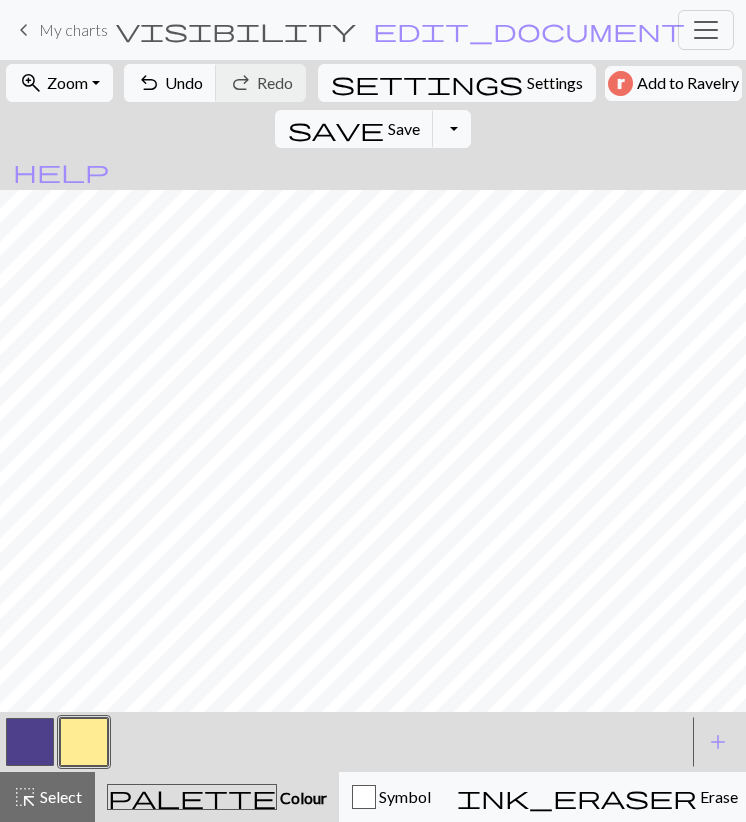 drag, startPoint x: 39, startPoint y: 745, endPoint x: 47, endPoint y: 732, distance: 15.264338 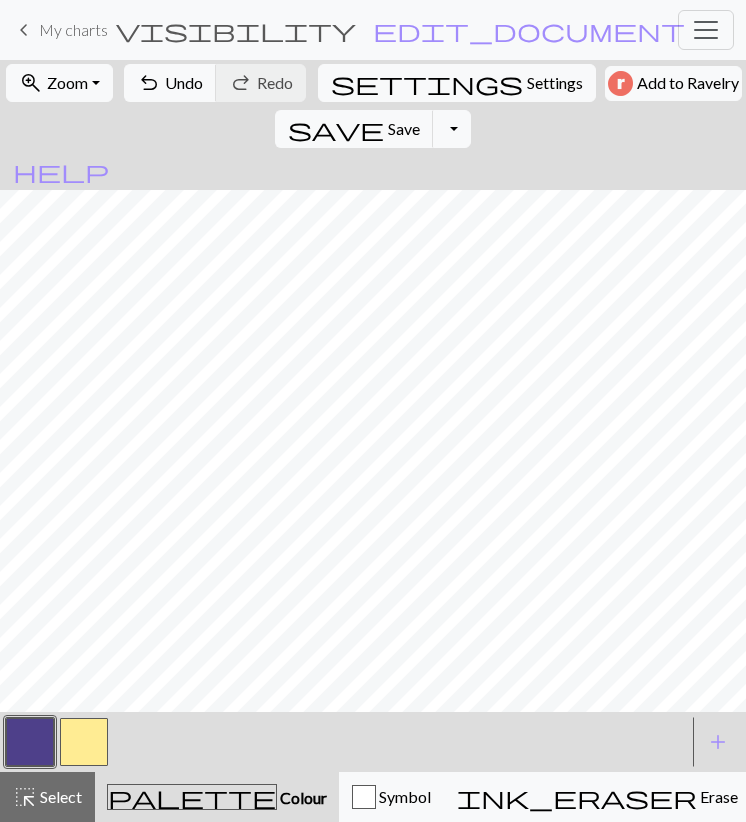 drag, startPoint x: 96, startPoint y: 735, endPoint x: 118, endPoint y: 725, distance: 24.166092 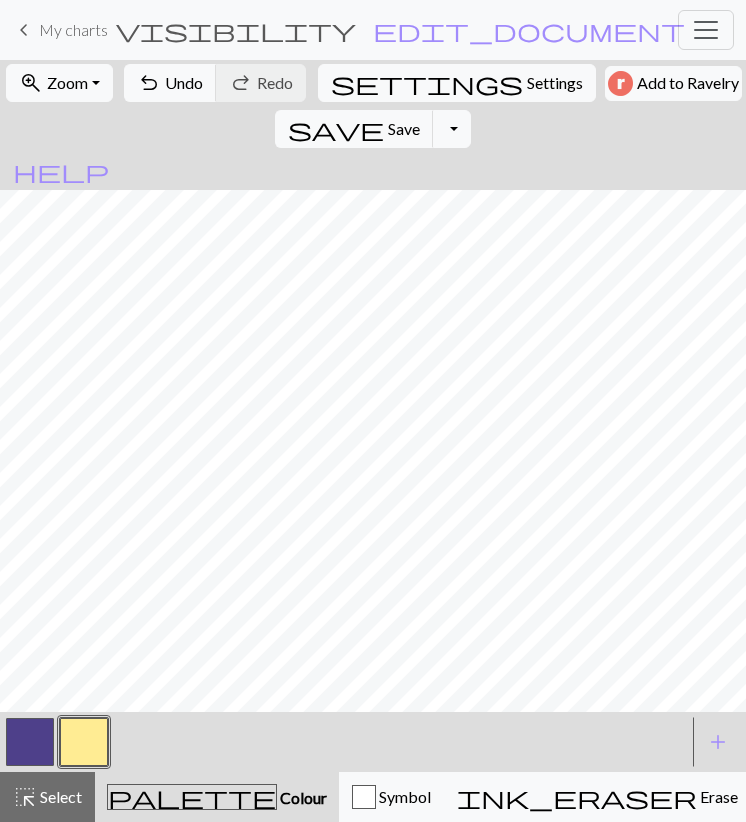 click at bounding box center [30, 742] 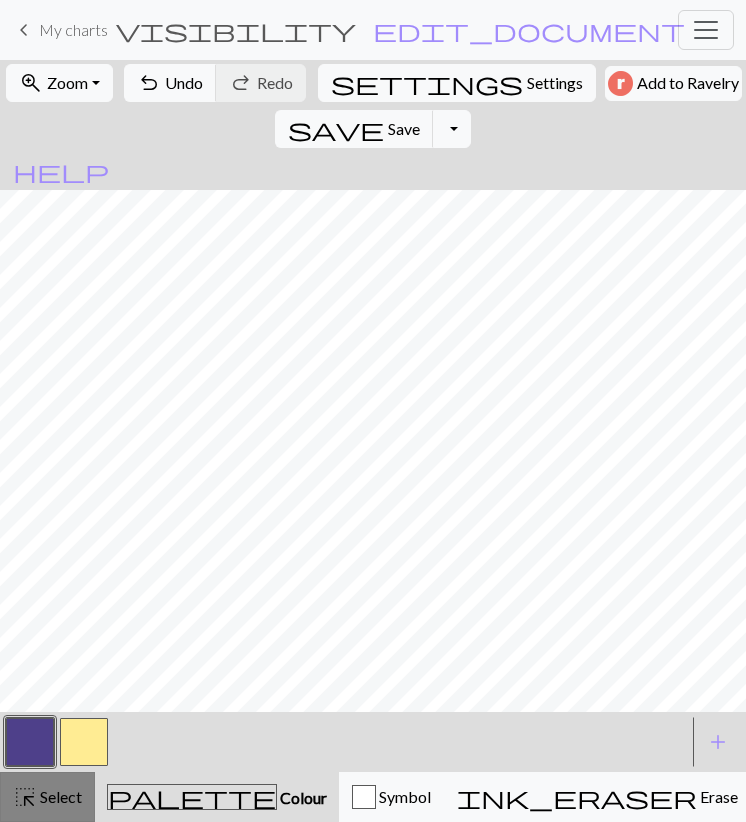 click on "highlight_alt" at bounding box center [25, 797] 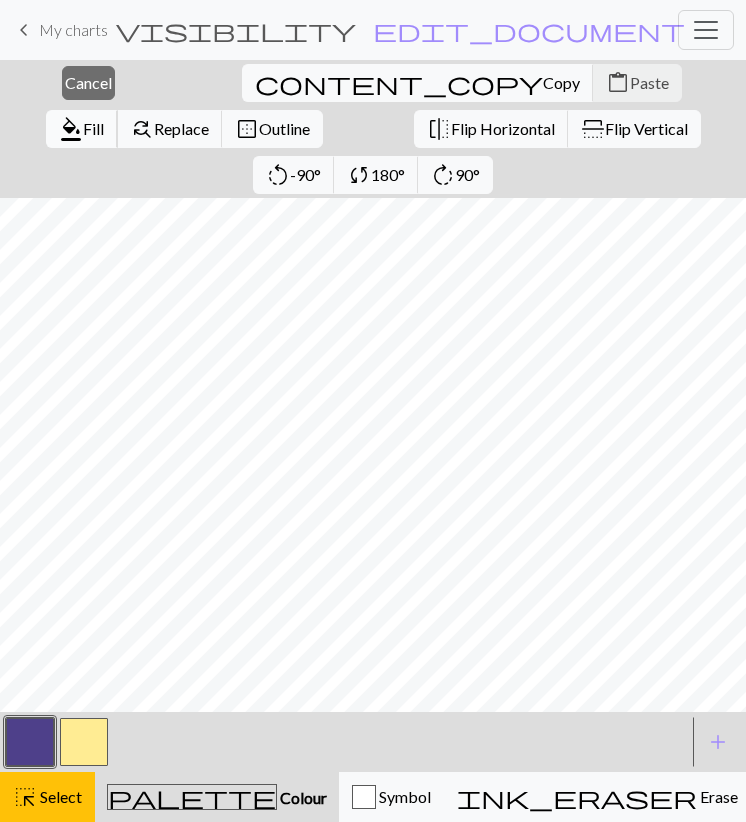 click on "Fill" at bounding box center [93, 128] 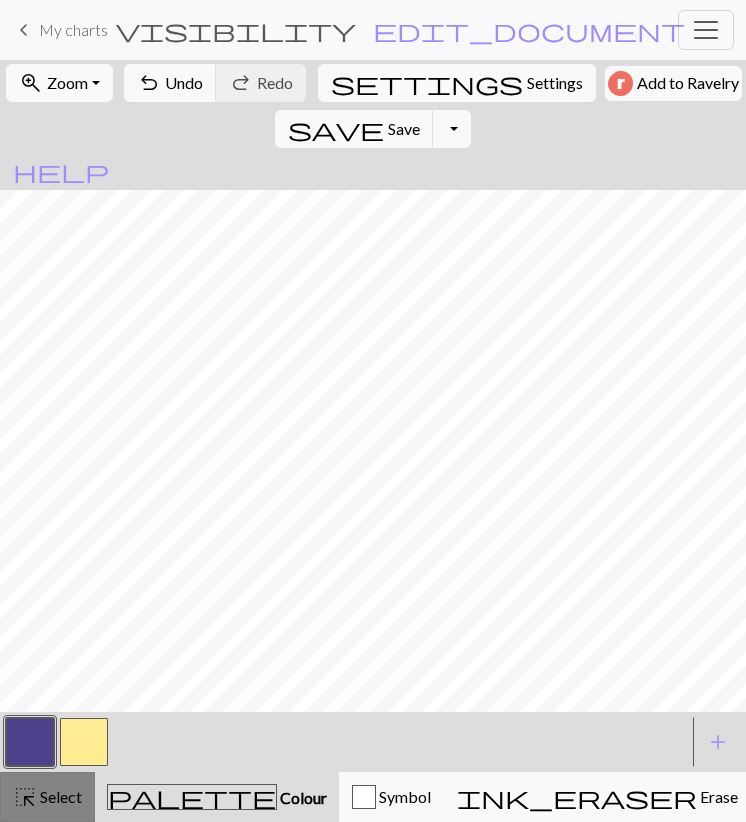 click on "highlight_alt   Select   Select" at bounding box center (47, 797) 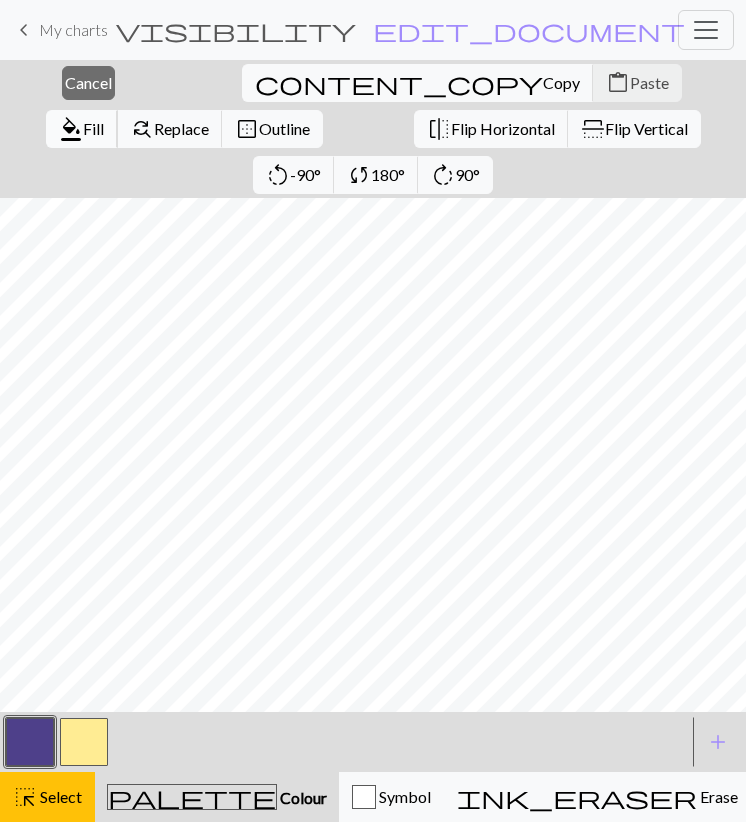 click on "Fill" at bounding box center (93, 128) 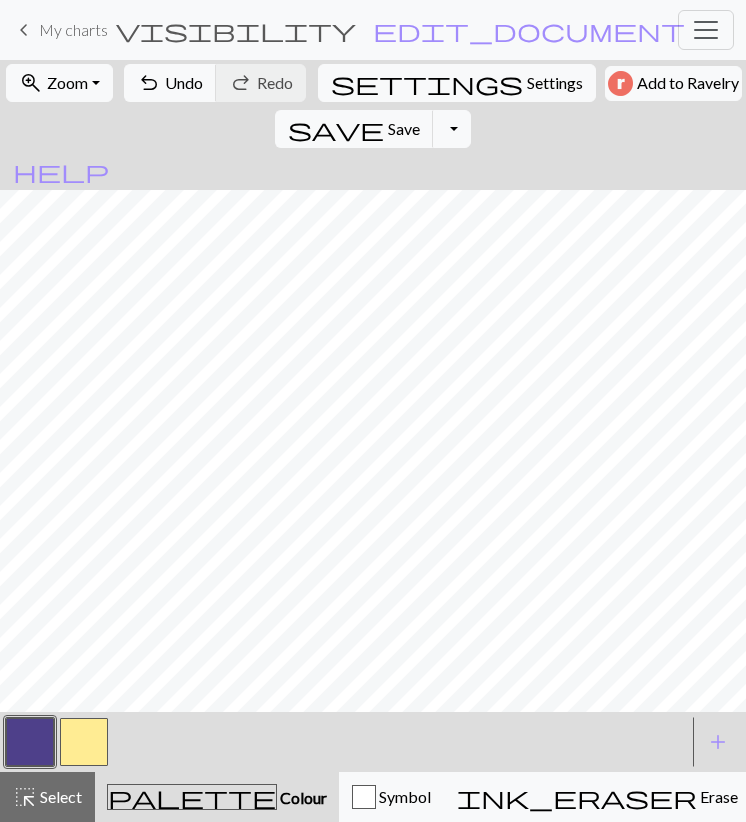 click at bounding box center (84, 742) 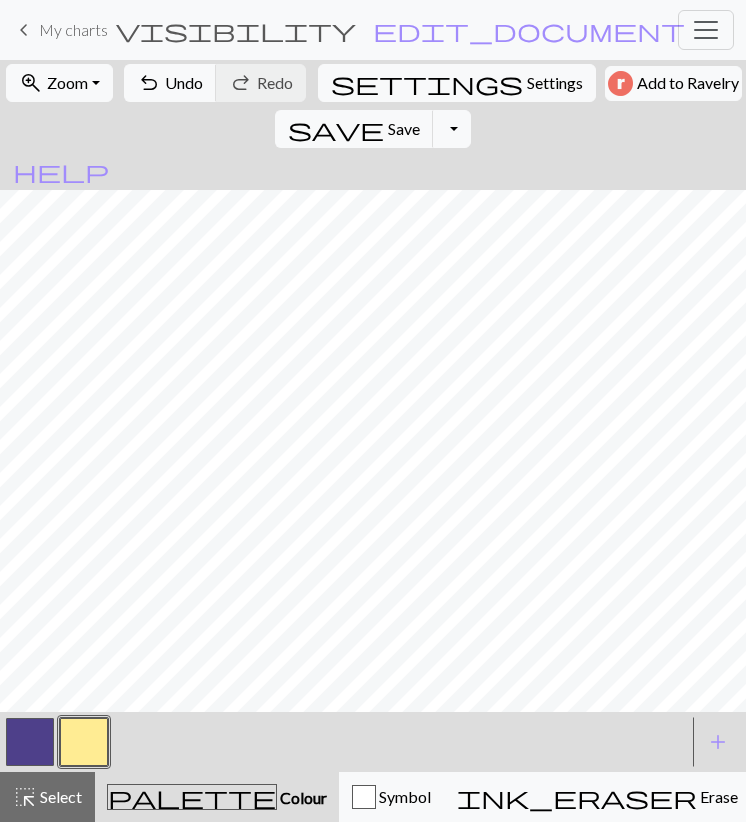 click at bounding box center [30, 742] 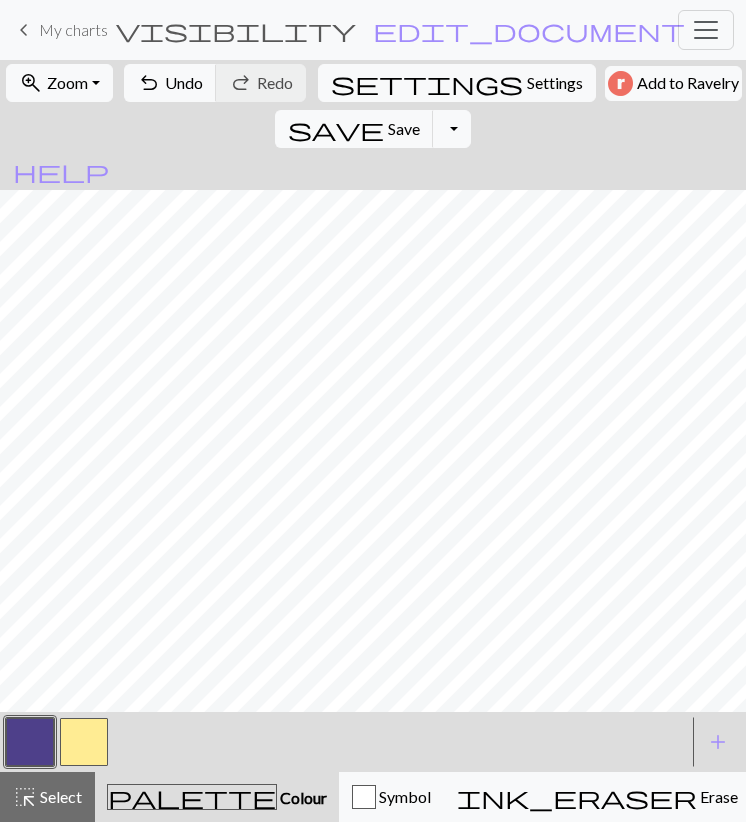 click at bounding box center (30, 742) 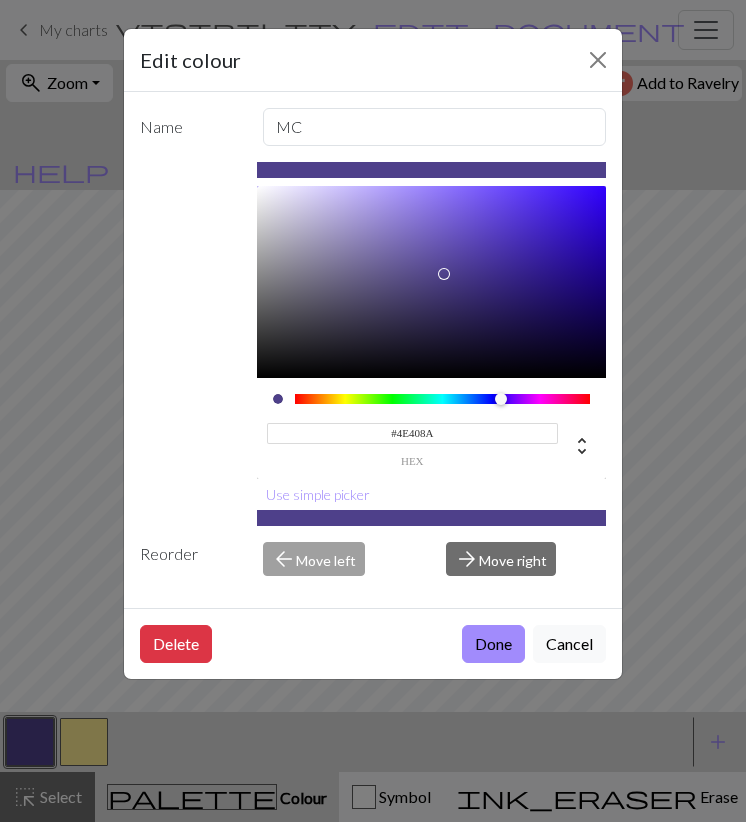 click on "Edit colour Name MC #4E408A hex Use simple picker Reorder arrow_back Move left arrow_forward Move right Delete Done Cancel" at bounding box center [373, 411] 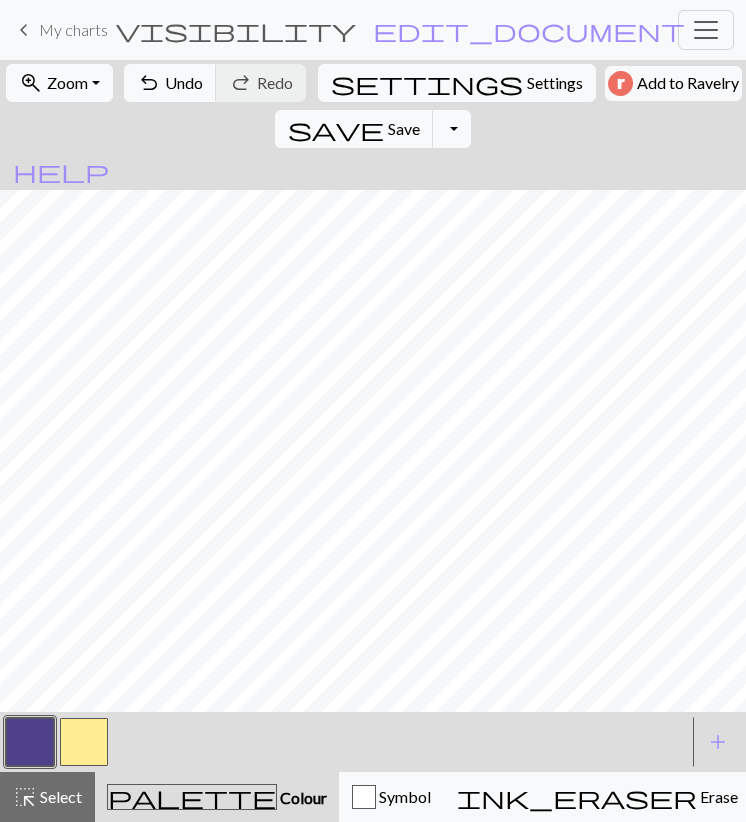 drag, startPoint x: 79, startPoint y: 733, endPoint x: 92, endPoint y: 721, distance: 17.691807 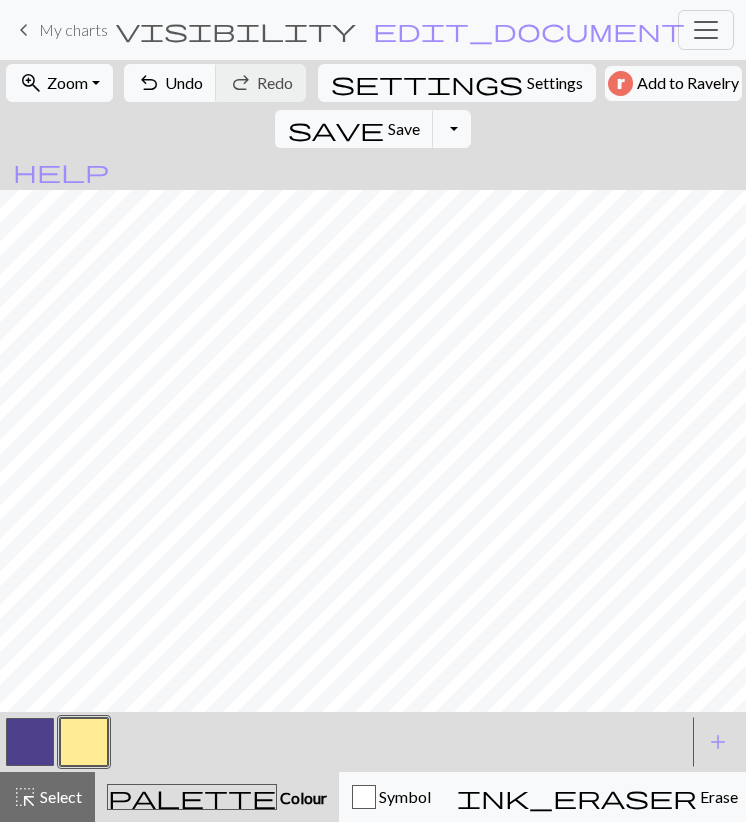 click at bounding box center (30, 742) 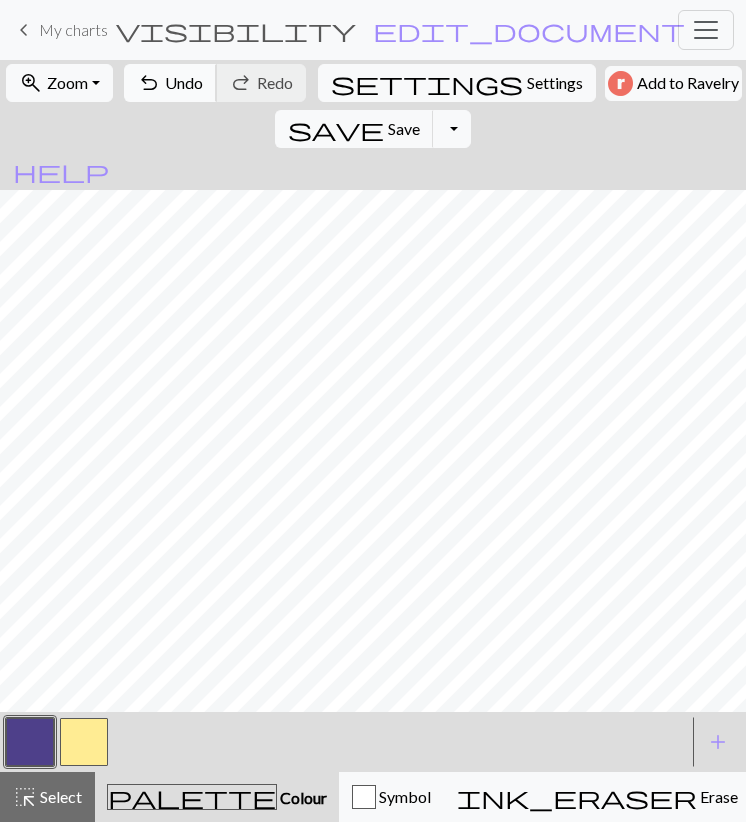 click on "Undo" at bounding box center (184, 82) 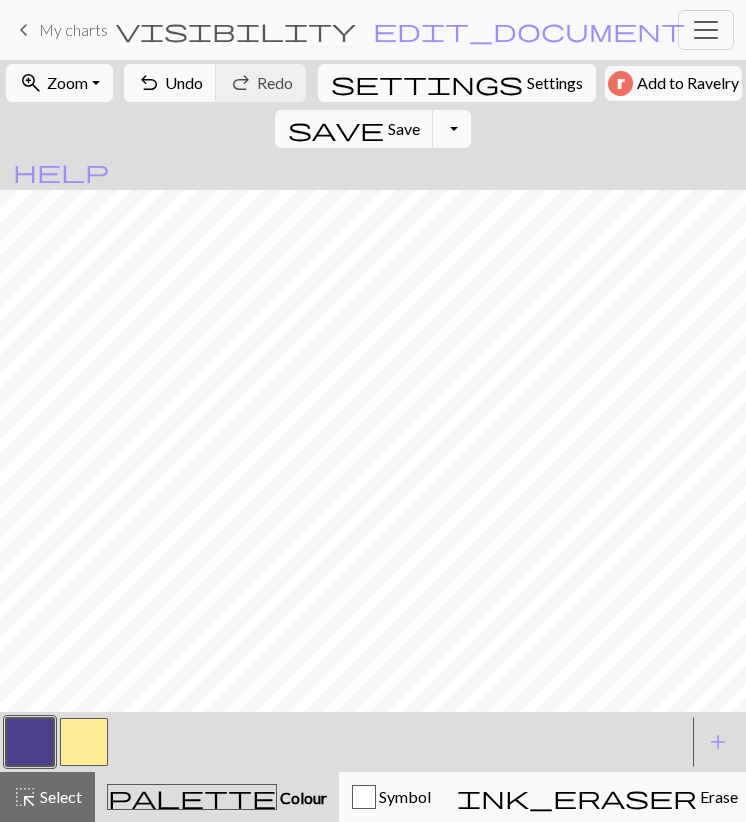 click at bounding box center (84, 742) 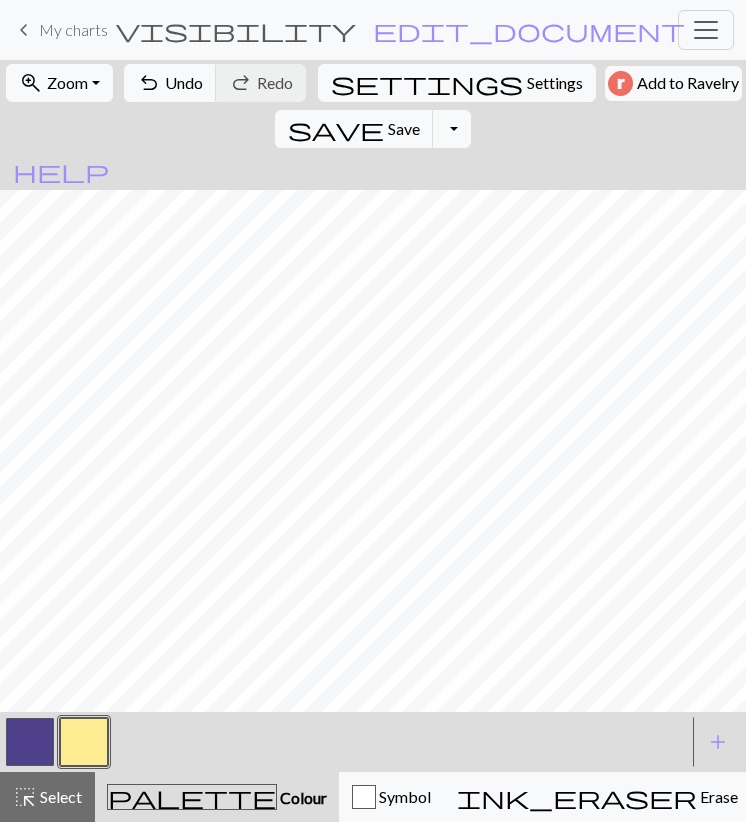 click at bounding box center [30, 742] 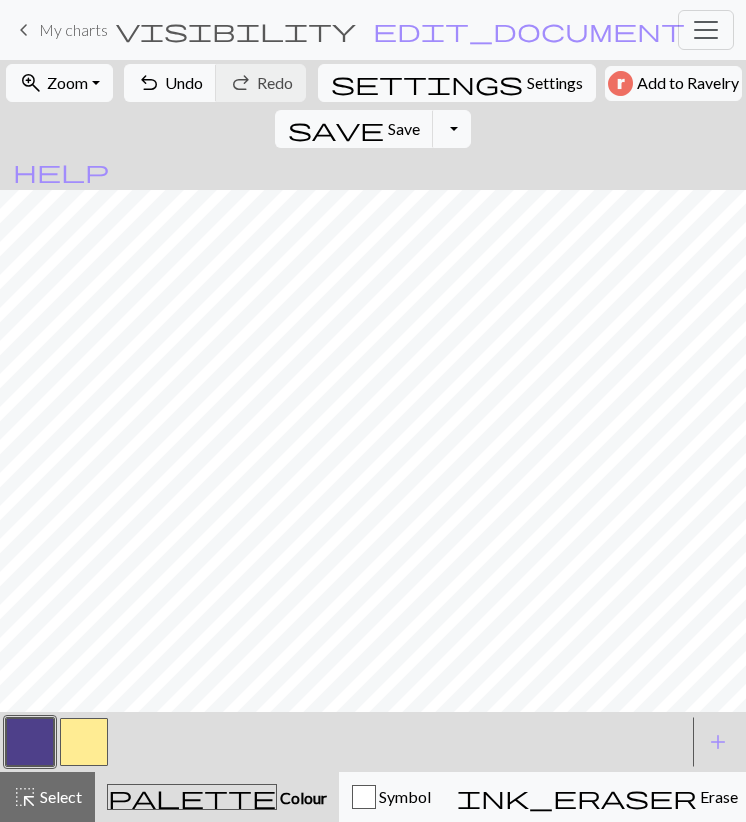 click on "< >" at bounding box center (345, 742) 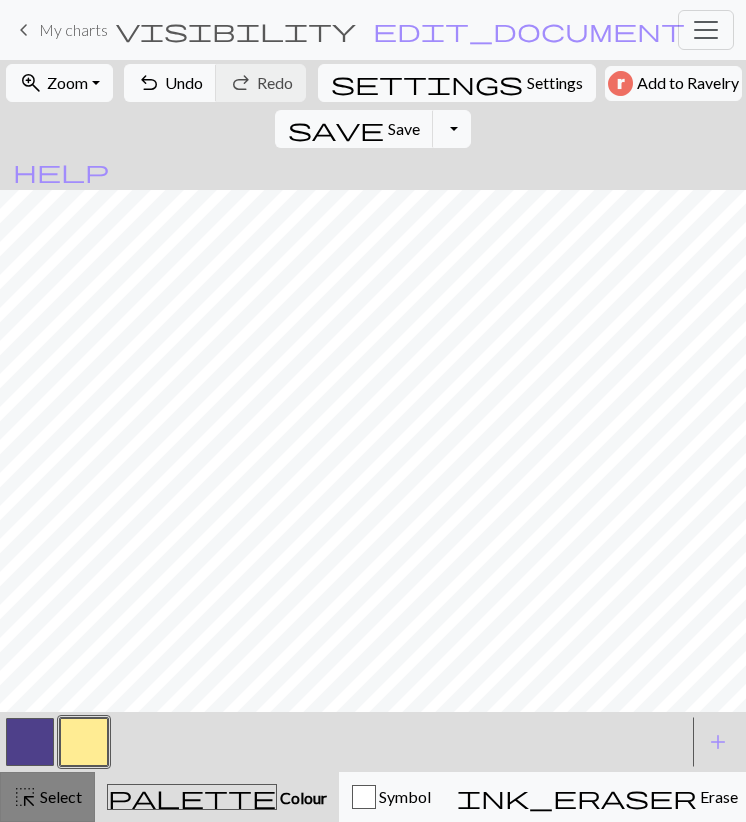 click on "Select" at bounding box center [59, 796] 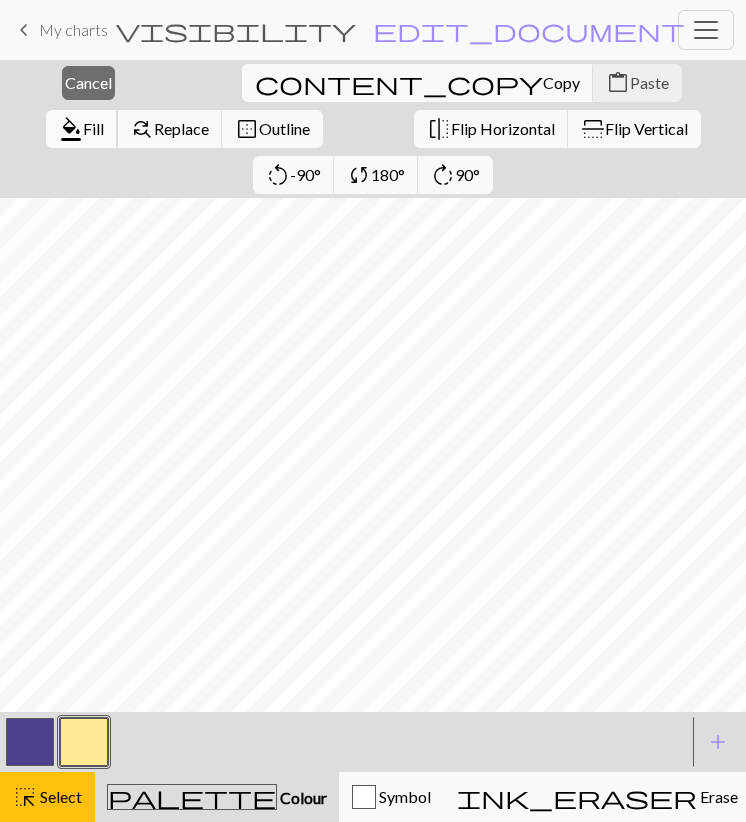 click on "format_color_fill" at bounding box center [71, 129] 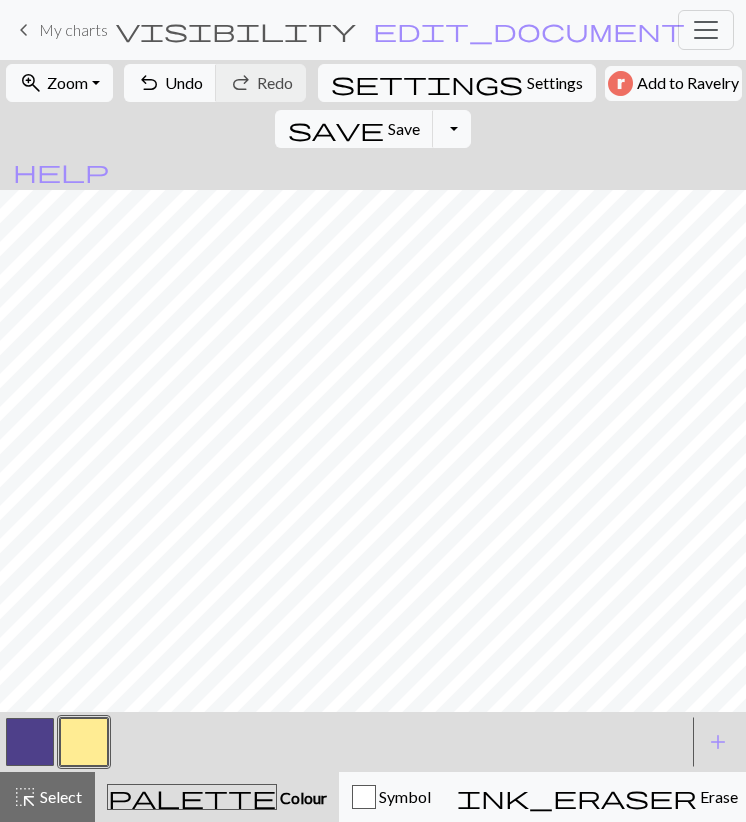 click at bounding box center (30, 742) 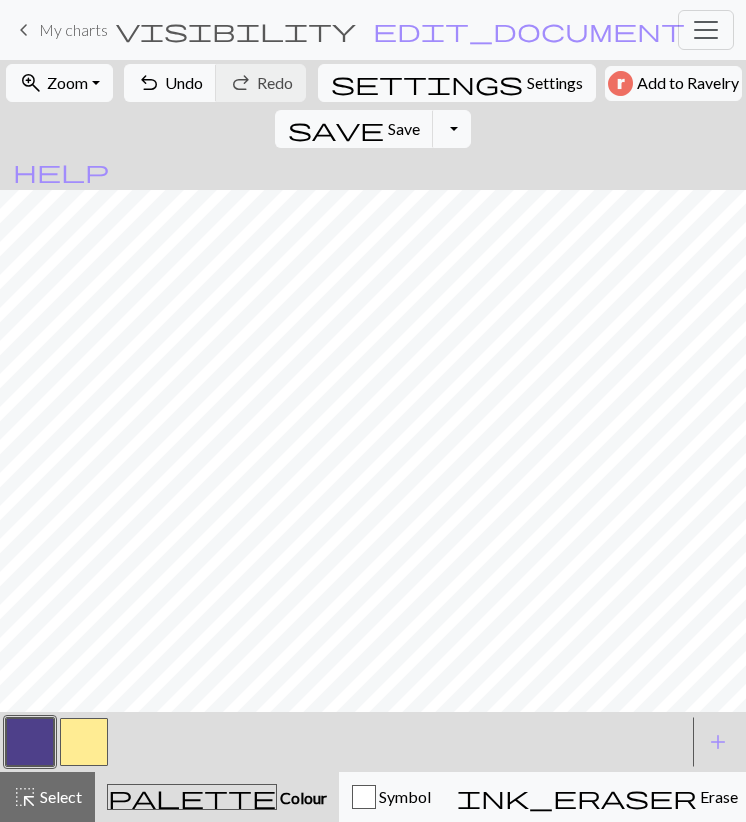click at bounding box center (84, 742) 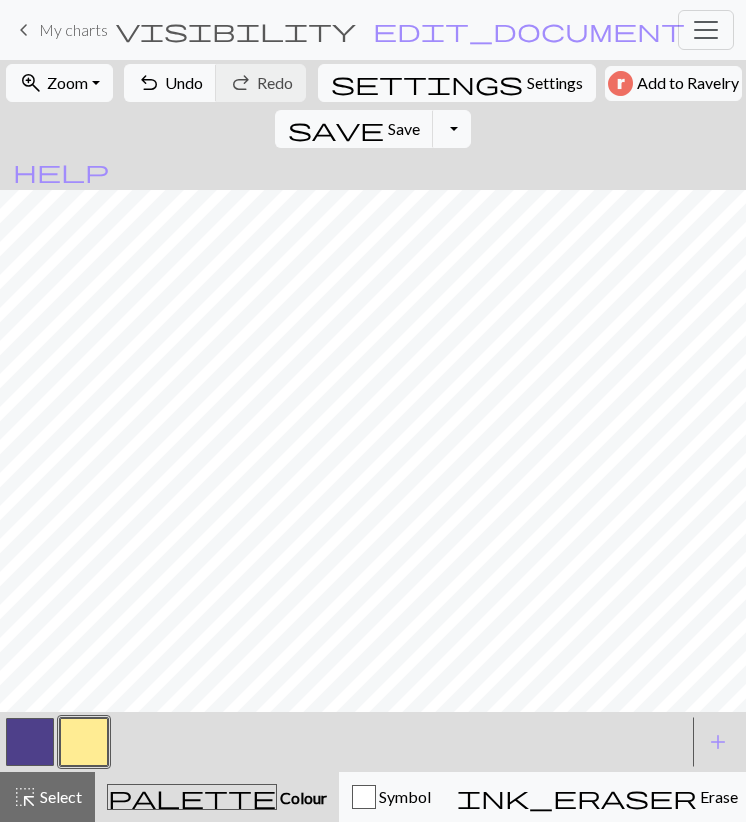click at bounding box center (30, 742) 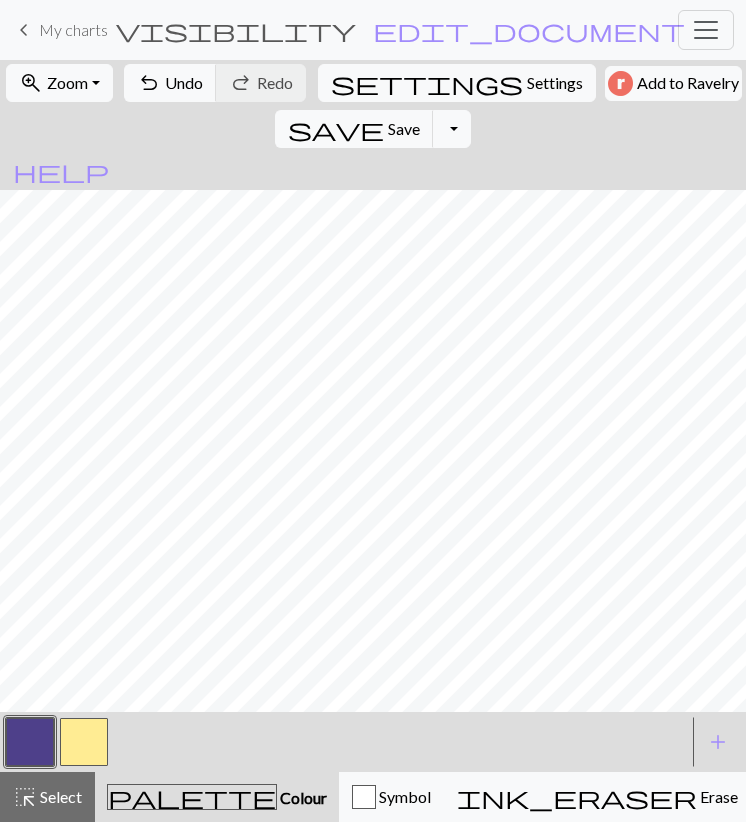 drag, startPoint x: 82, startPoint y: 746, endPoint x: 95, endPoint y: 729, distance: 21.400934 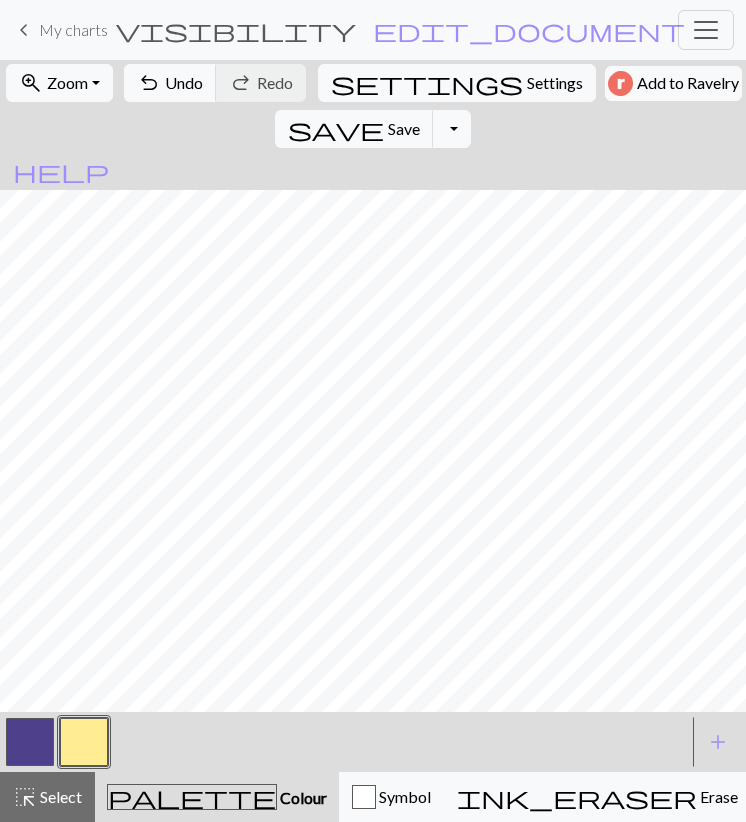 drag, startPoint x: 35, startPoint y: 752, endPoint x: 32, endPoint y: 736, distance: 16.27882 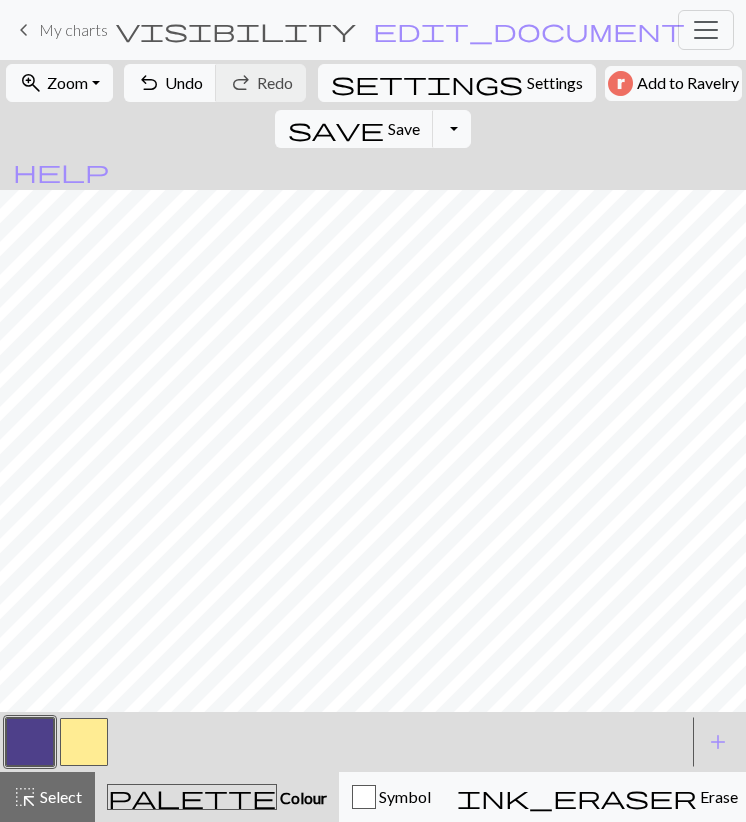 click at bounding box center (84, 742) 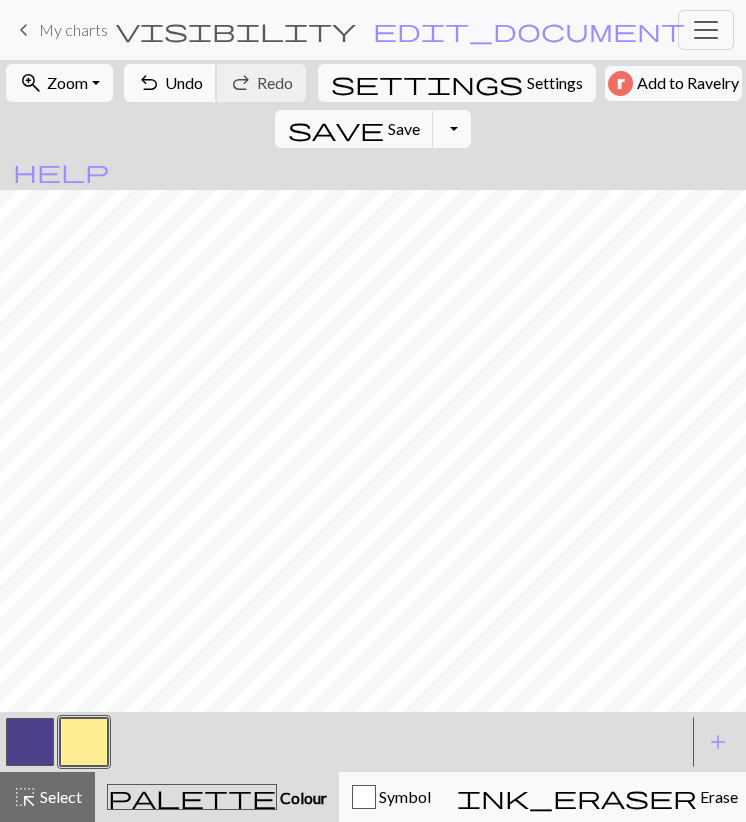 click on "Undo" at bounding box center (184, 82) 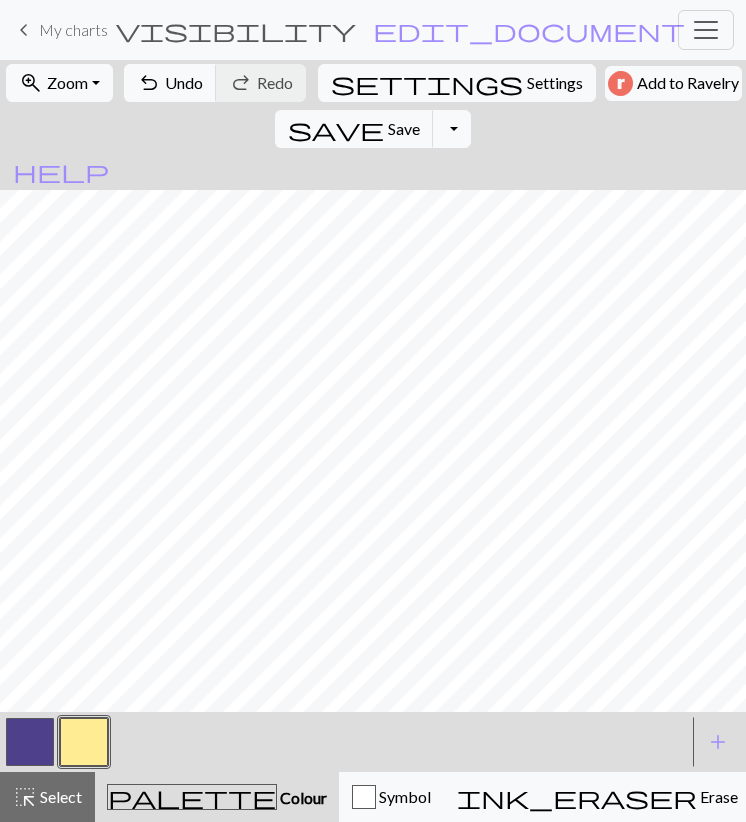 click at bounding box center [30, 742] 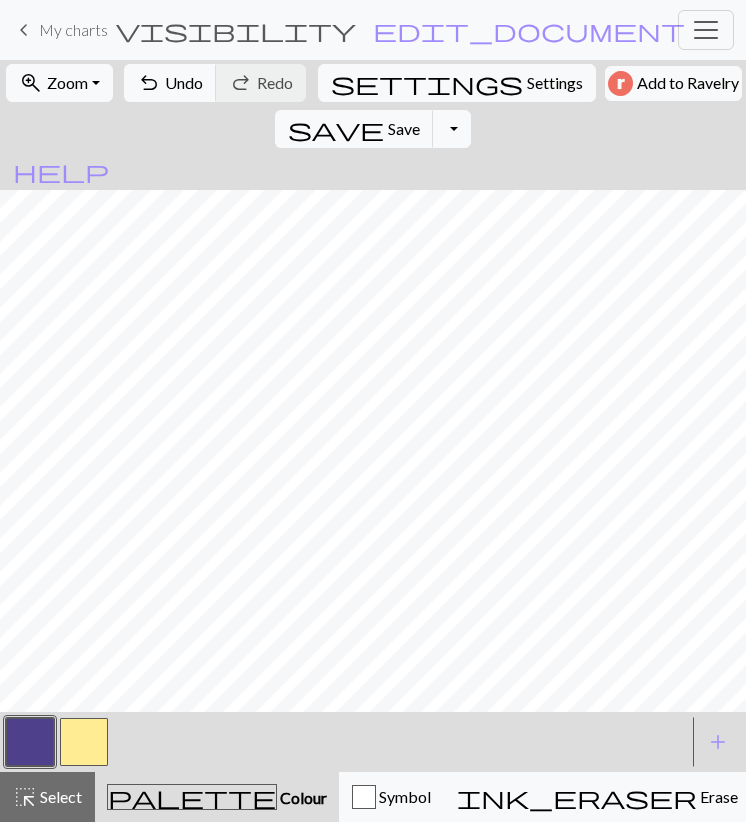 drag, startPoint x: 91, startPoint y: 745, endPoint x: 103, endPoint y: 721, distance: 26.832815 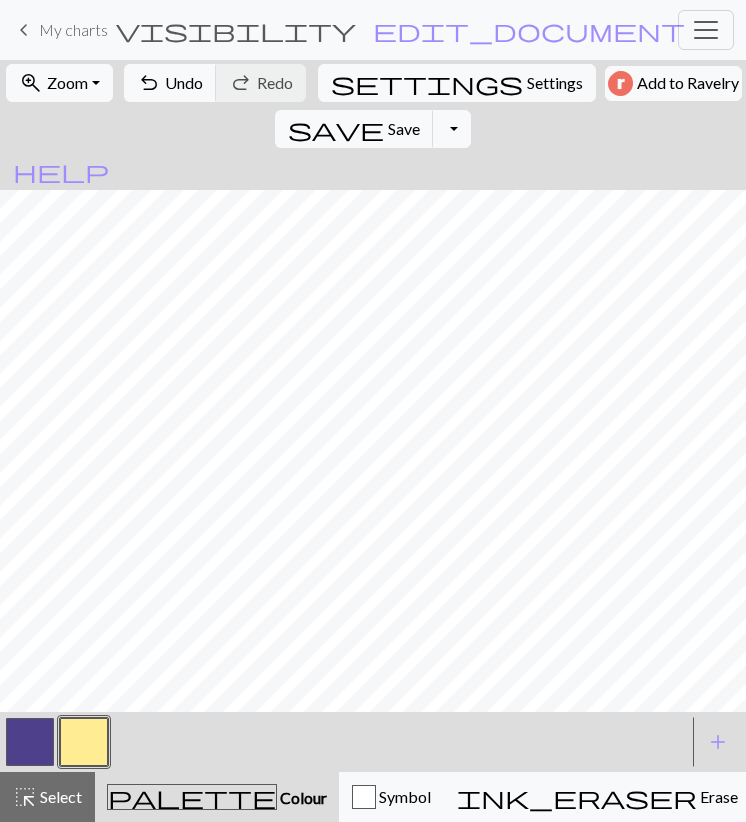 click at bounding box center (30, 742) 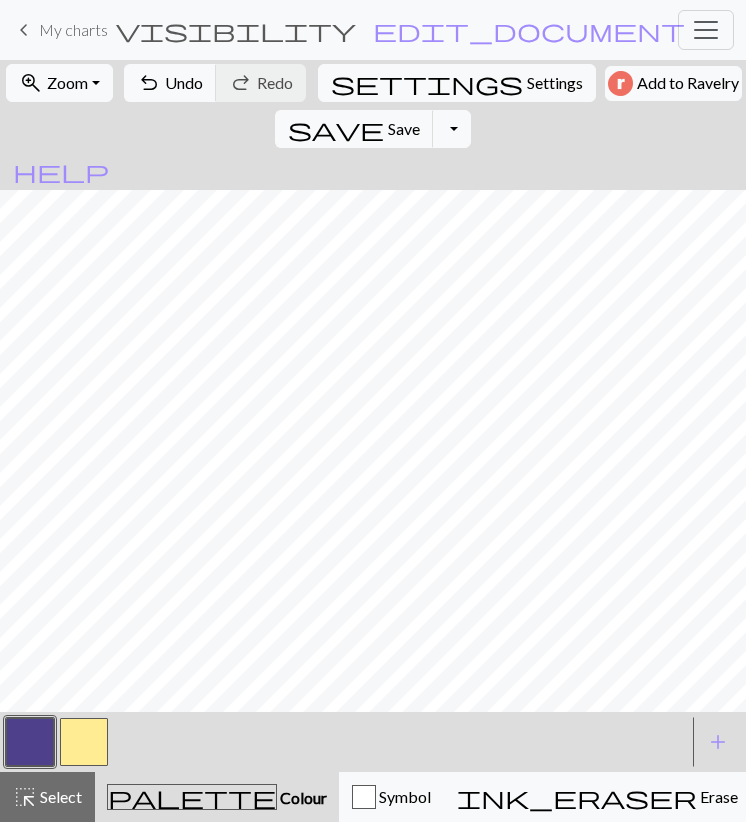 drag, startPoint x: 80, startPoint y: 743, endPoint x: 83, endPoint y: 723, distance: 20.22375 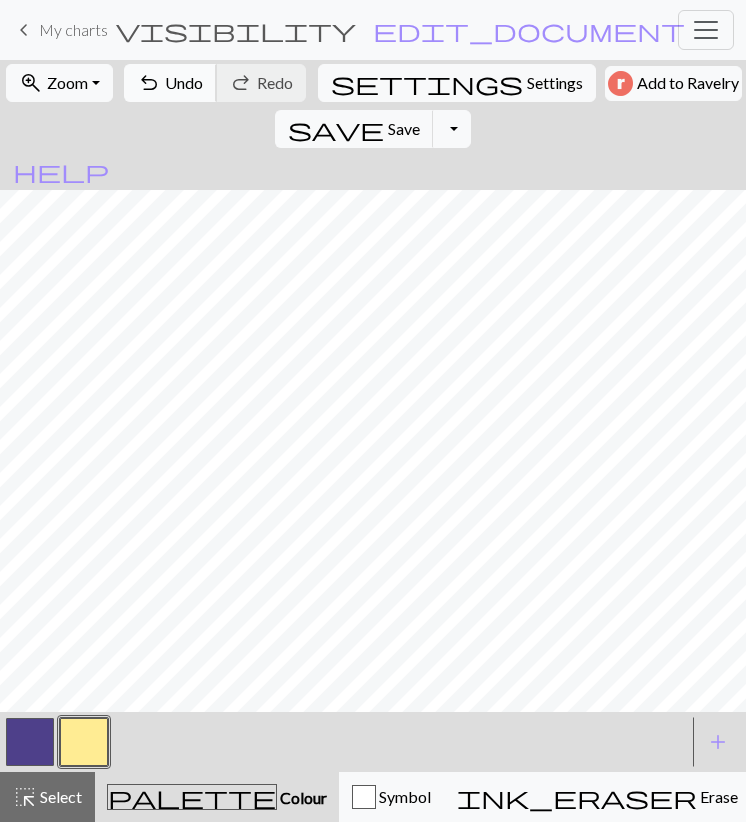 click on "Undo" at bounding box center [184, 82] 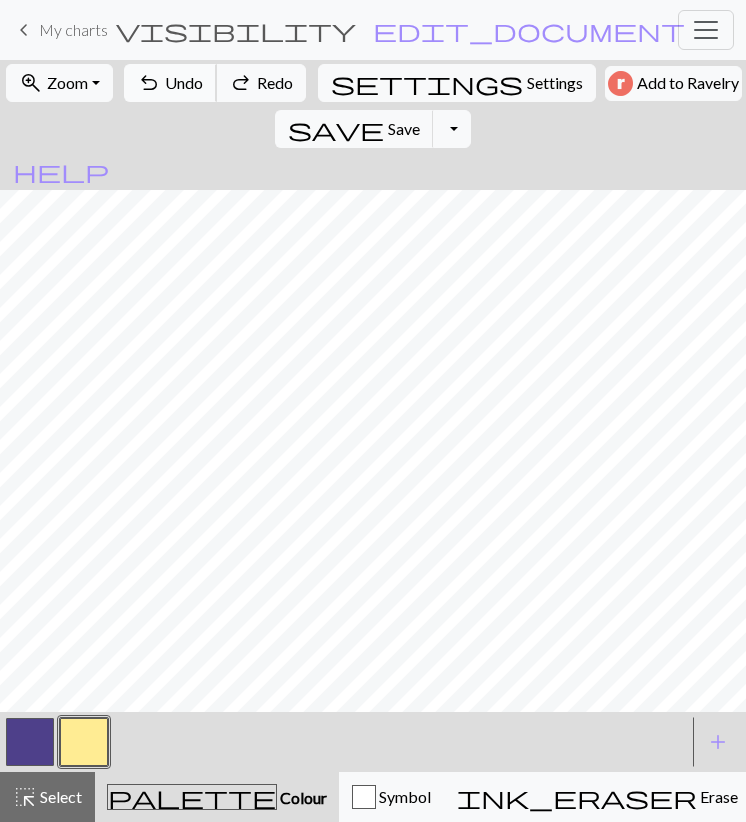 click on "Undo" at bounding box center (184, 82) 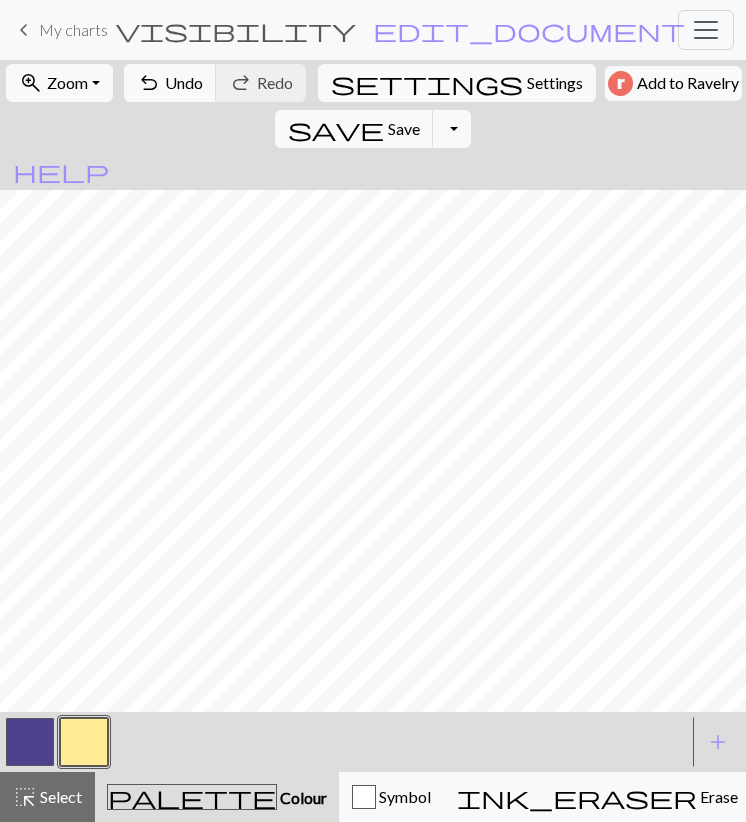 click at bounding box center [30, 742] 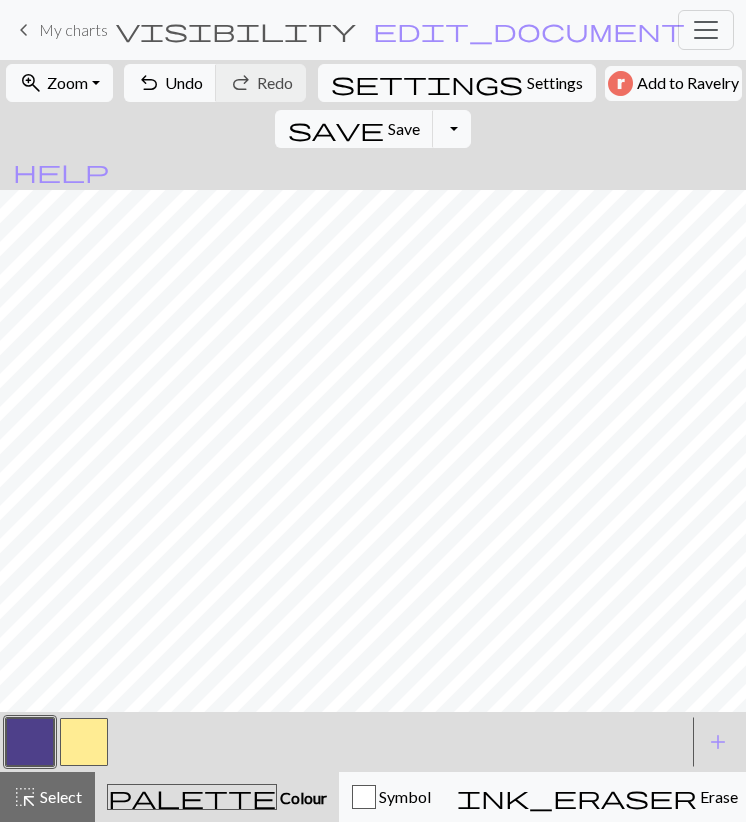 click at bounding box center (30, 742) 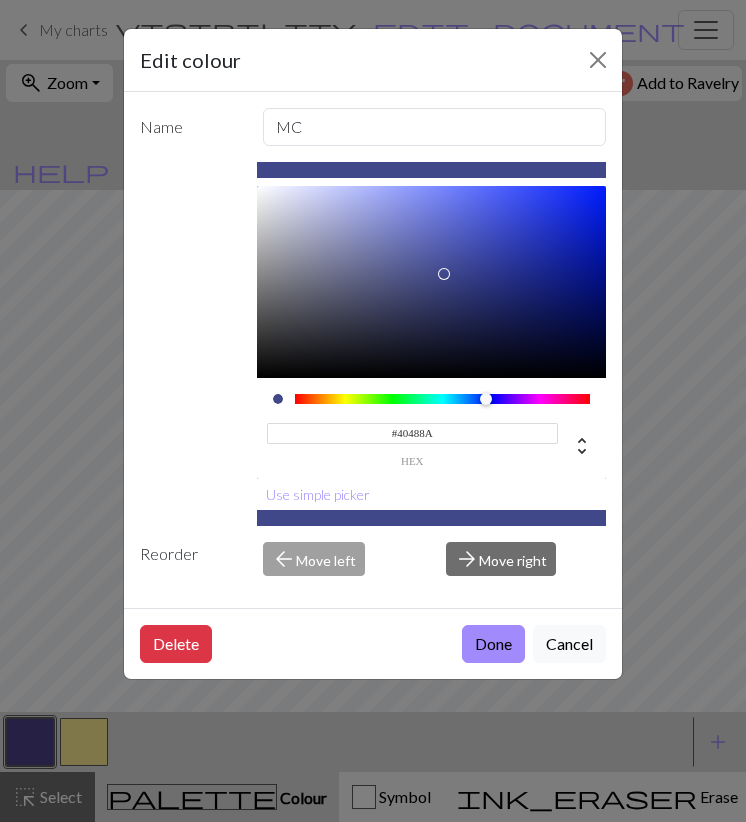 drag, startPoint x: 499, startPoint y: 405, endPoint x: 486, endPoint y: 408, distance: 13.341664 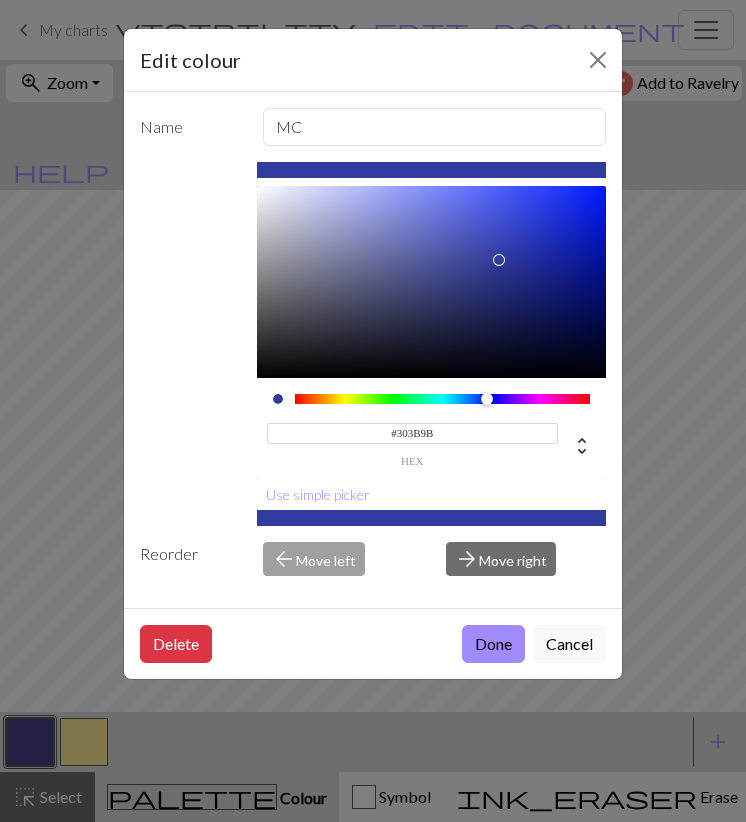 type on "#303B99" 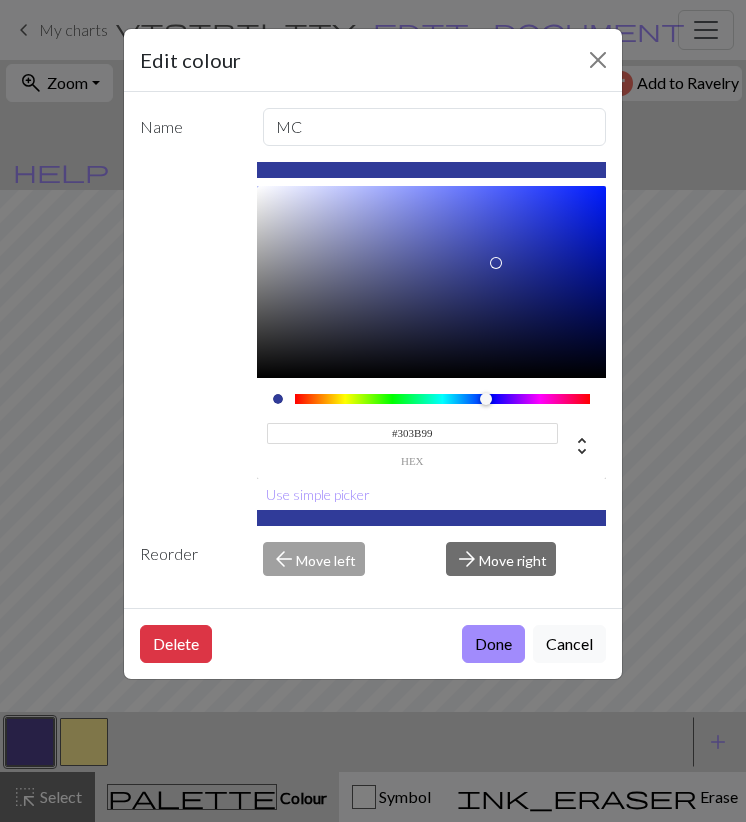 drag, startPoint x: 434, startPoint y: 257, endPoint x: 497, endPoint y: 262, distance: 63.1981 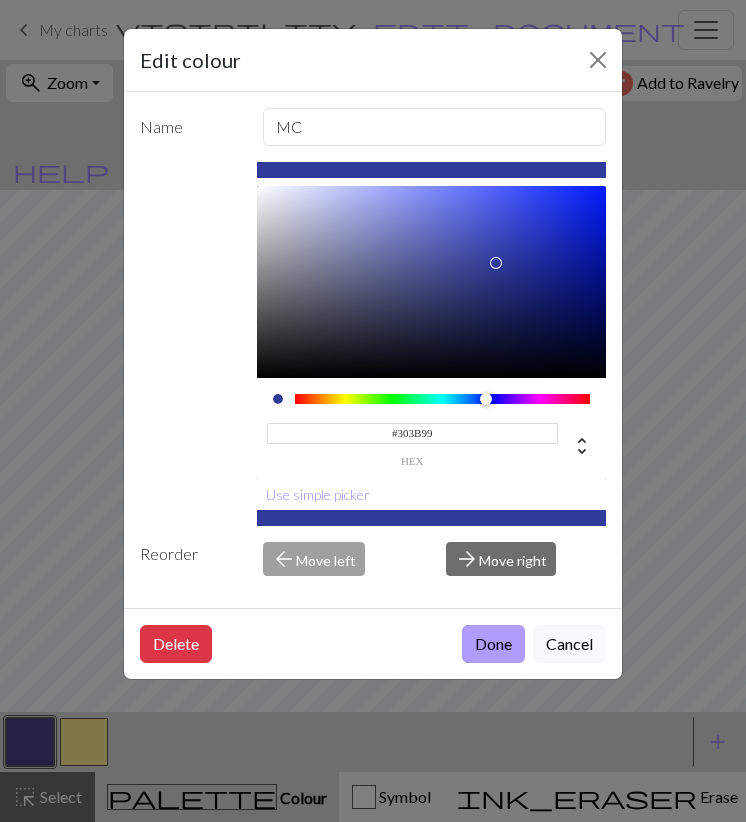 click on "Done" at bounding box center (493, 644) 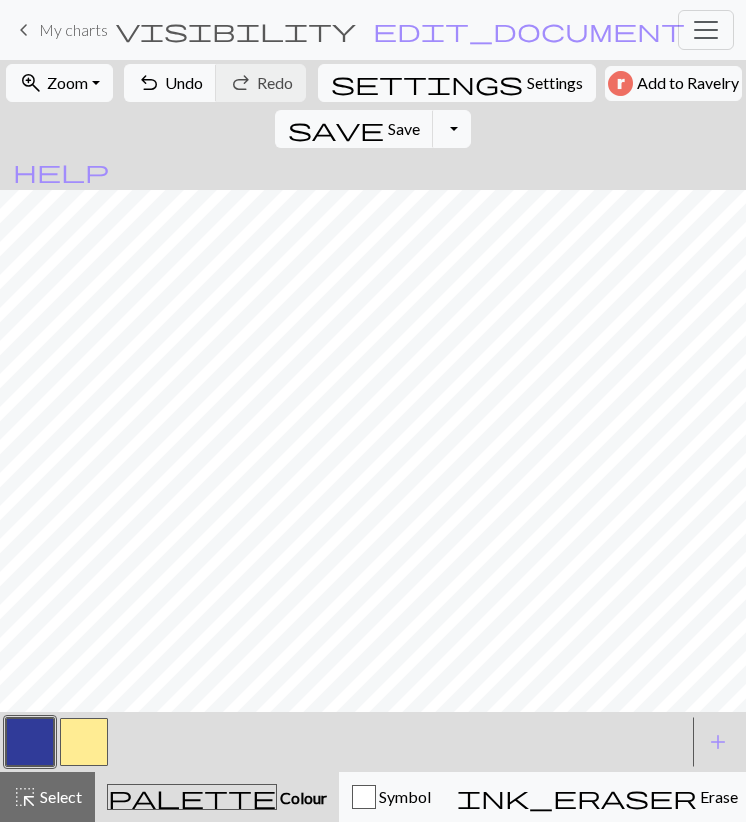 click at bounding box center [84, 742] 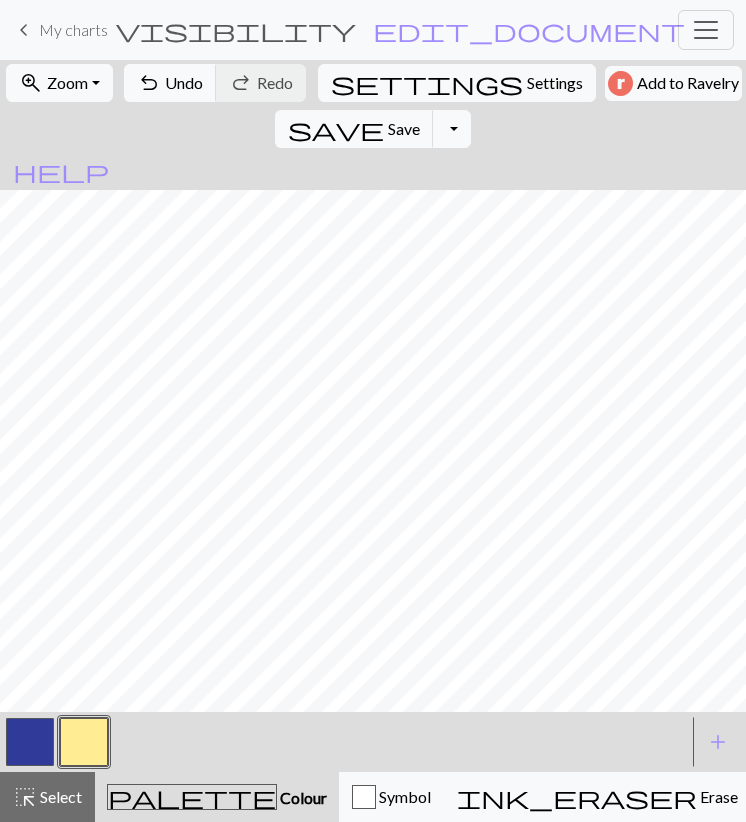 click at bounding box center (84, 742) 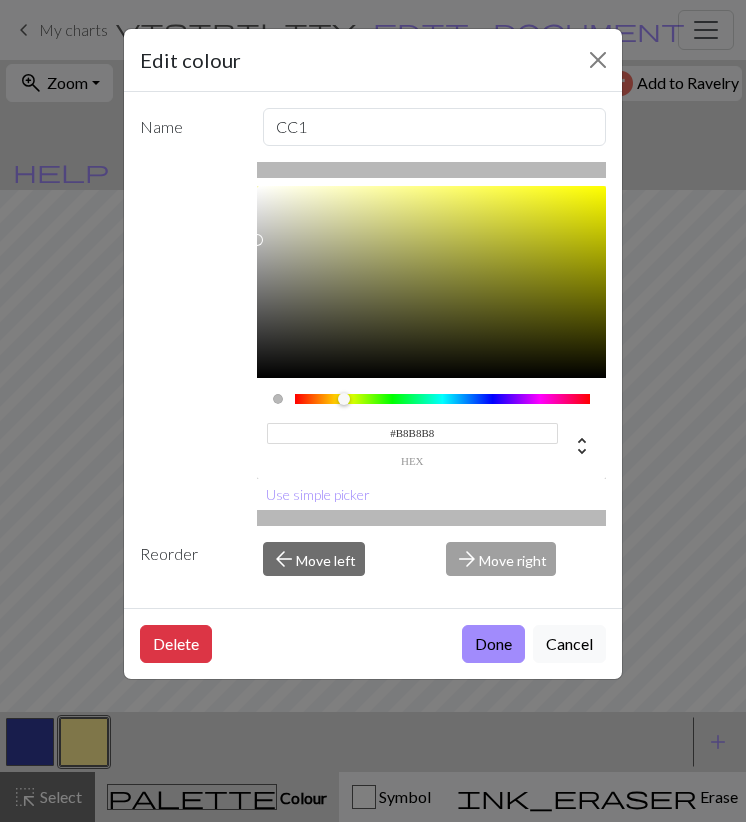 type on "#BDBDBD" 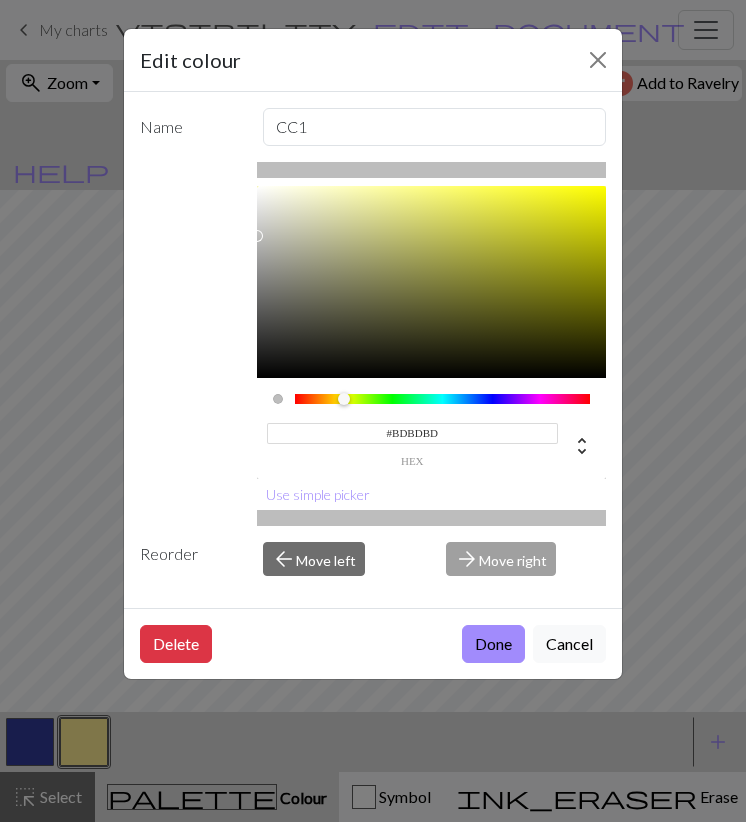 drag, startPoint x: 261, startPoint y: 267, endPoint x: 246, endPoint y: 235, distance: 35.341194 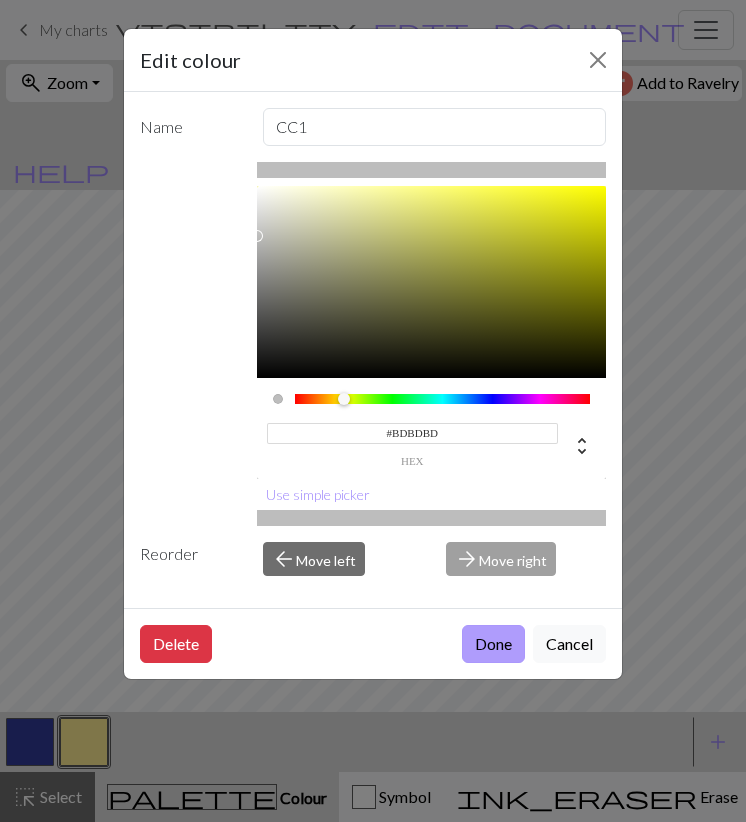 click on "Done" at bounding box center (493, 644) 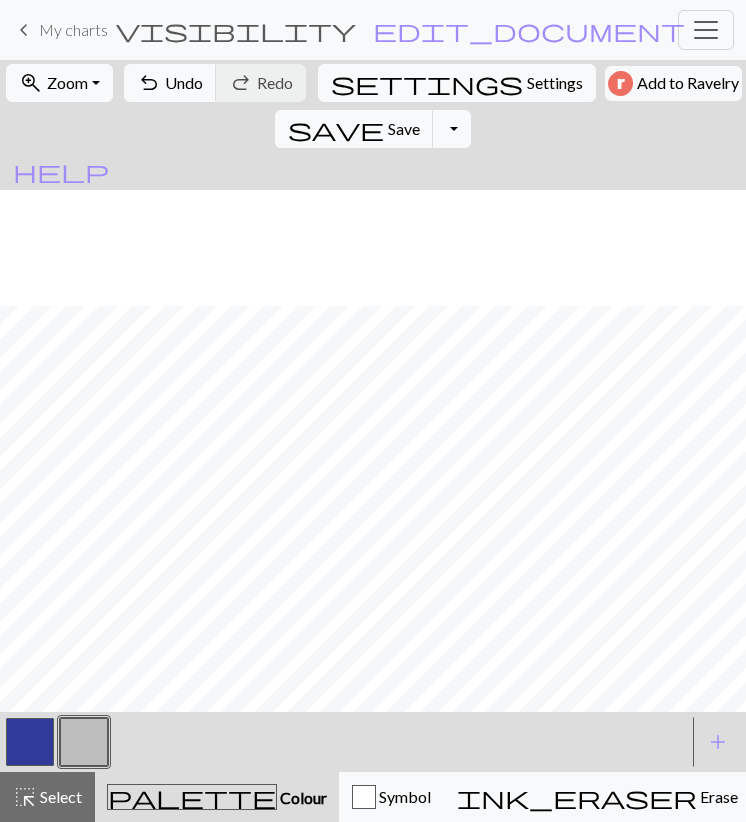 scroll, scrollTop: 464, scrollLeft: 0, axis: vertical 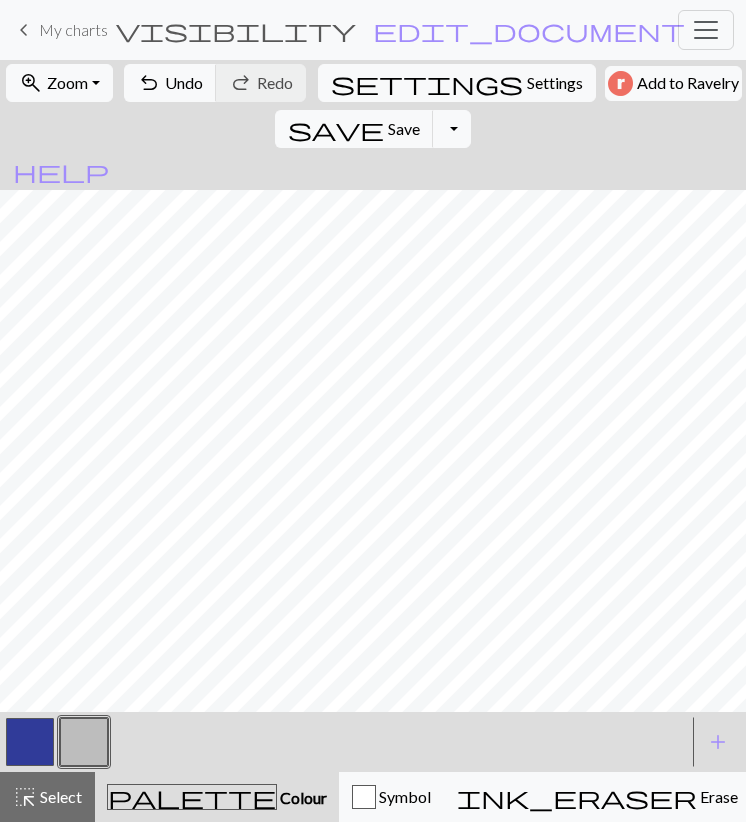 click at bounding box center [30, 742] 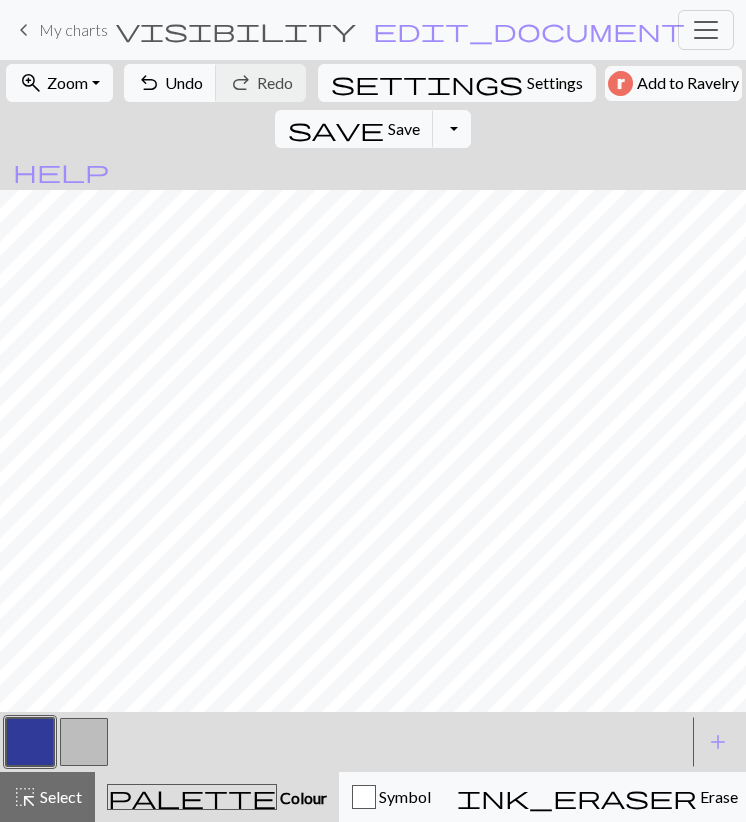 click at bounding box center (84, 742) 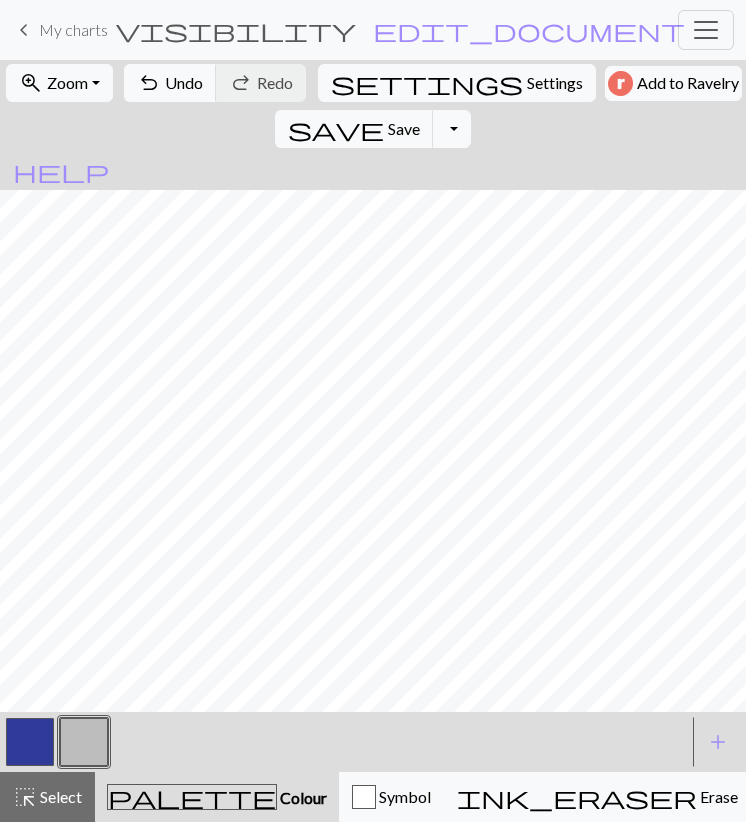 click at bounding box center [30, 742] 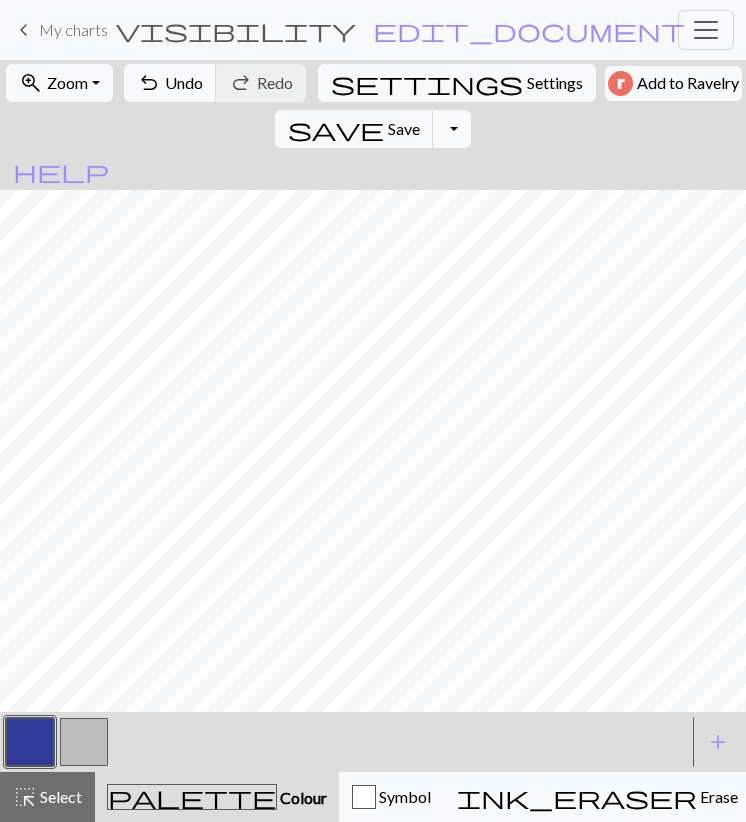 drag, startPoint x: 100, startPoint y: 748, endPoint x: 114, endPoint y: 726, distance: 26.076809 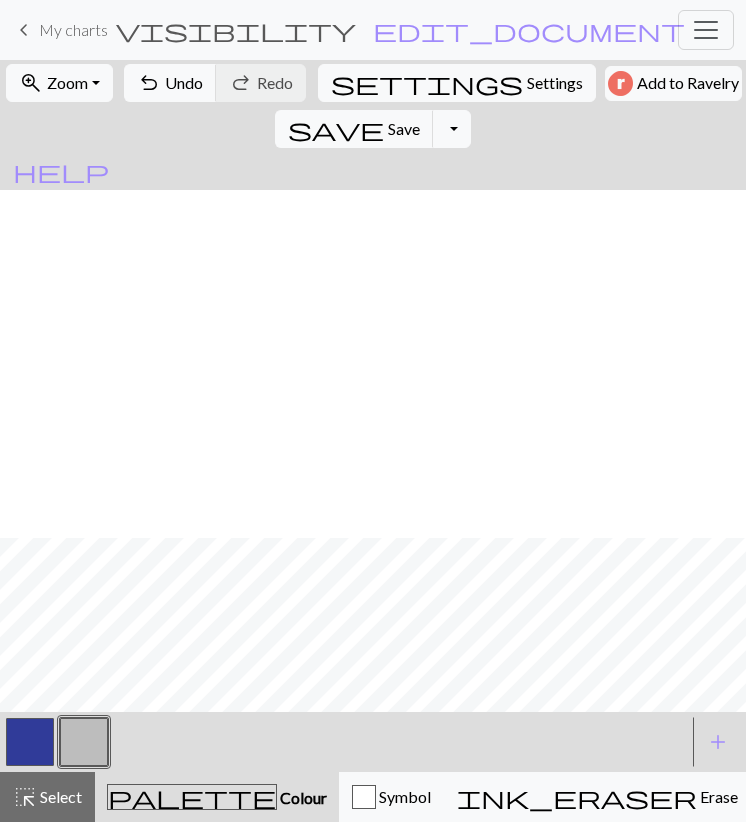 scroll, scrollTop: 928, scrollLeft: 0, axis: vertical 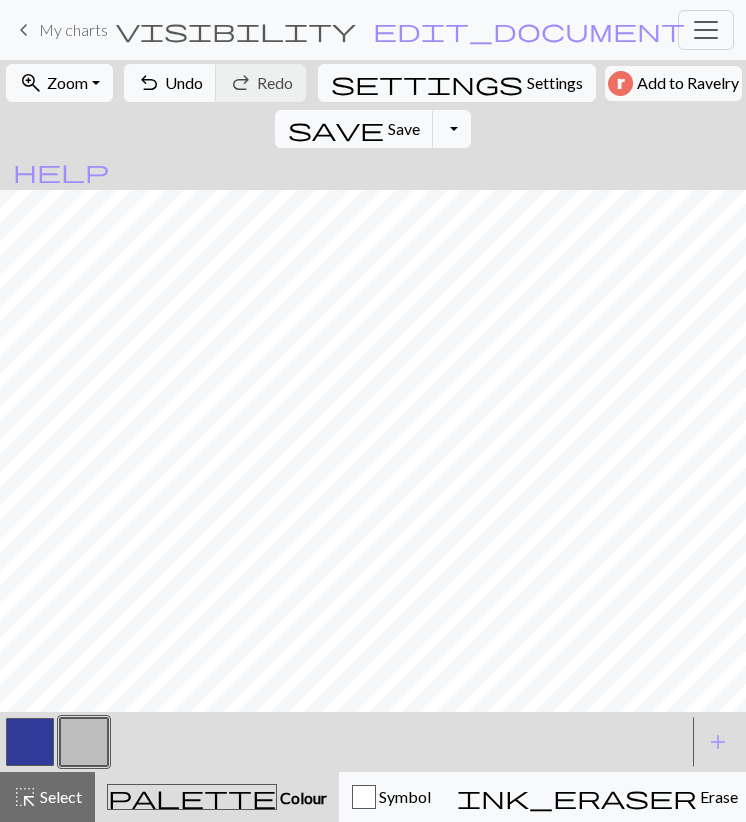 click at bounding box center [30, 742] 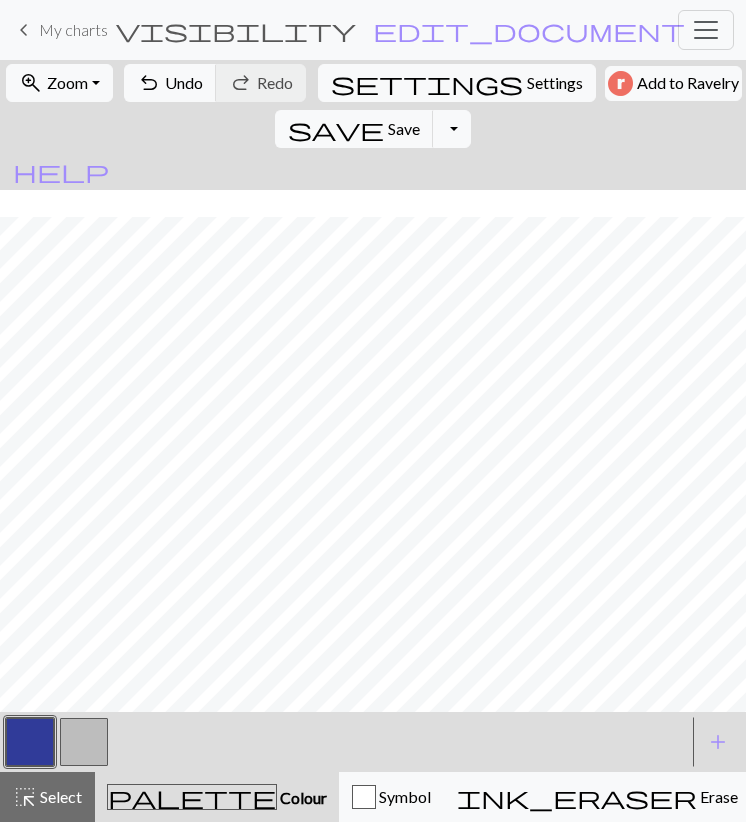 scroll, scrollTop: 2463, scrollLeft: 0, axis: vertical 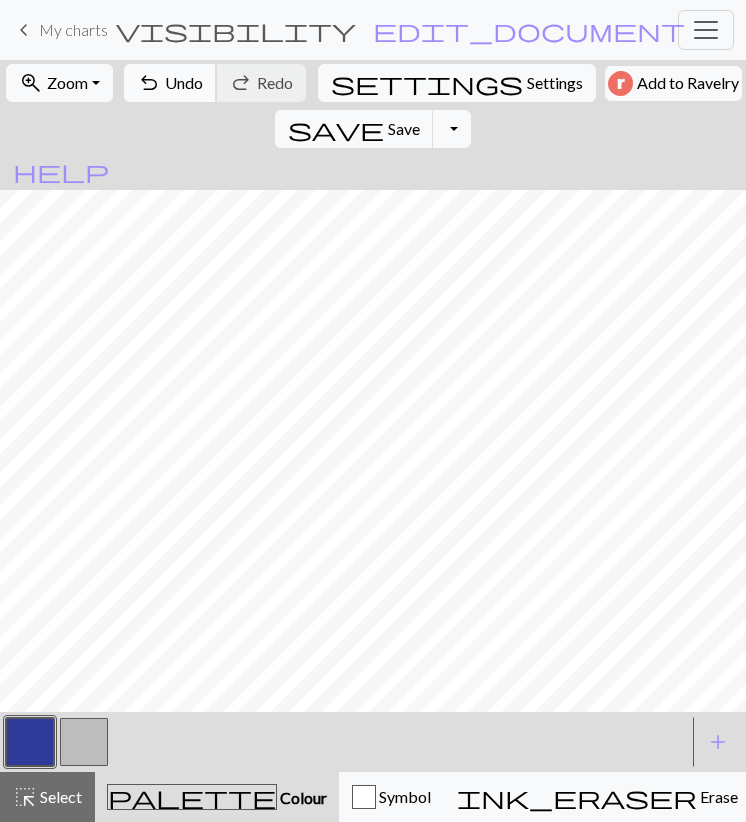 click on "Undo" at bounding box center [184, 82] 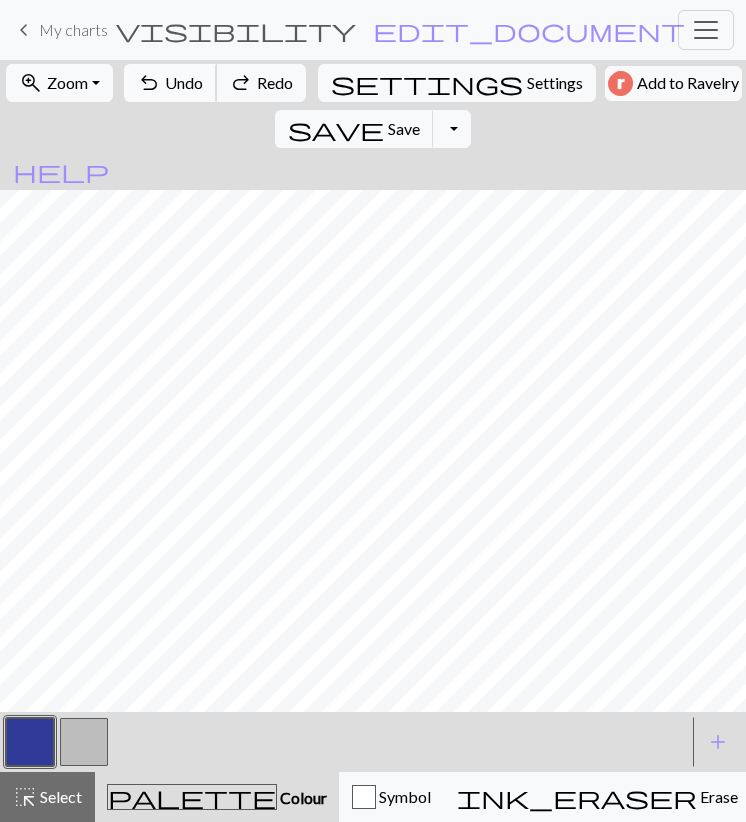 click on "Undo" at bounding box center (184, 82) 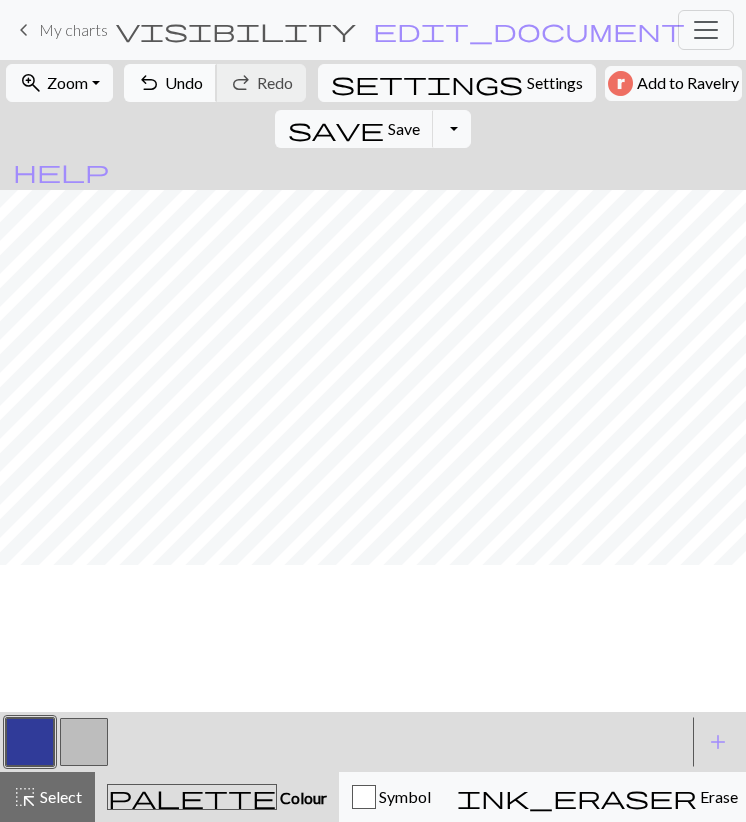 scroll, scrollTop: 1999, scrollLeft: 0, axis: vertical 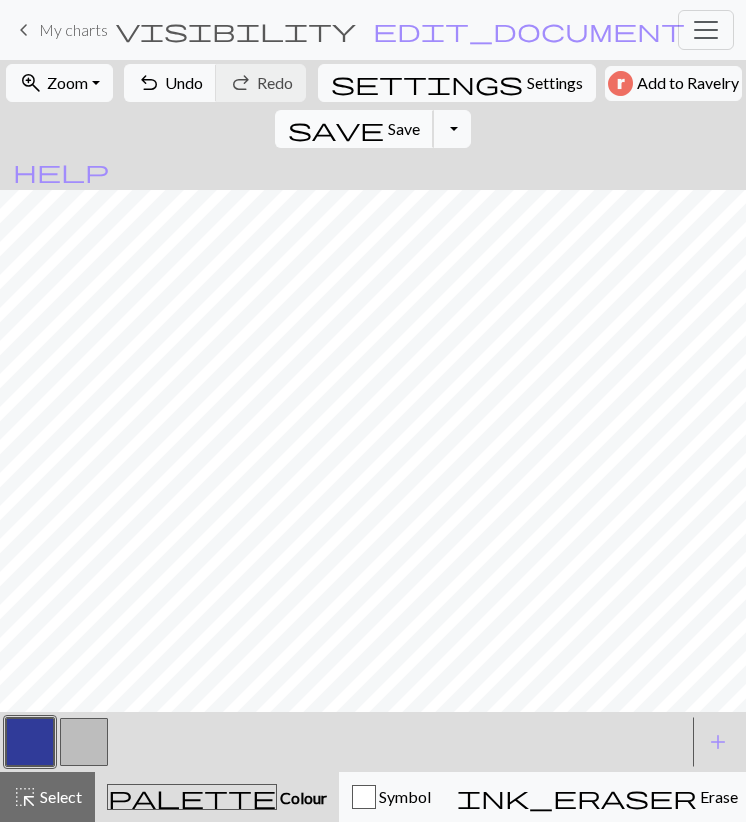 click on "save Save Save" at bounding box center (354, 129) 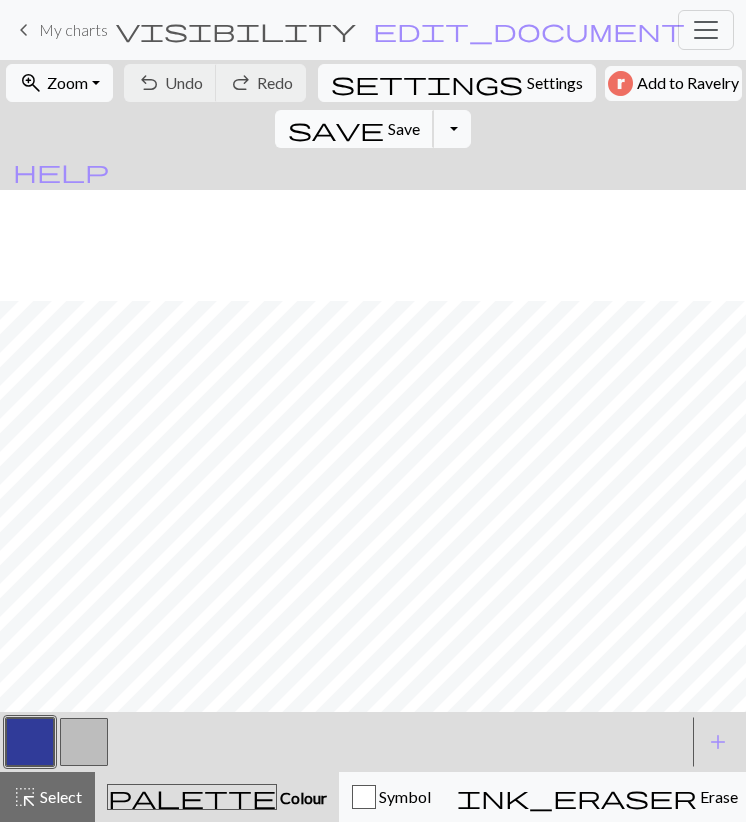 scroll, scrollTop: 375, scrollLeft: 0, axis: vertical 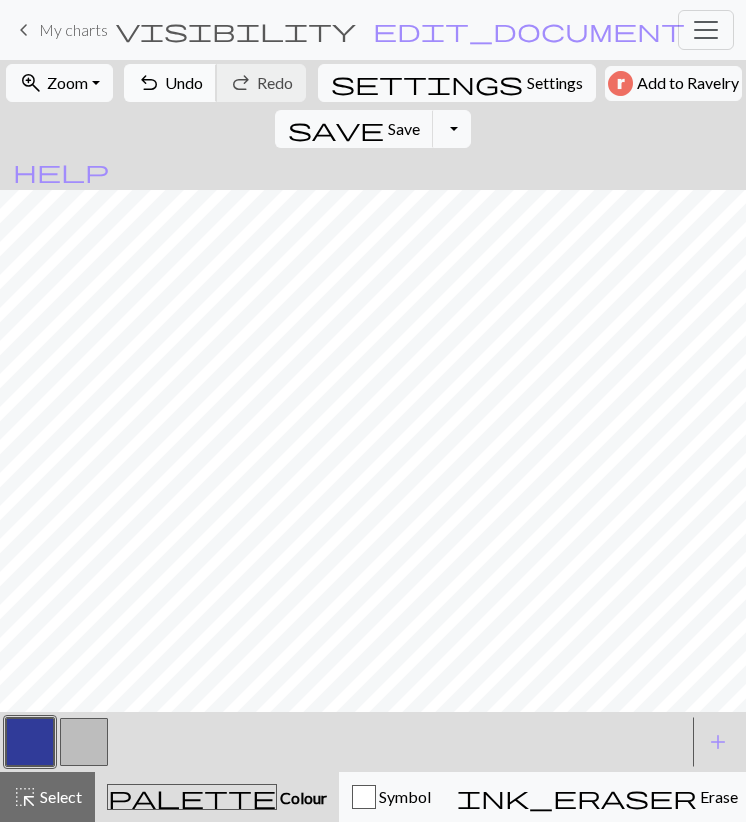 click on "Undo" at bounding box center (184, 82) 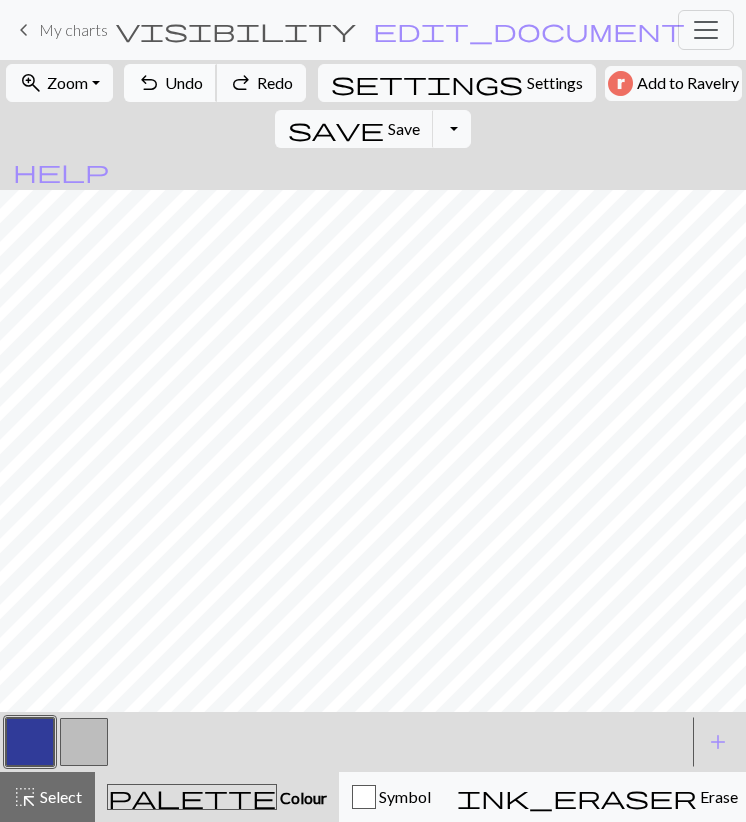 click on "Undo" at bounding box center [184, 82] 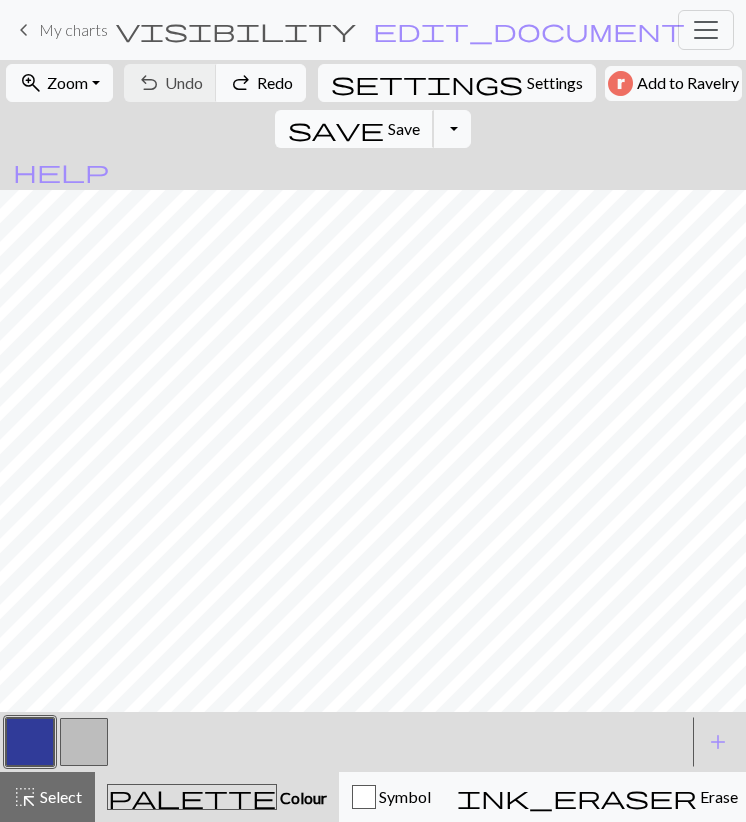 click on "save" at bounding box center [336, 129] 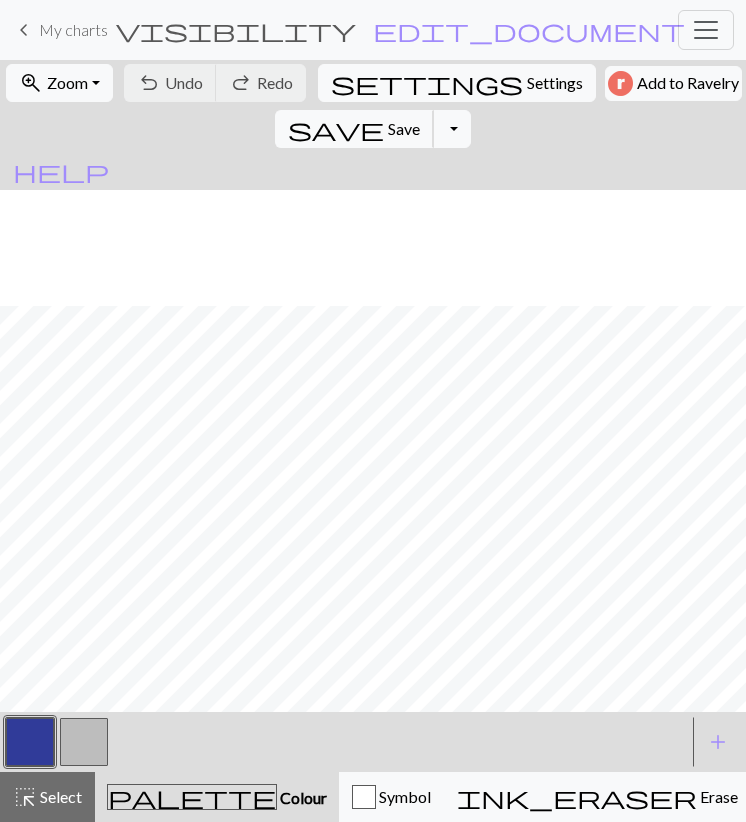 scroll, scrollTop: 607, scrollLeft: 0, axis: vertical 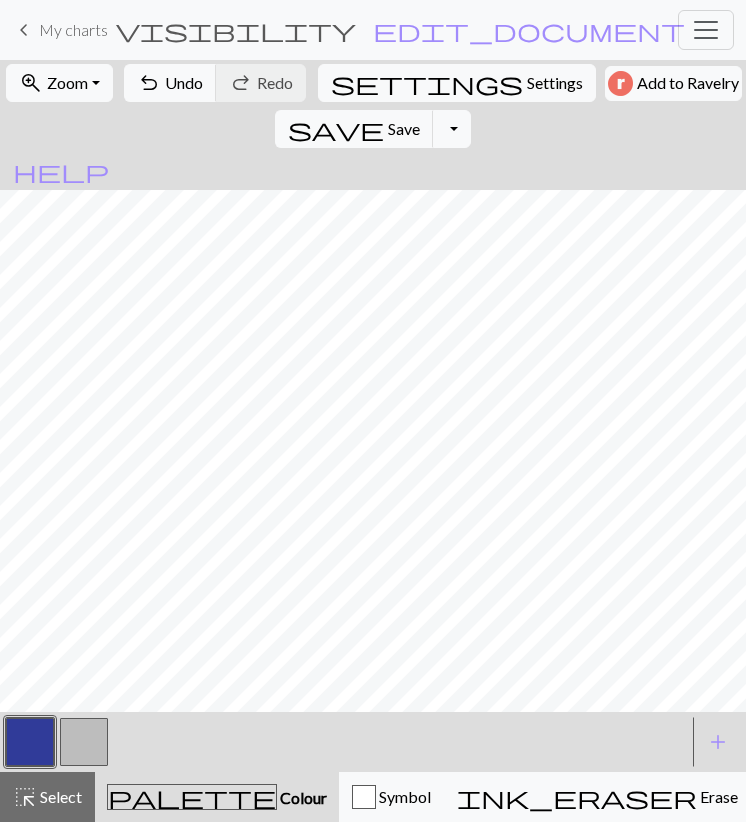 click at bounding box center (84, 742) 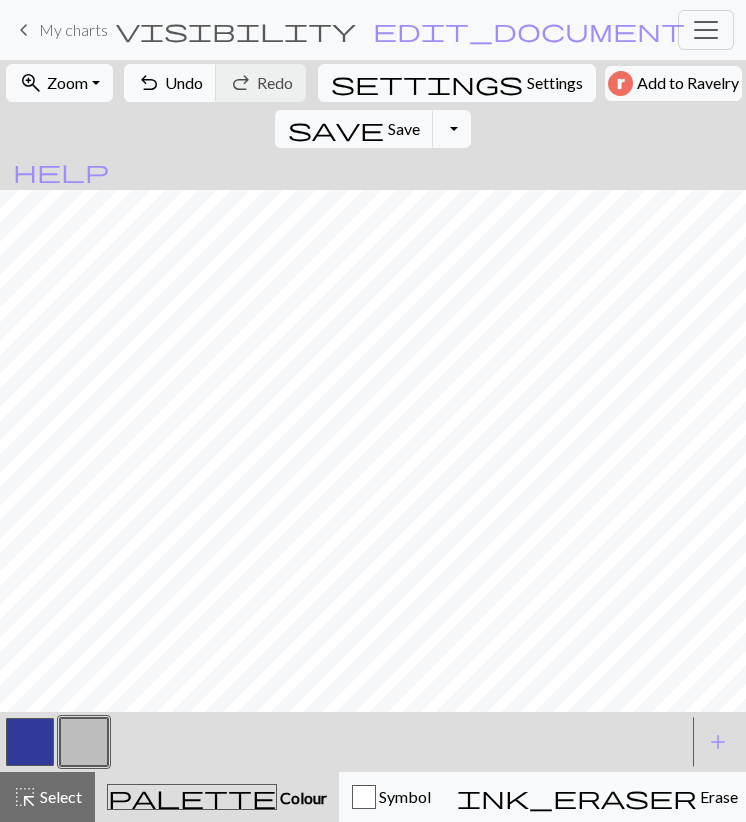 click at bounding box center [30, 742] 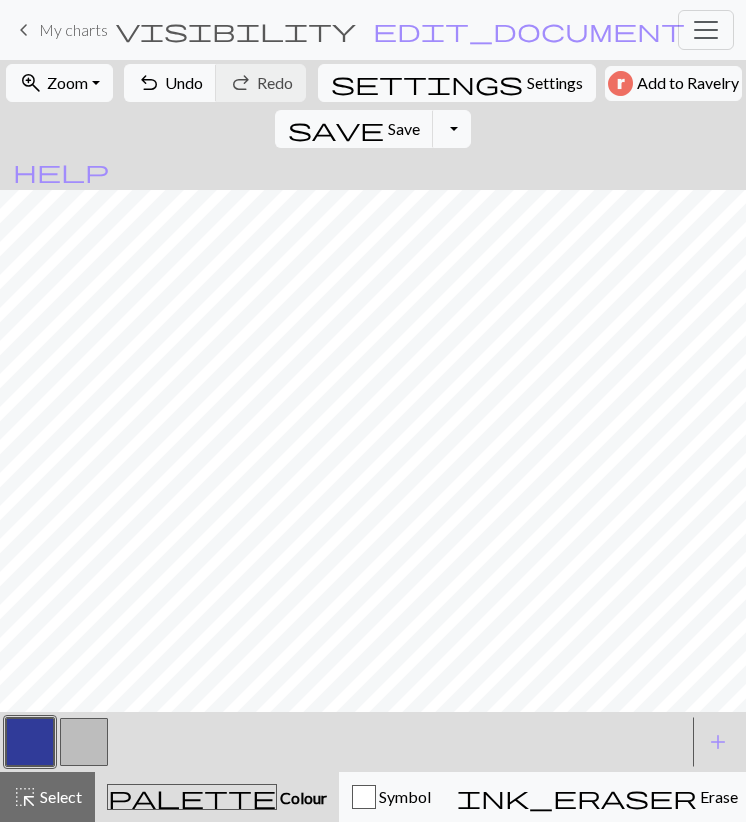 click at bounding box center (84, 742) 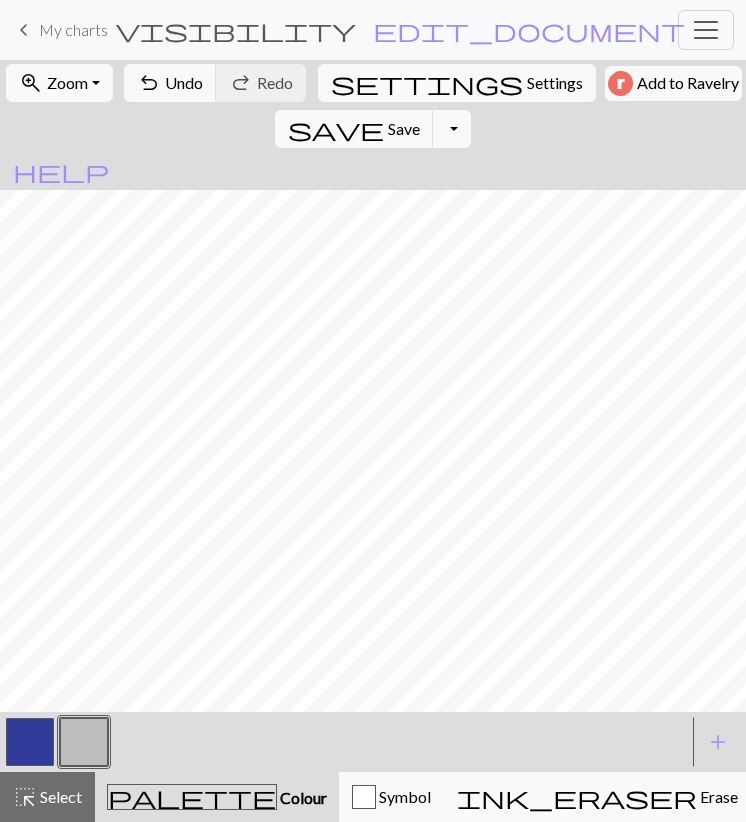 click at bounding box center (30, 742) 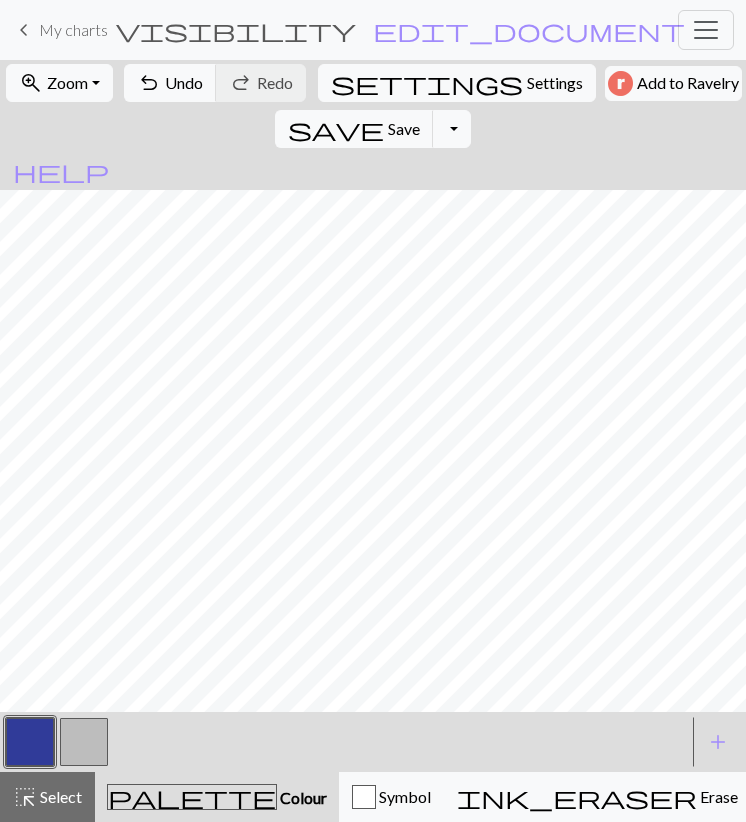 click on "highlight_alt" at bounding box center (25, 797) 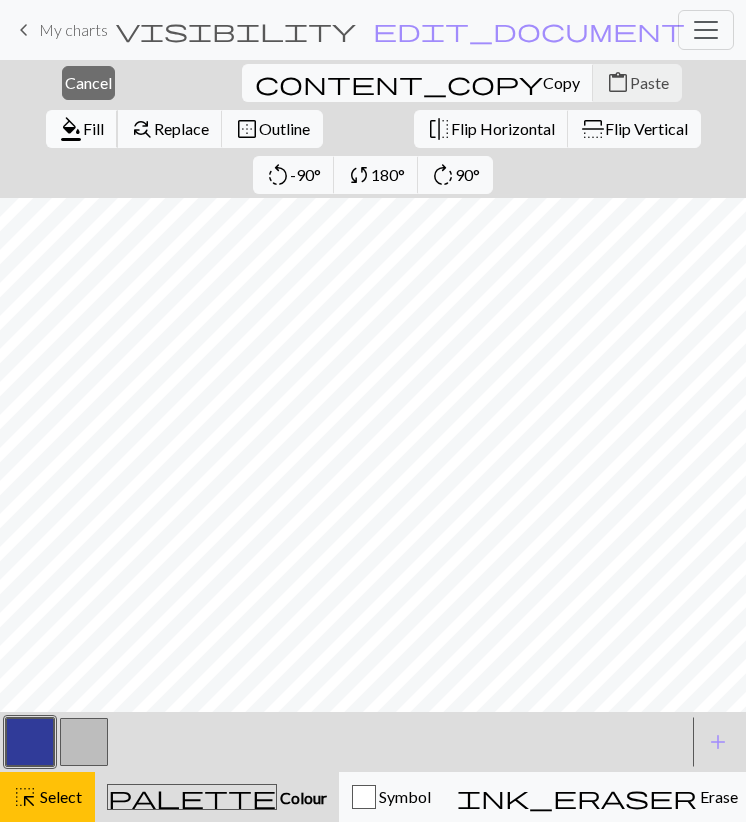 click on "Fill" at bounding box center (93, 128) 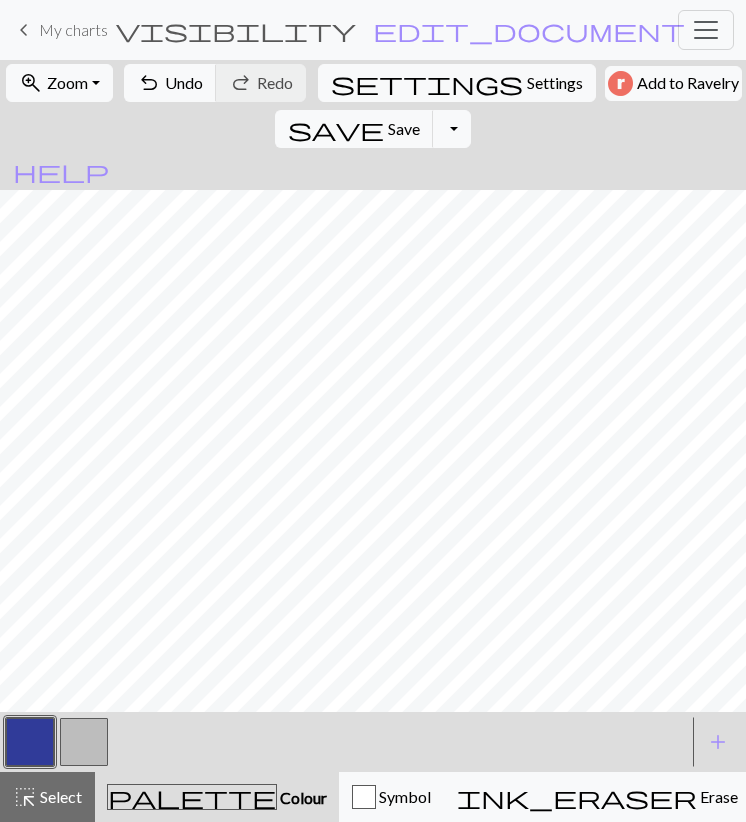 click at bounding box center [84, 742] 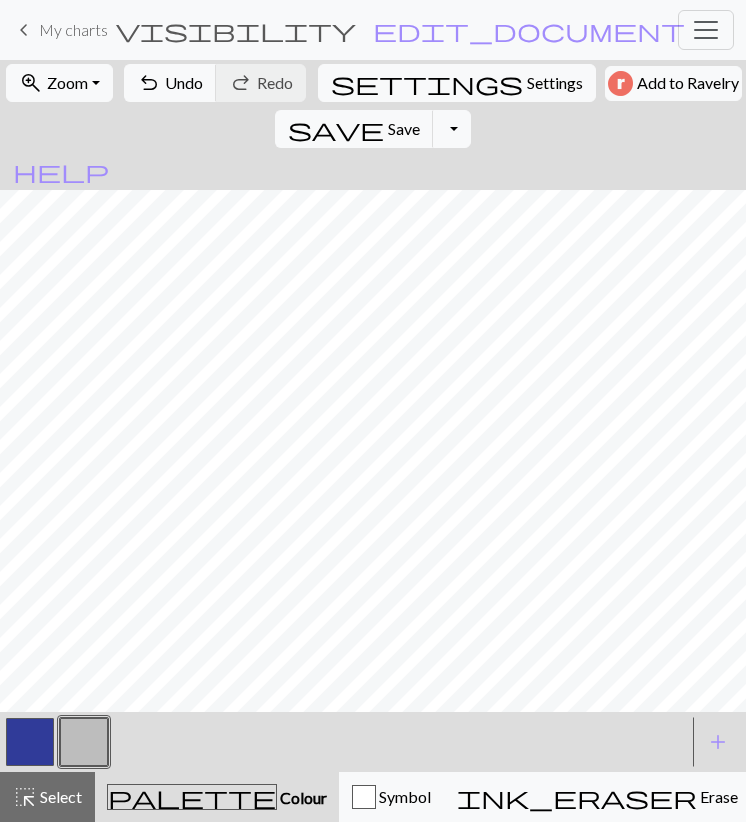 click at bounding box center (30, 742) 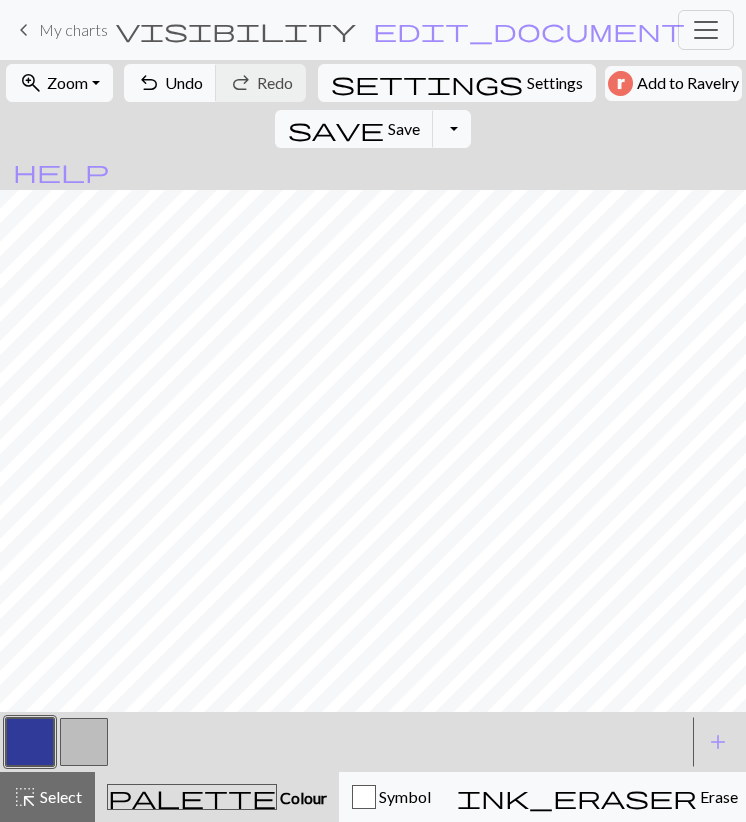 click at bounding box center (84, 742) 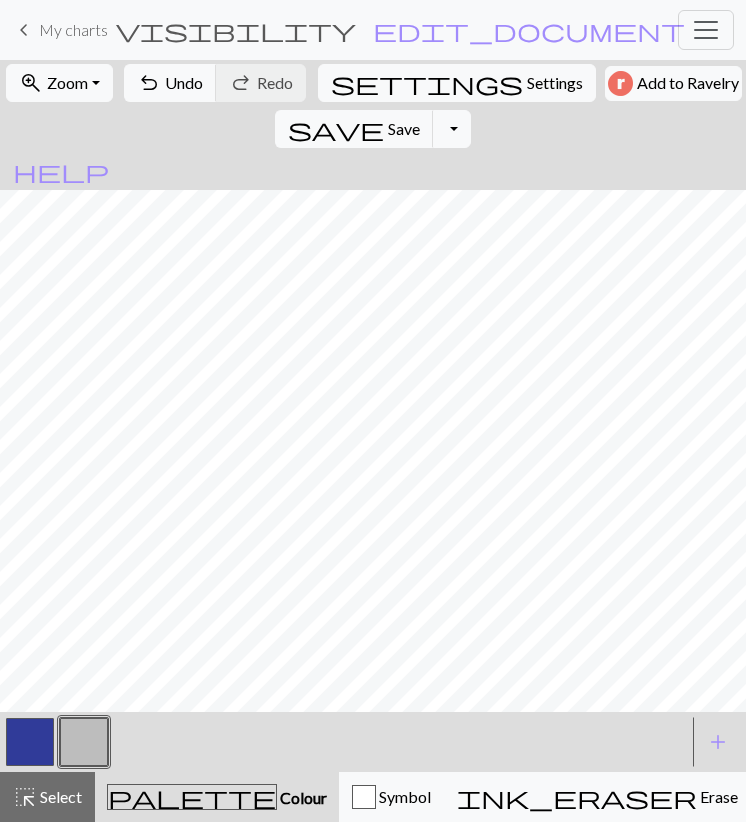 click at bounding box center (30, 742) 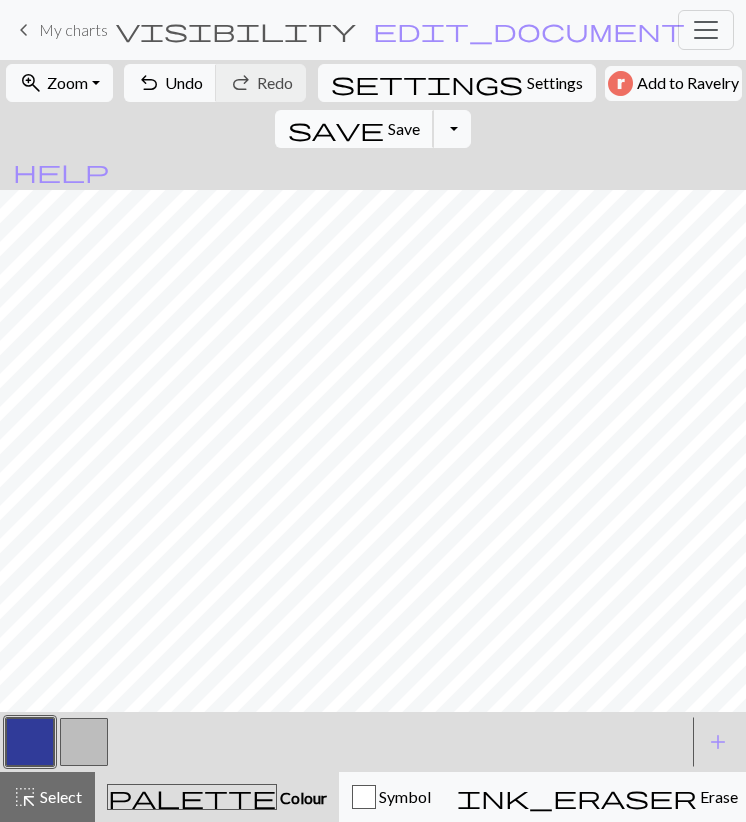 click on "save" at bounding box center (336, 129) 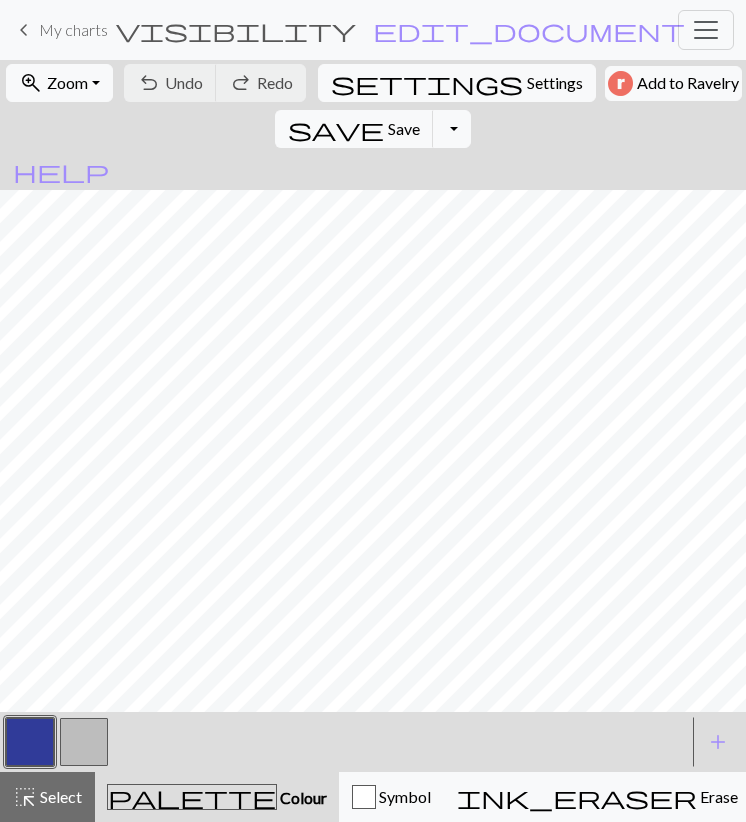 click at bounding box center [84, 742] 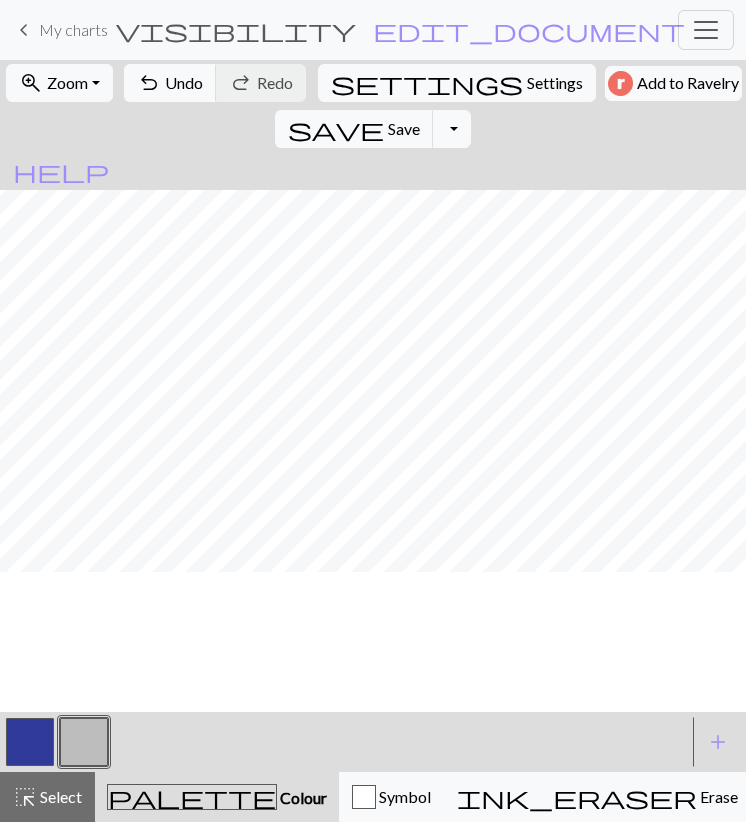 scroll, scrollTop: 259, scrollLeft: 0, axis: vertical 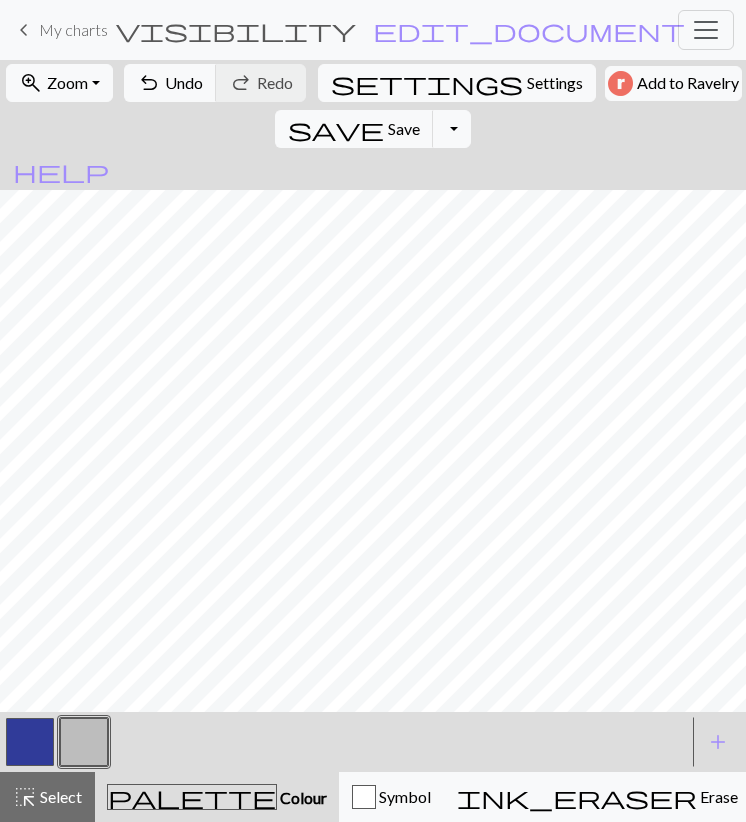 click at bounding box center [30, 742] 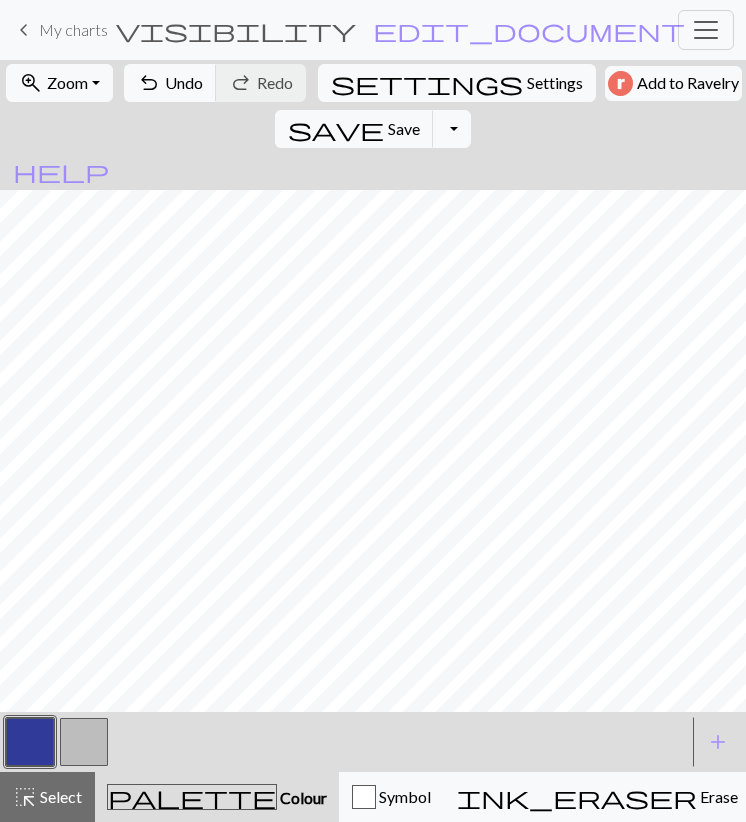 drag, startPoint x: 89, startPoint y: 750, endPoint x: 89, endPoint y: 728, distance: 22 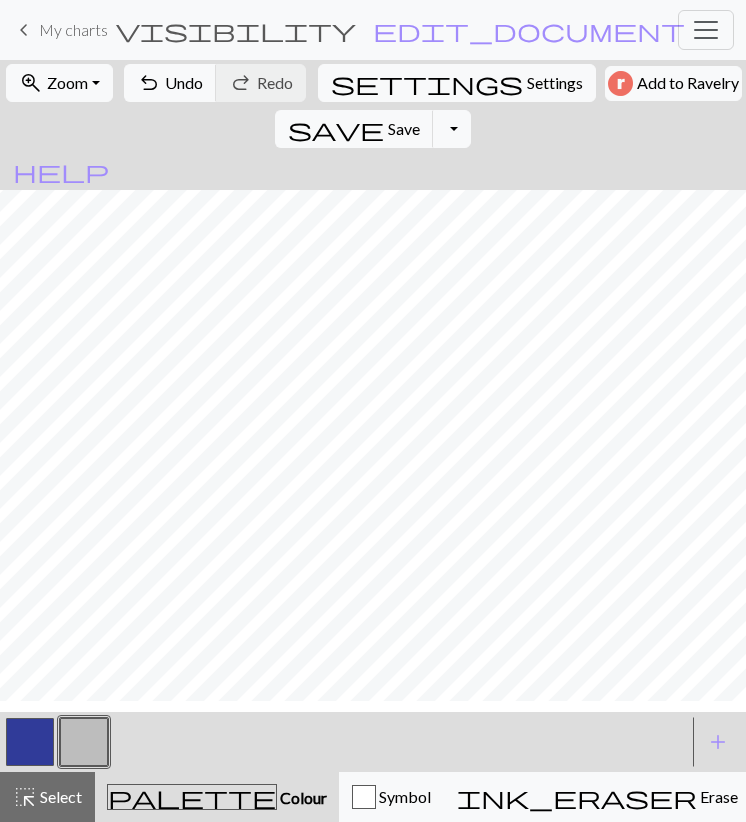 scroll, scrollTop: 143, scrollLeft: 0, axis: vertical 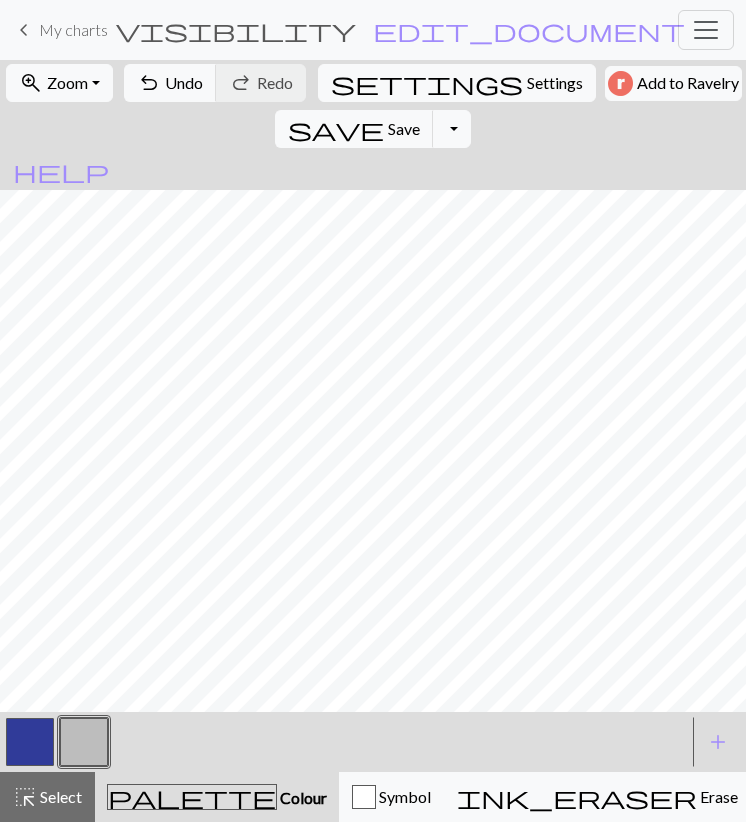 click at bounding box center (30, 742) 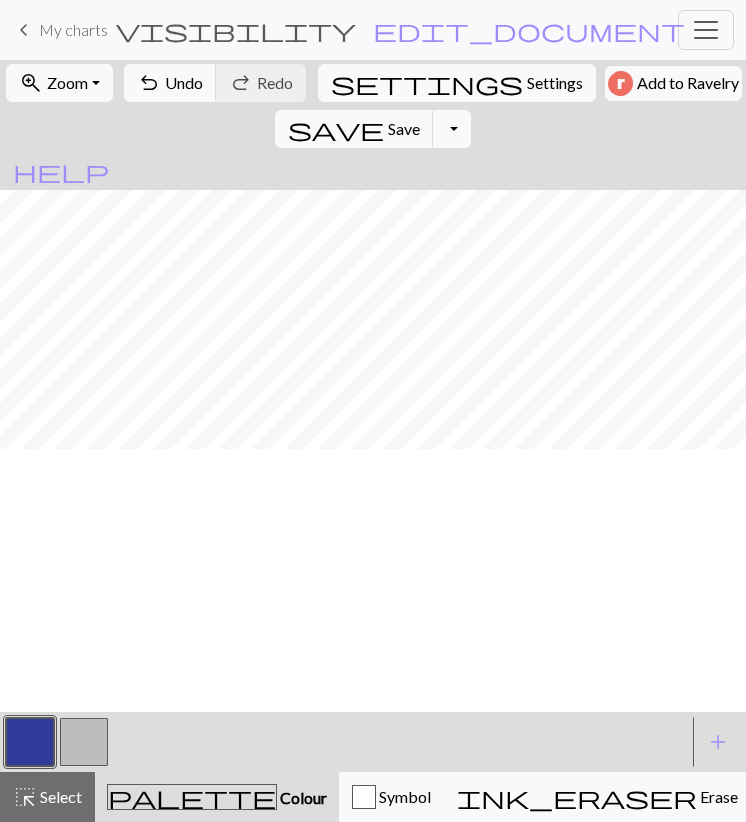 scroll, scrollTop: 375, scrollLeft: 0, axis: vertical 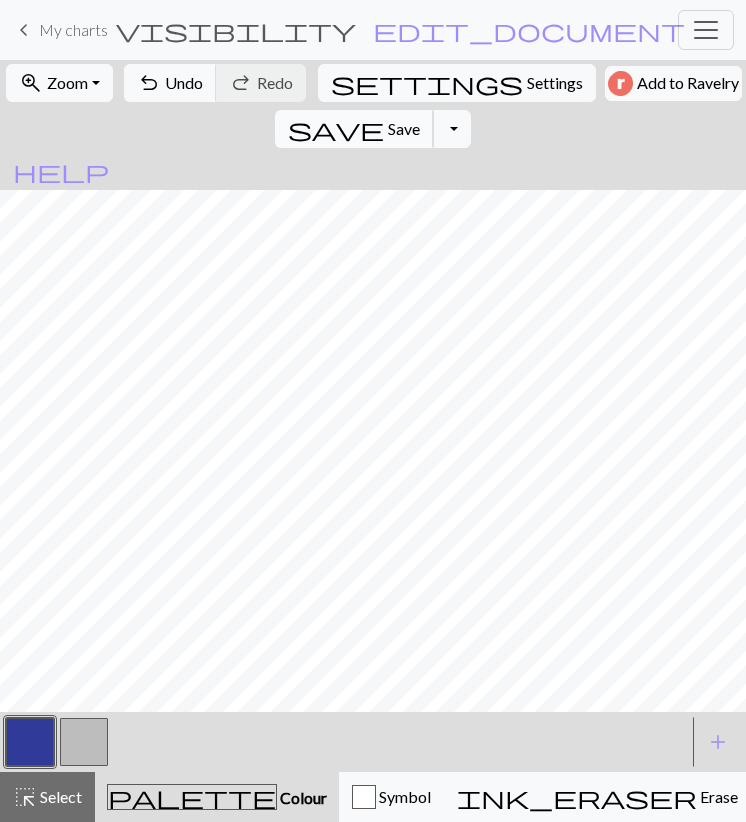 click on "Save" at bounding box center (404, 128) 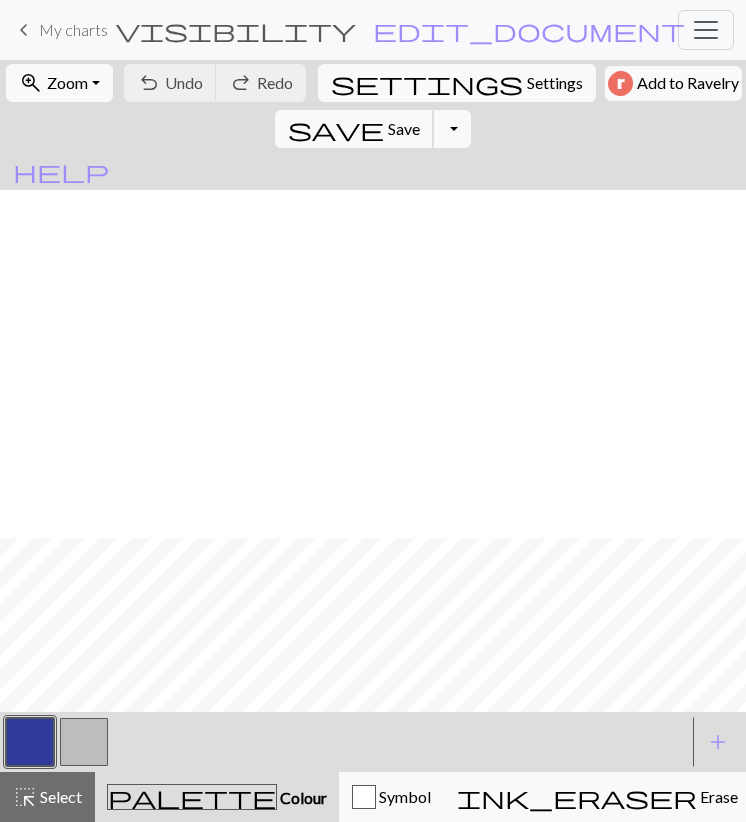 scroll, scrollTop: 2463, scrollLeft: 0, axis: vertical 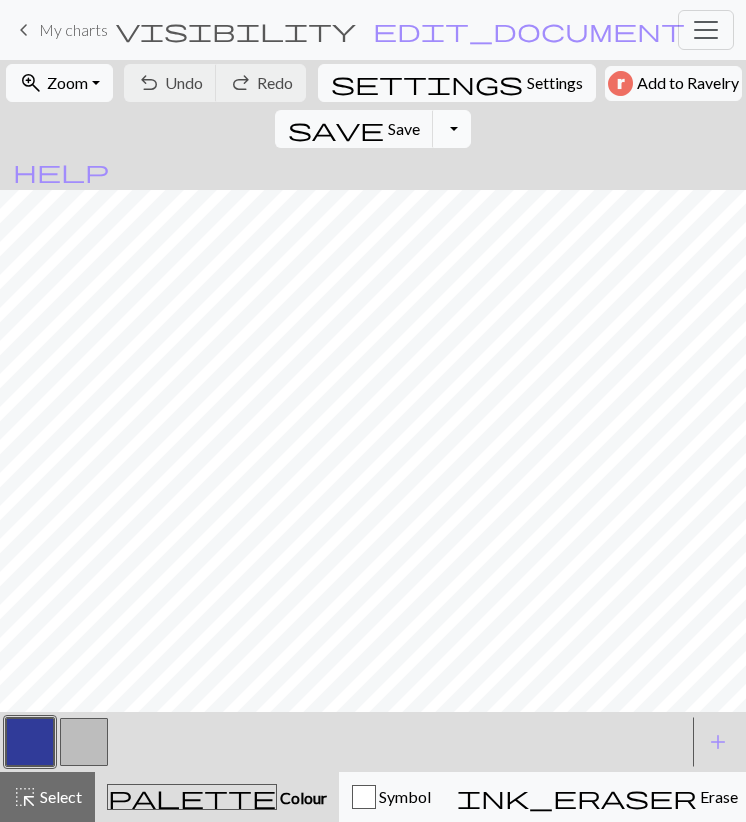 click on "Toggle Dropdown" at bounding box center (452, 129) 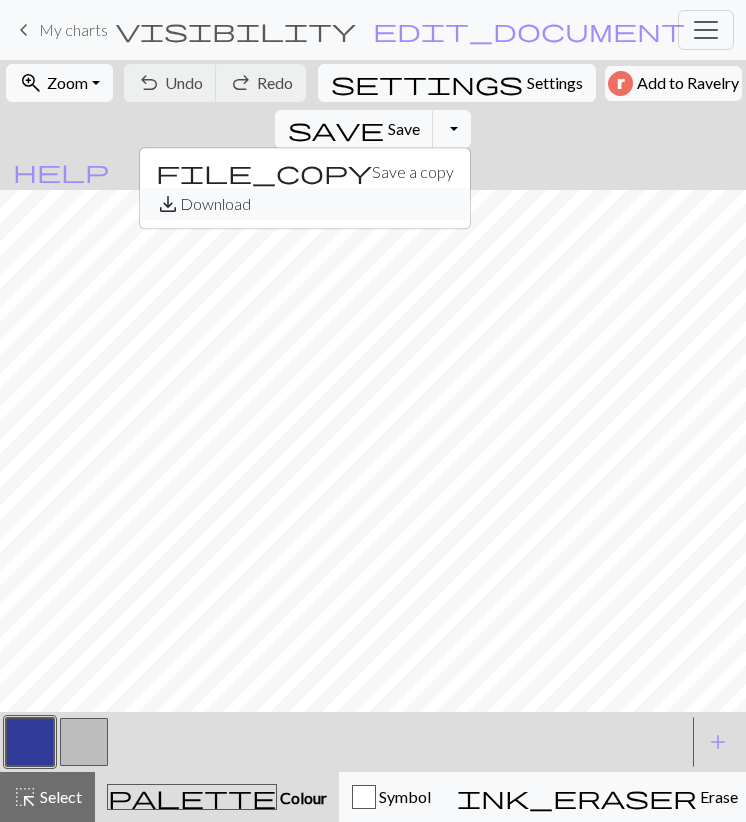 click on "save_alt  Download" at bounding box center [305, 204] 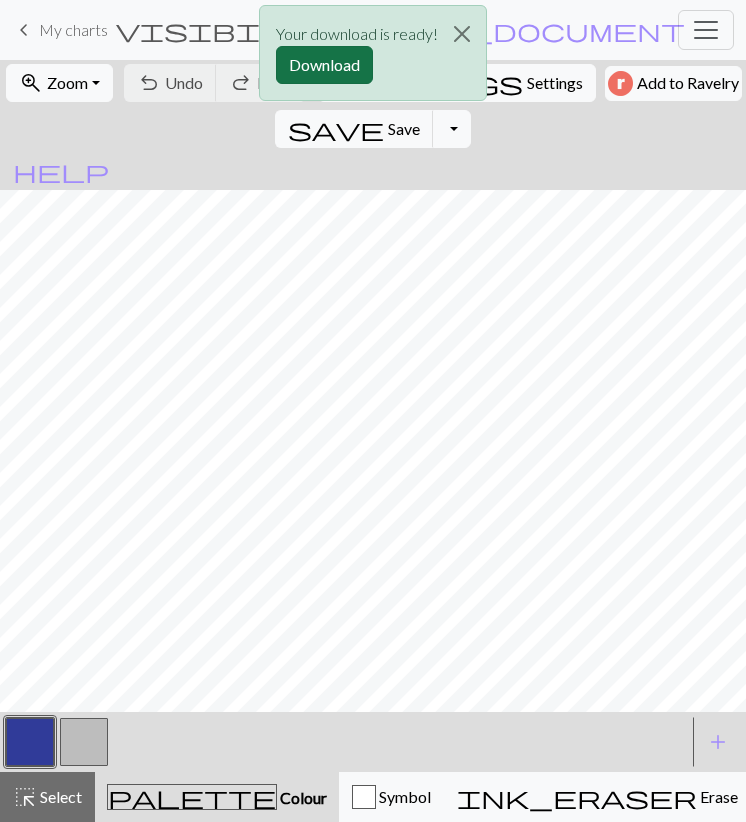click on "Download" at bounding box center (324, 65) 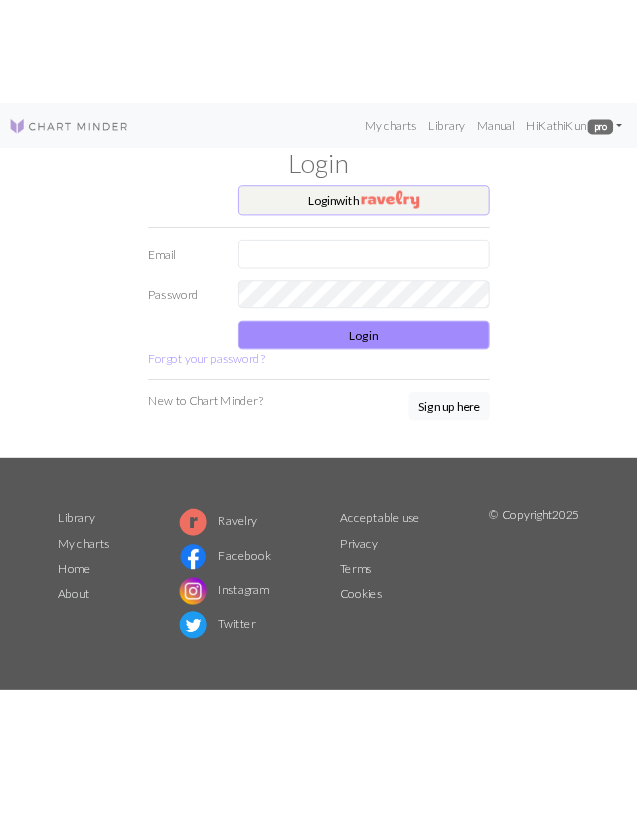 scroll, scrollTop: 0, scrollLeft: 0, axis: both 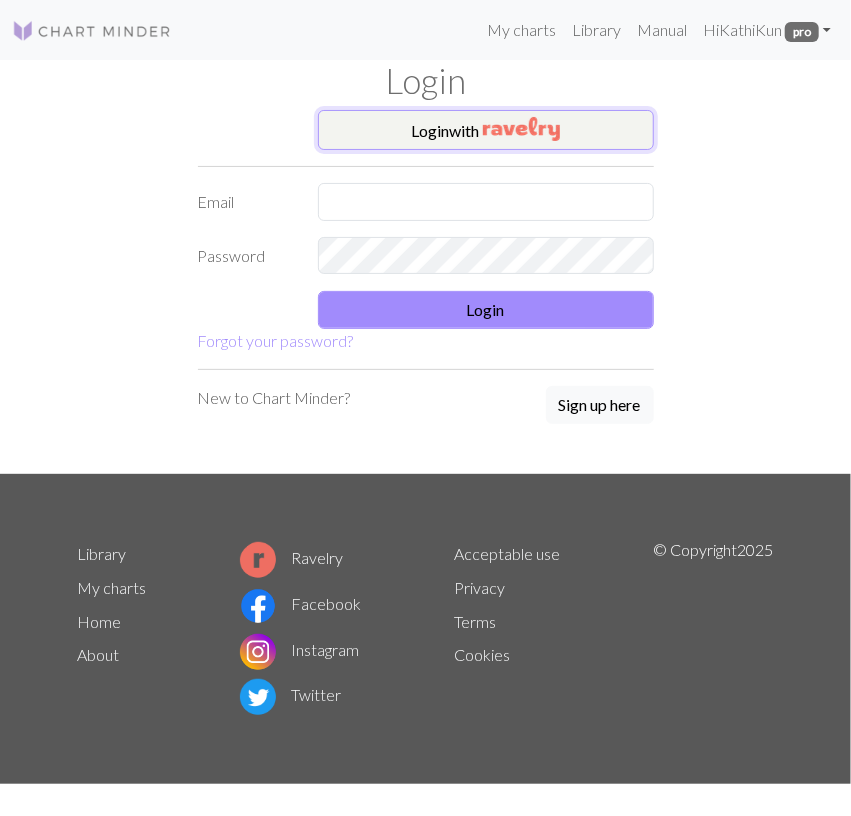 drag, startPoint x: 0, startPoint y: 0, endPoint x: 602, endPoint y: 139, distance: 617.839 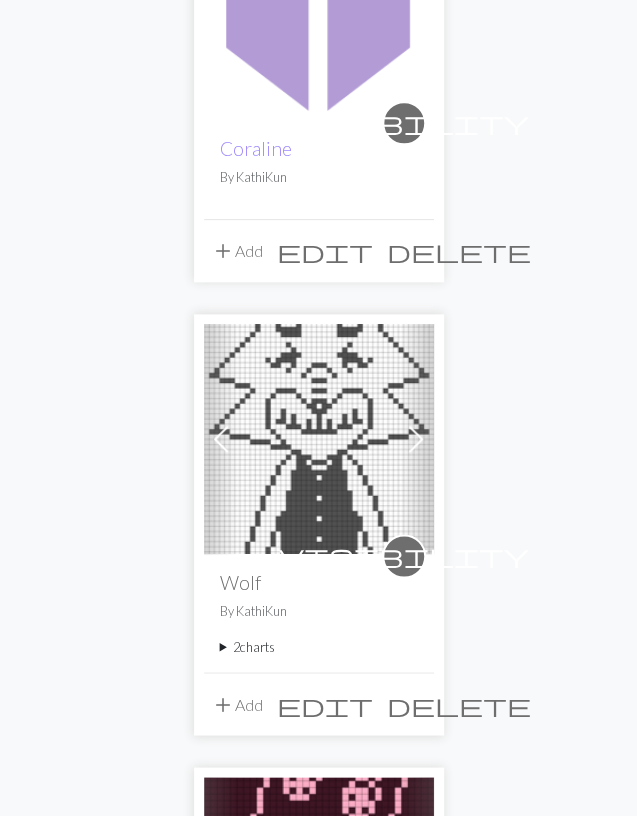 scroll, scrollTop: 624, scrollLeft: 0, axis: vertical 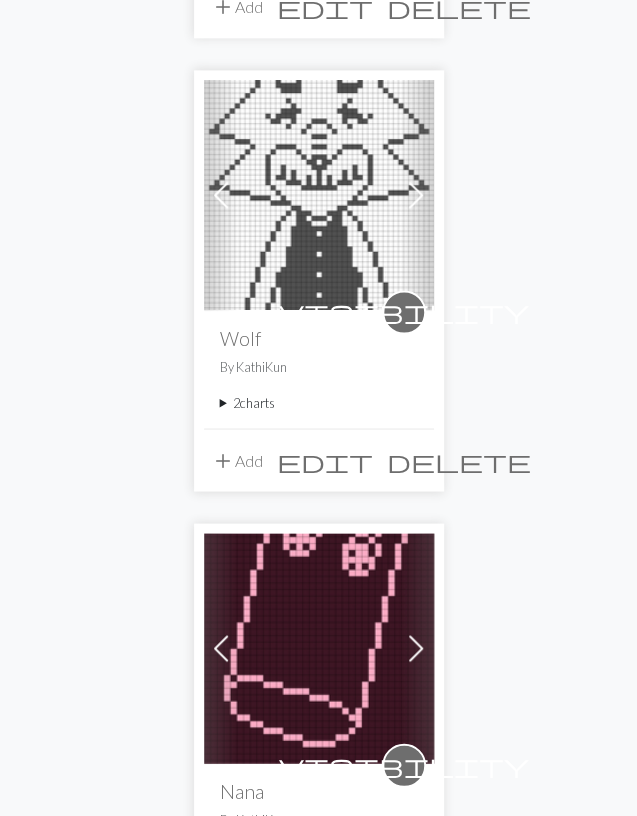 click on "2  charts" at bounding box center [319, 402] 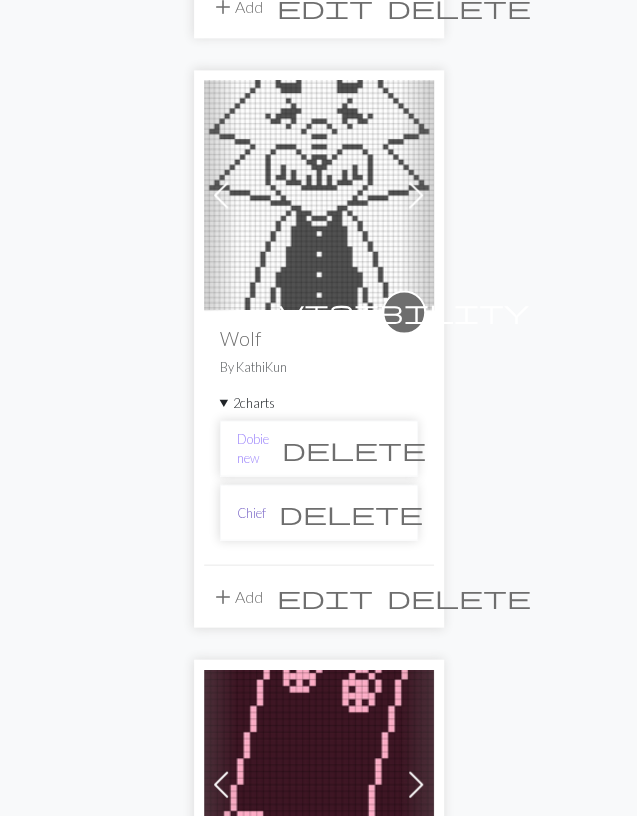 click on "Chief" at bounding box center [251, 512] 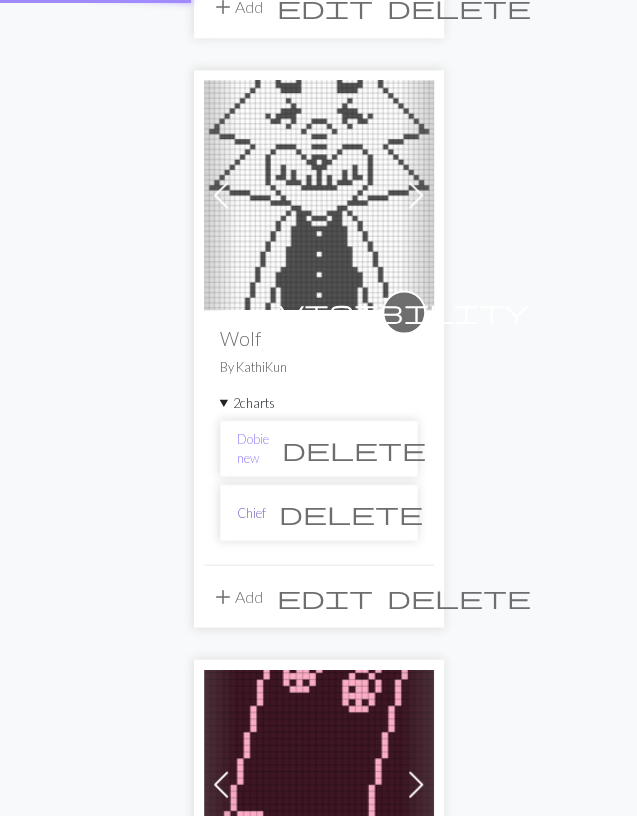 scroll, scrollTop: 0, scrollLeft: 0, axis: both 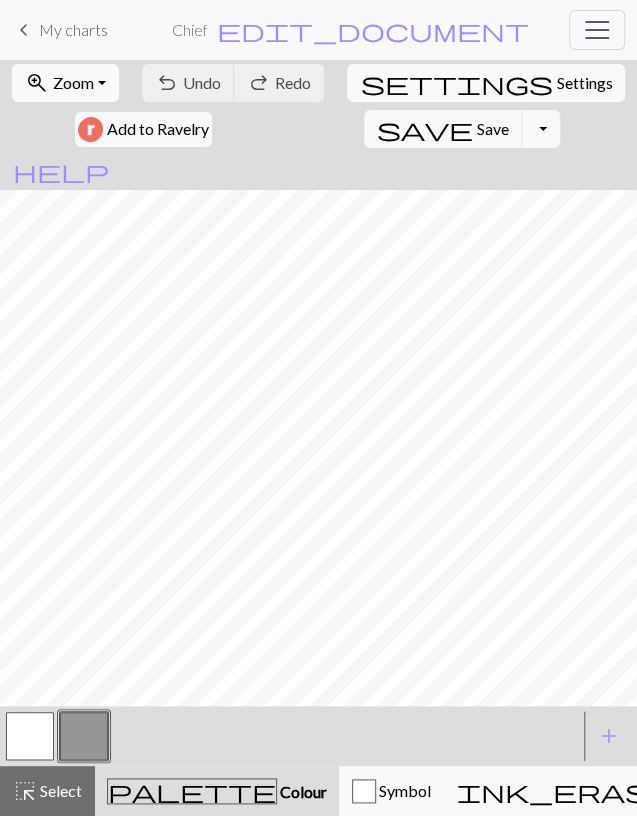 click on "Zoom" at bounding box center [73, 82] 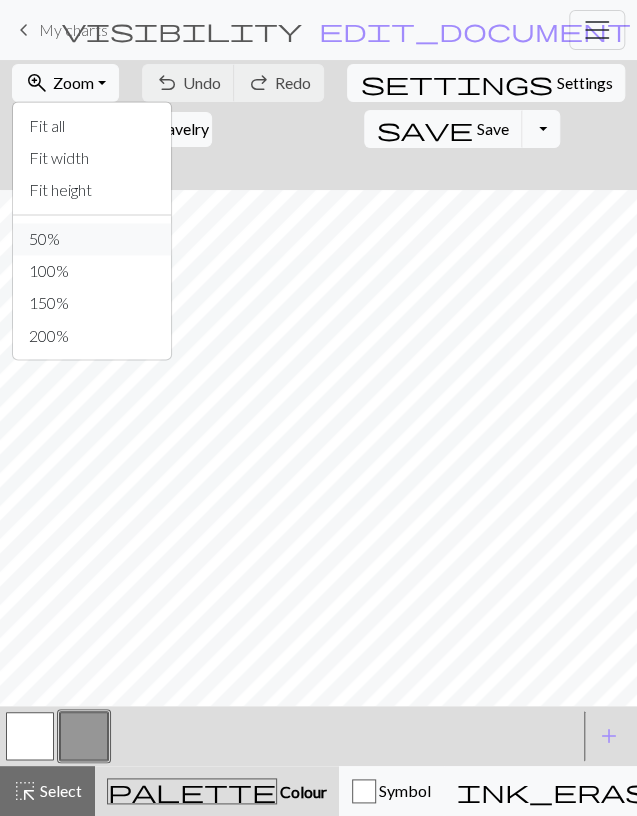click on "50%" at bounding box center [92, 239] 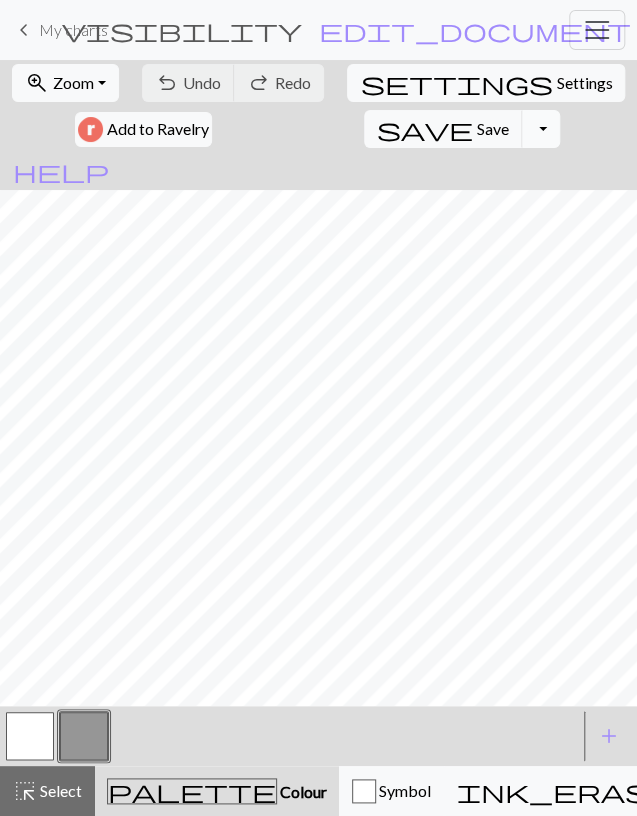 click on "Toggle Dropdown" at bounding box center [541, 129] 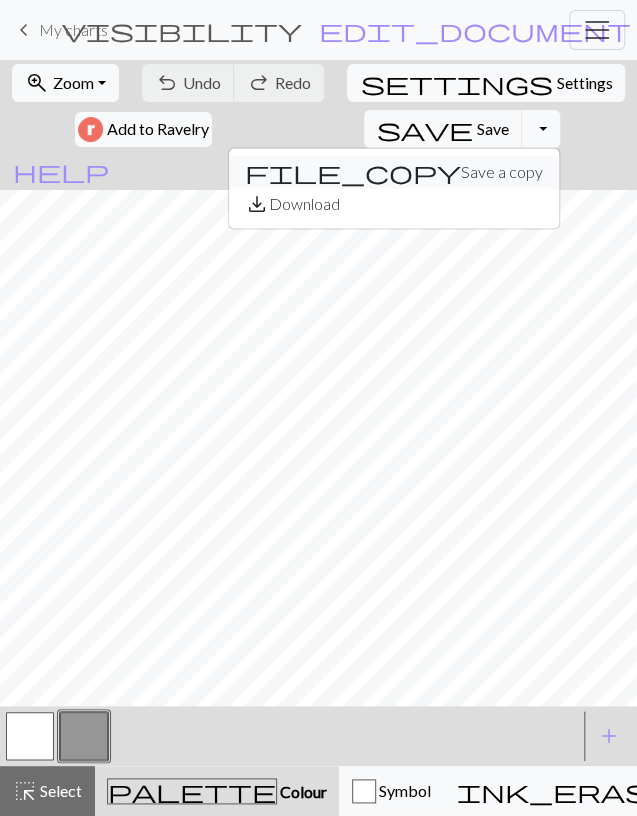 click on "file_copy  Save a copy" at bounding box center (394, 172) 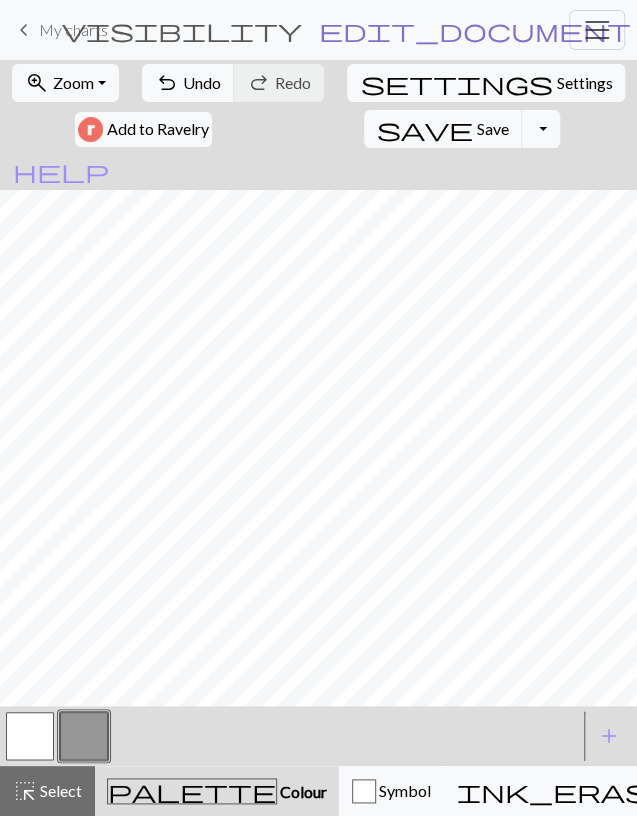 click on "edit_document" at bounding box center [475, 30] 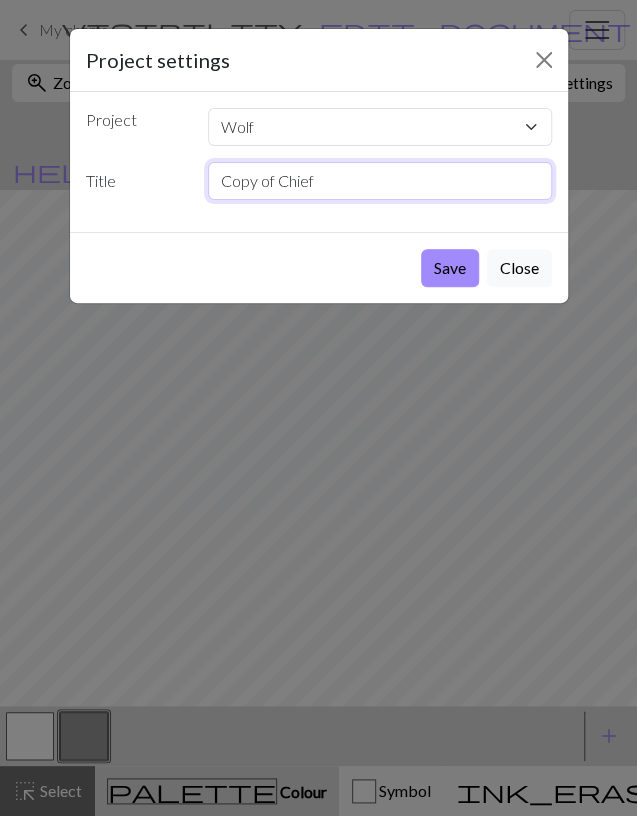drag, startPoint x: 351, startPoint y: 181, endPoint x: 43, endPoint y: 195, distance: 308.31802 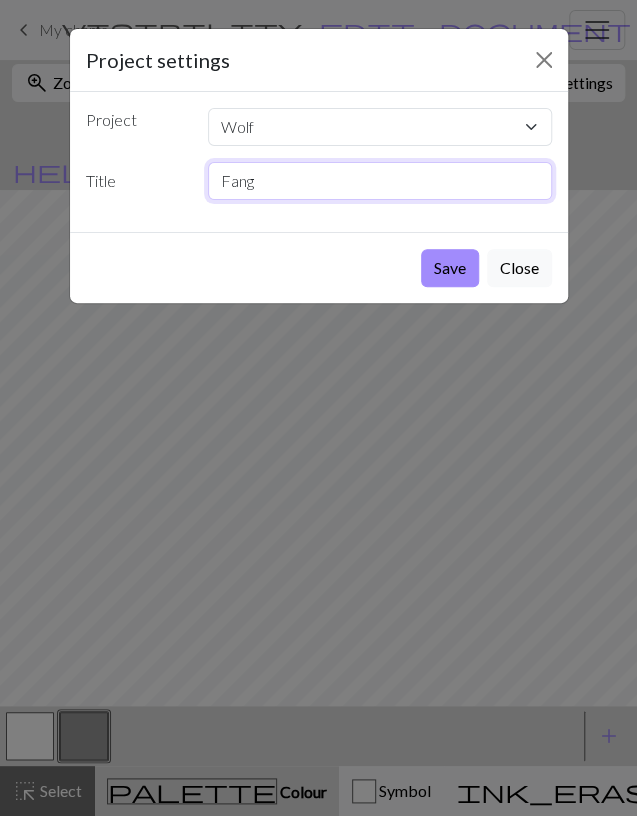 click on "Fang" at bounding box center [380, 181] 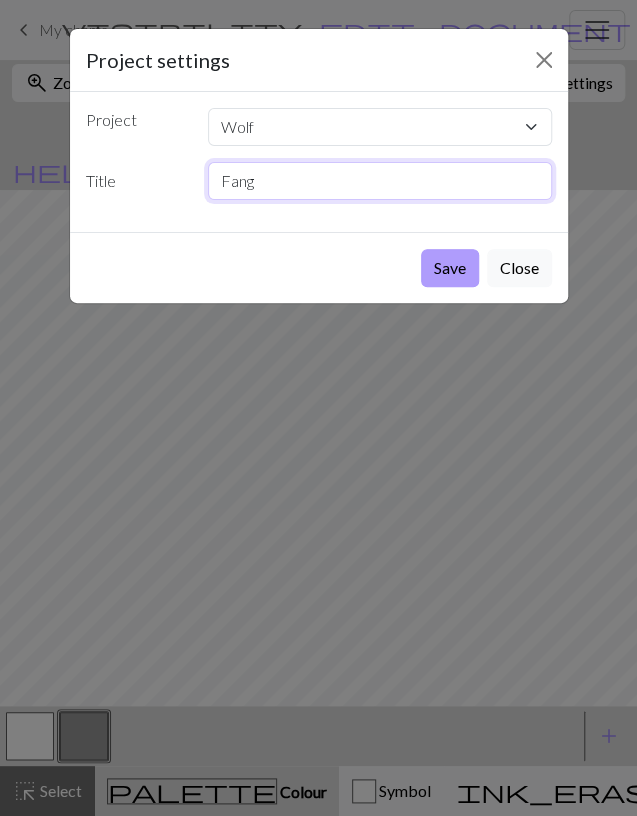type on "Fang" 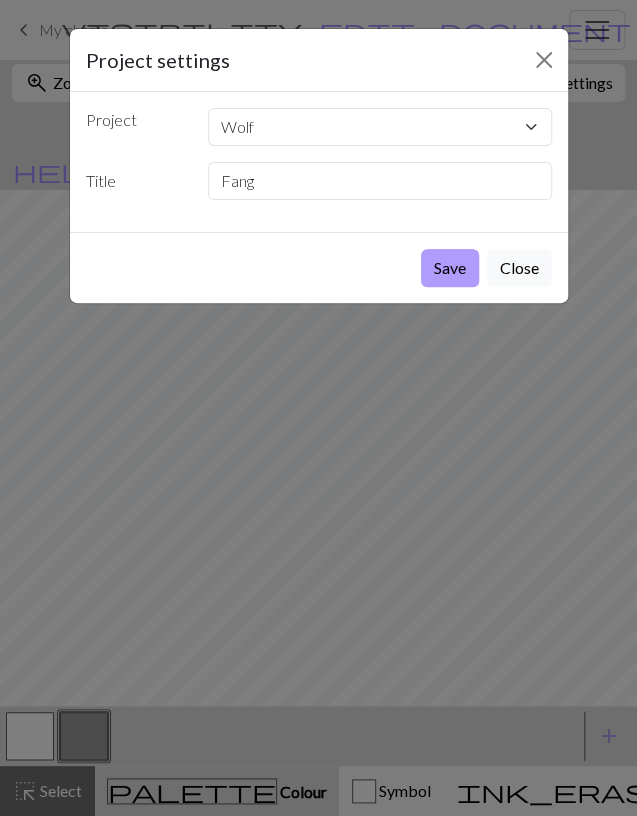 click on "Save" at bounding box center [450, 268] 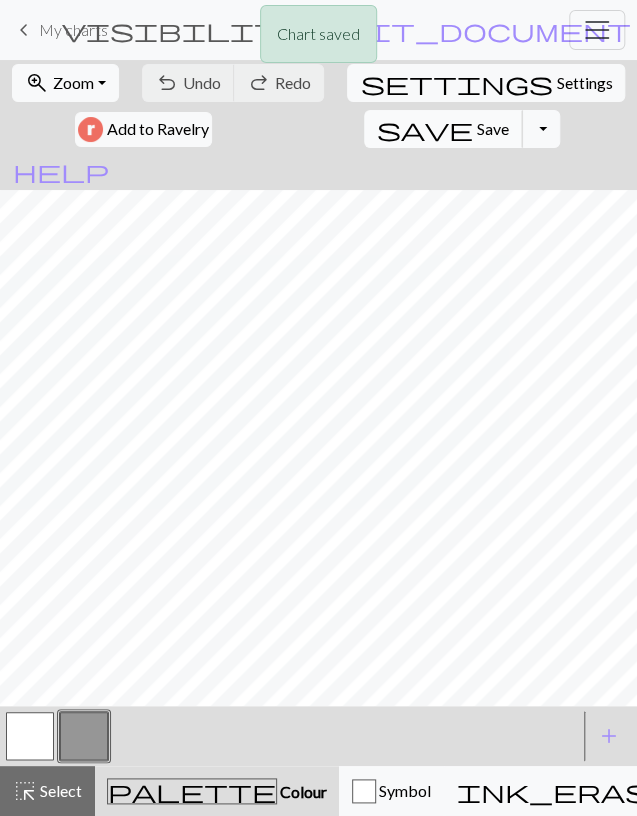 click on "Save" at bounding box center [493, 128] 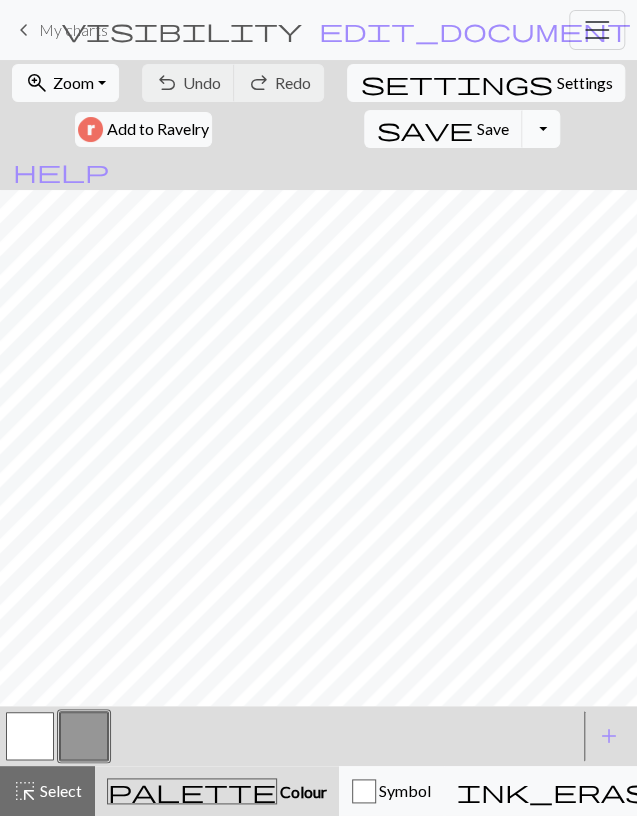click on "Toggle Dropdown" at bounding box center (541, 129) 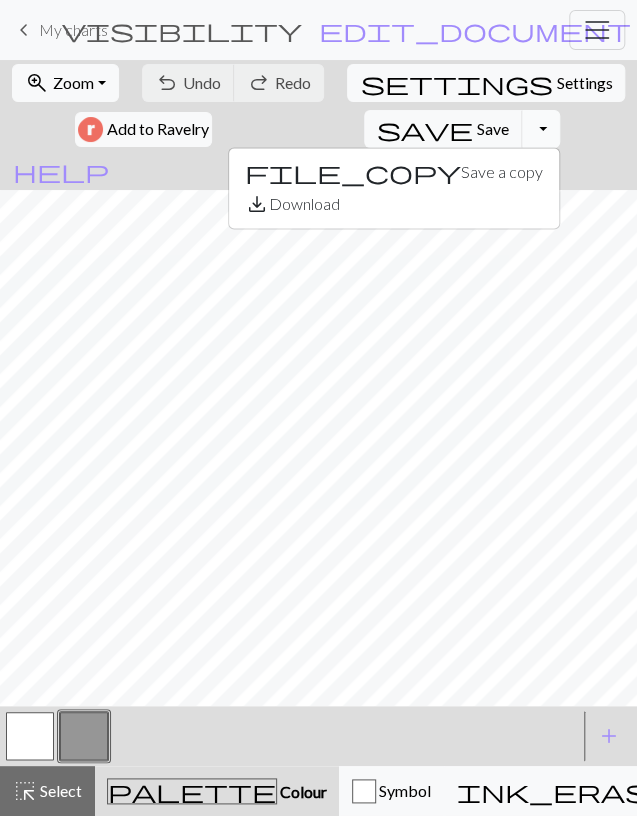 click on "Toggle Dropdown" at bounding box center [541, 129] 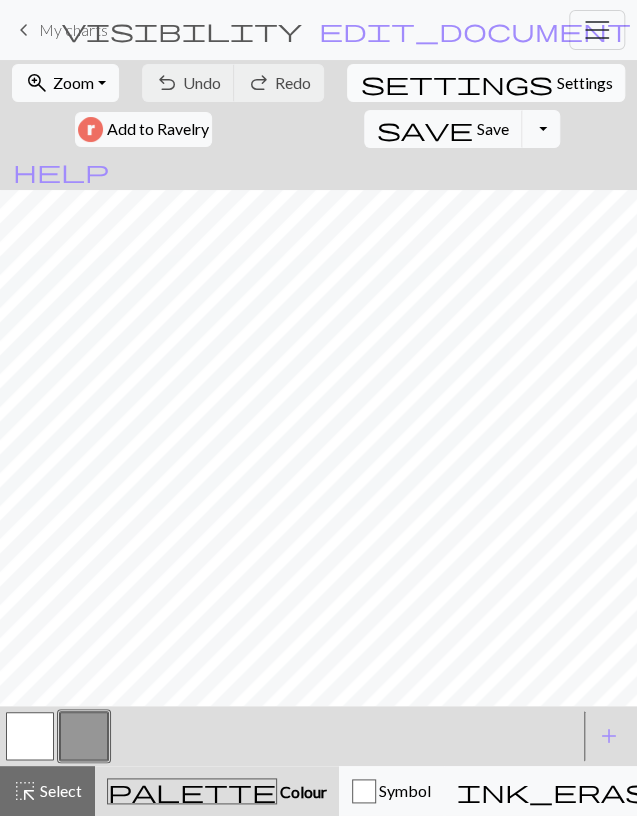 click on "Settings" at bounding box center [584, 83] 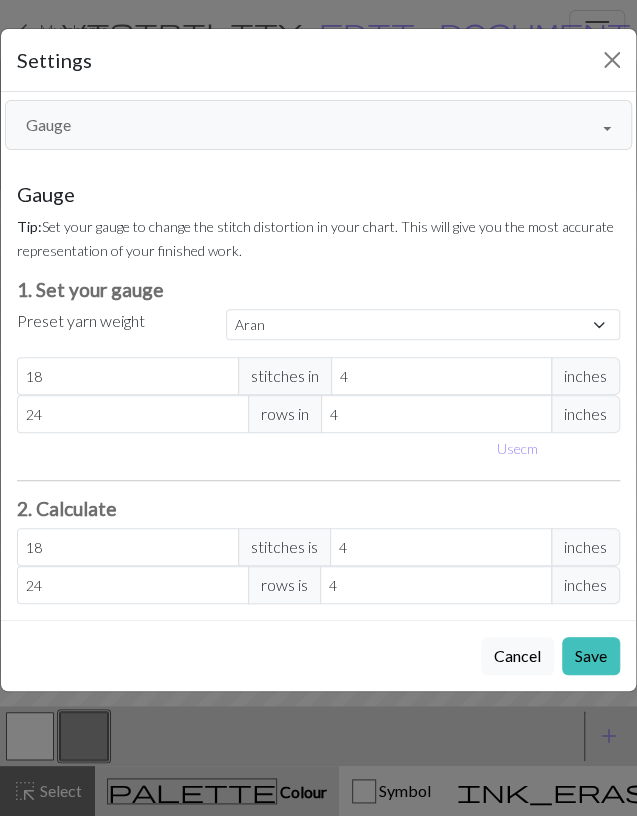 click on "Gauge" at bounding box center (318, 125) 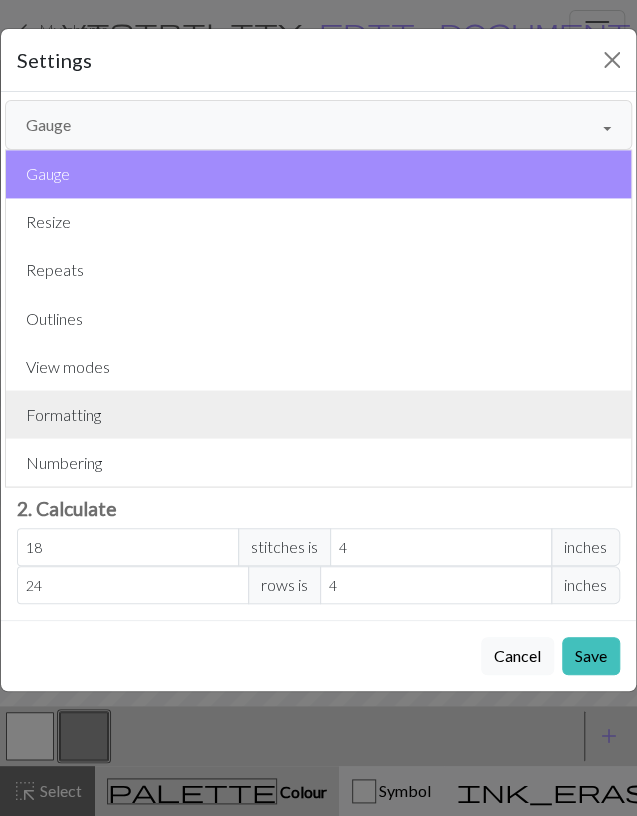 click on "Formatting" at bounding box center [318, 414] 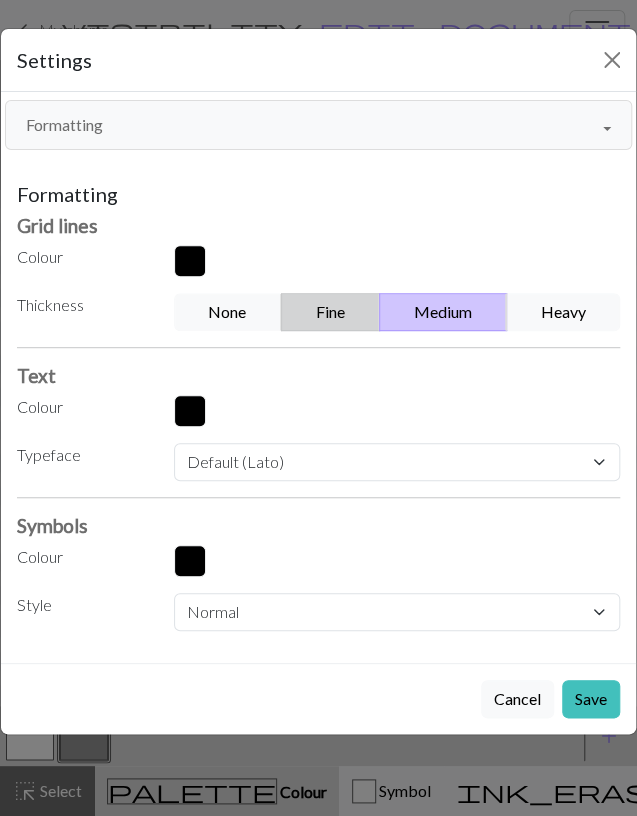 click on "Fine" at bounding box center (330, 312) 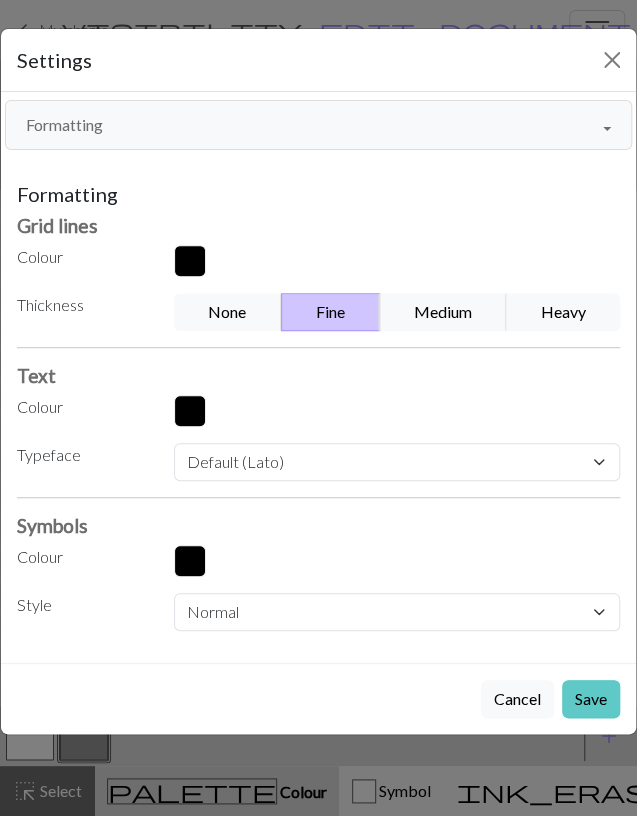 click on "Save" at bounding box center [591, 699] 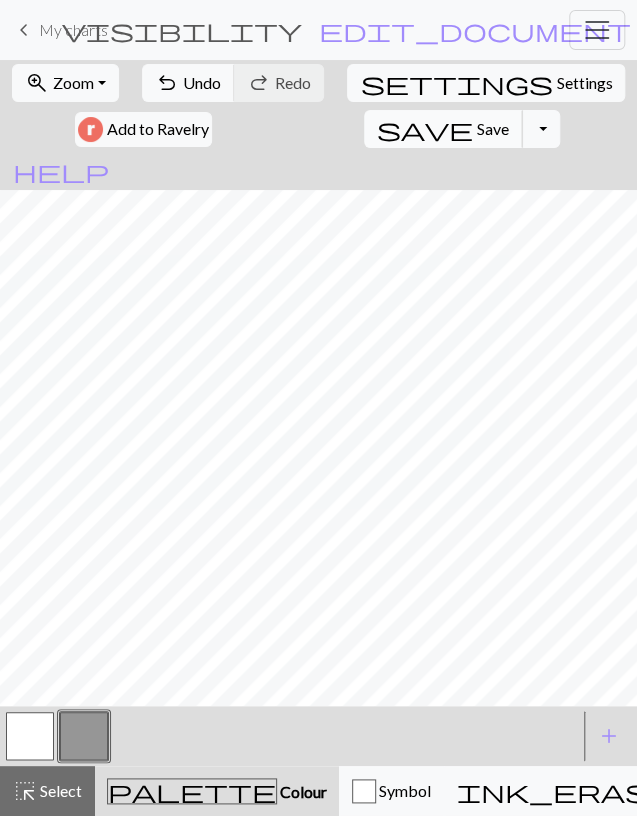 click on "Save" at bounding box center [493, 128] 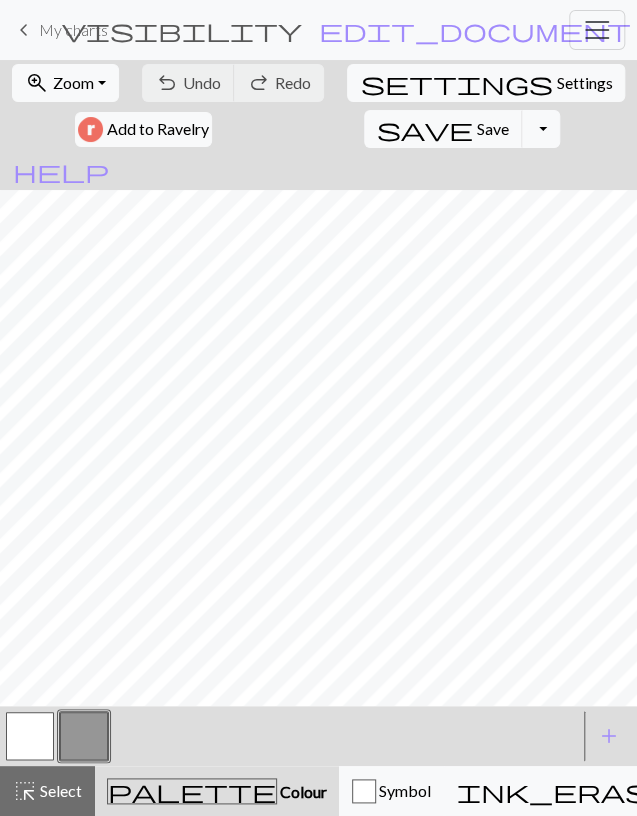 click at bounding box center [30, 736] 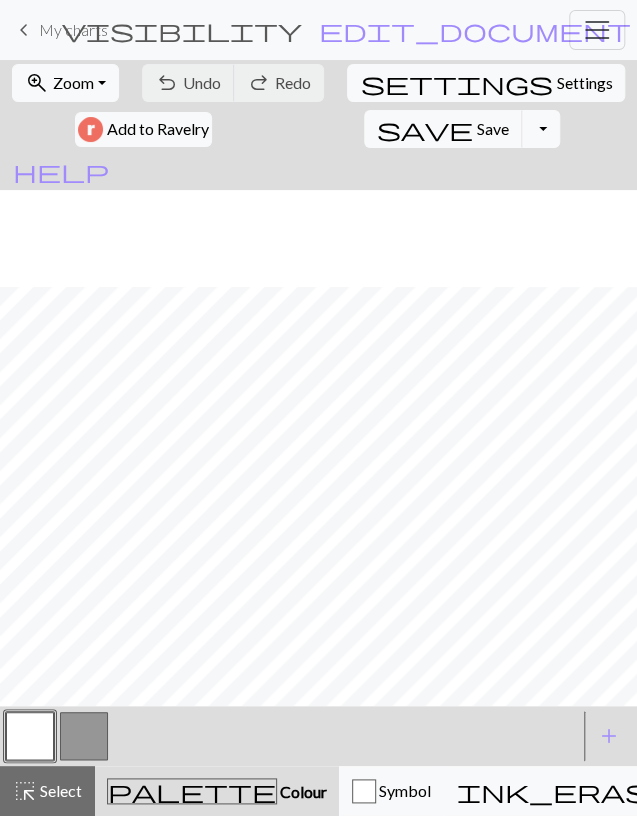 scroll, scrollTop: 232, scrollLeft: 0, axis: vertical 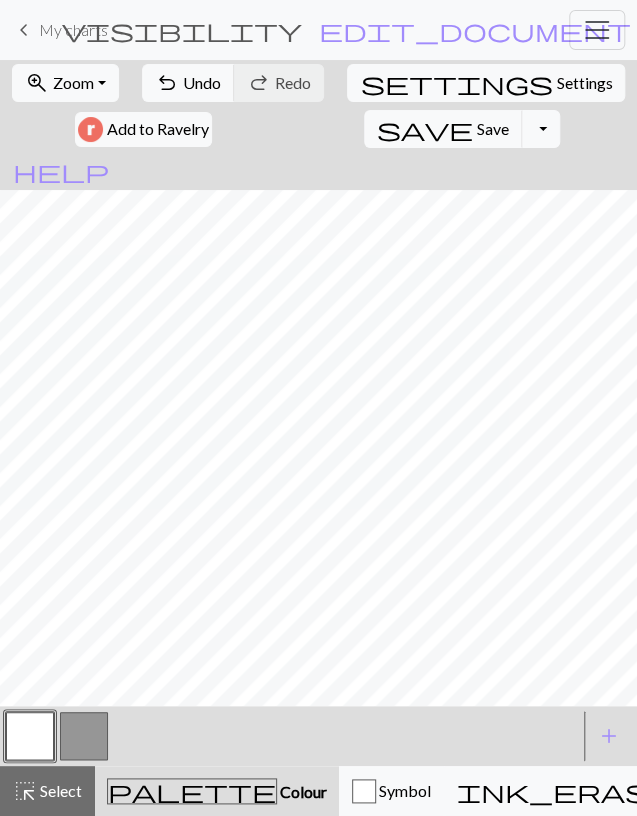 click on "Select" at bounding box center [59, 790] 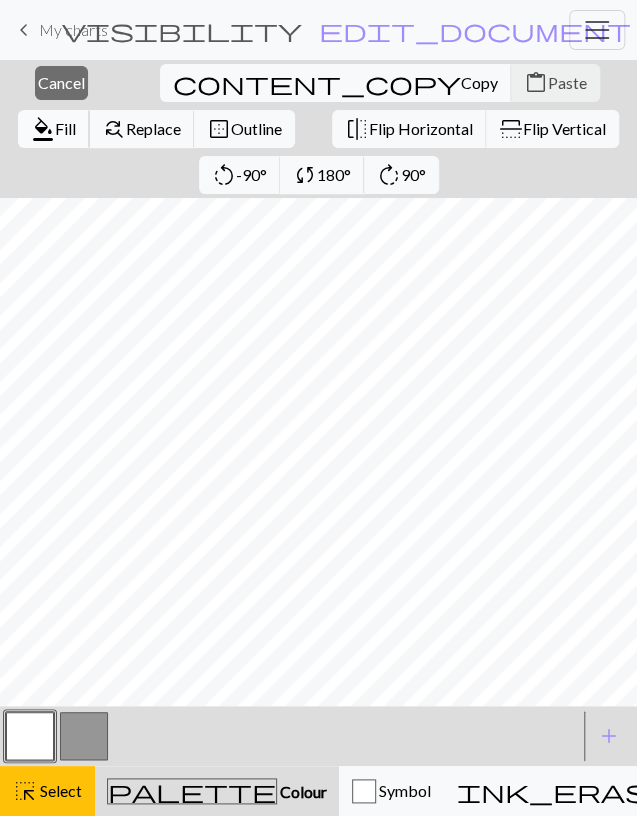 click on "format_color_fill" at bounding box center (43, 129) 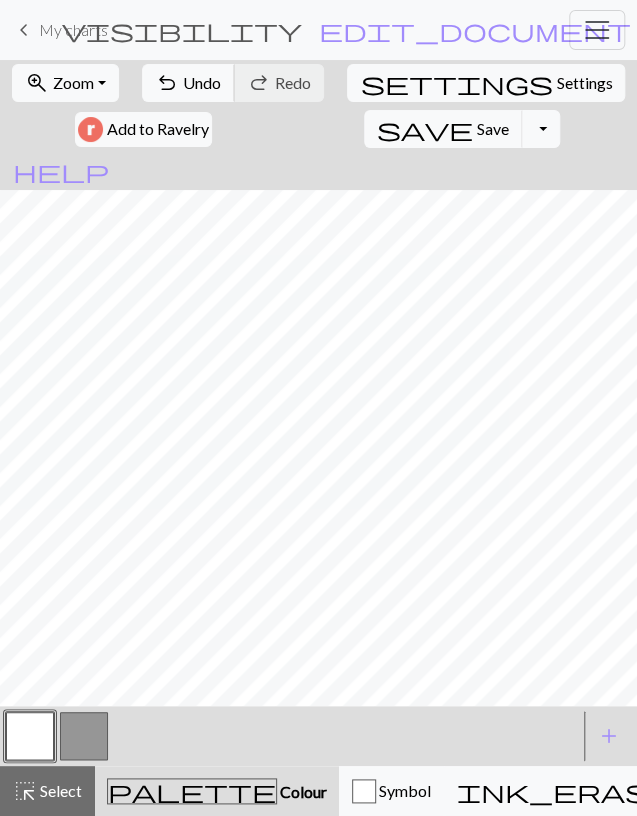 click on "undo" at bounding box center (167, 83) 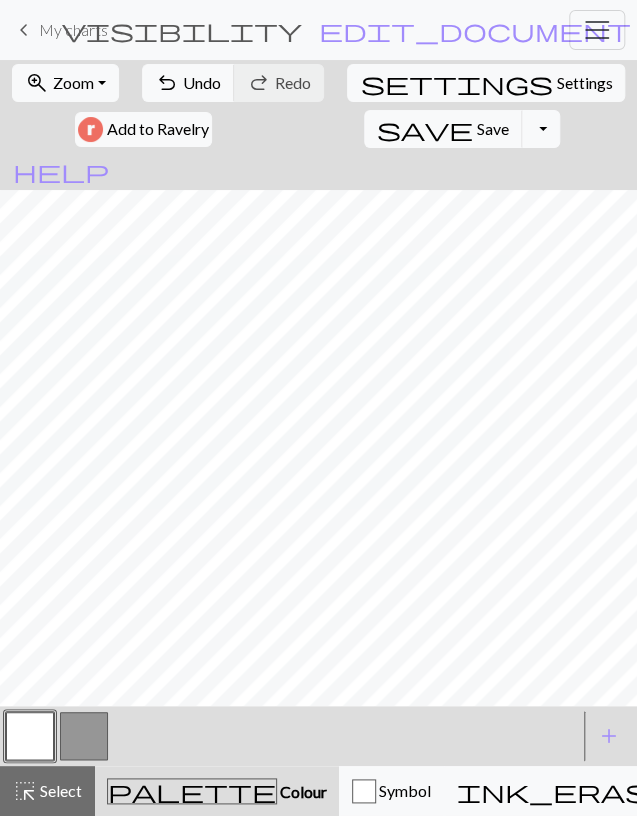 click at bounding box center [84, 736] 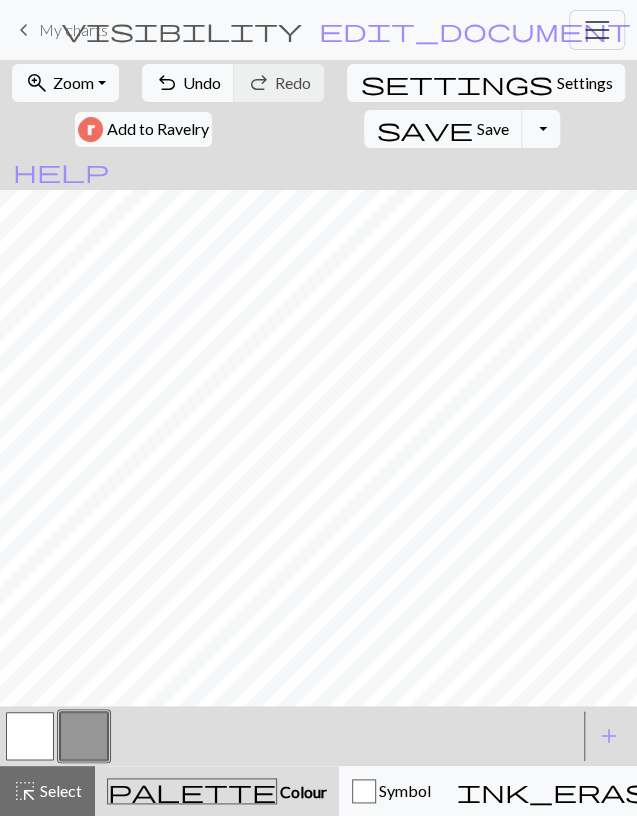 click at bounding box center [30, 736] 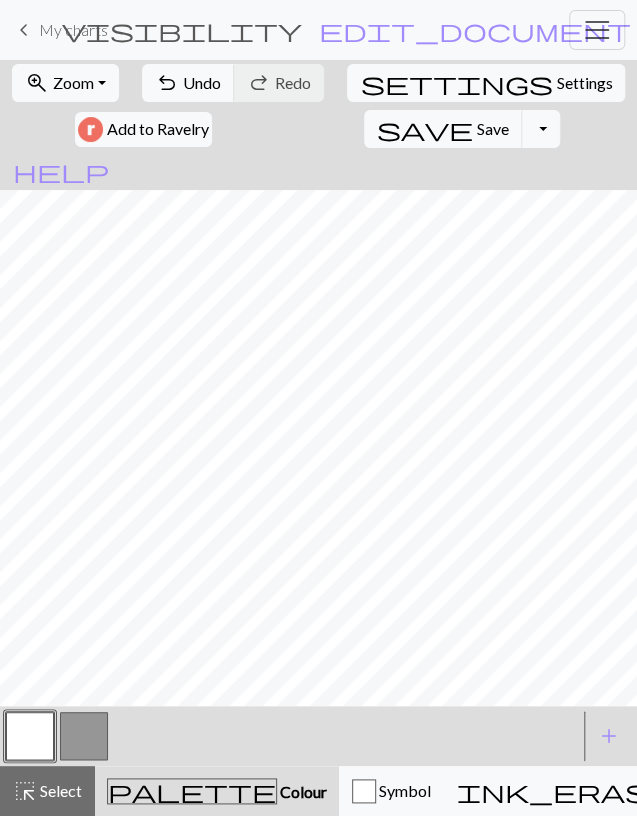 click at bounding box center [84, 736] 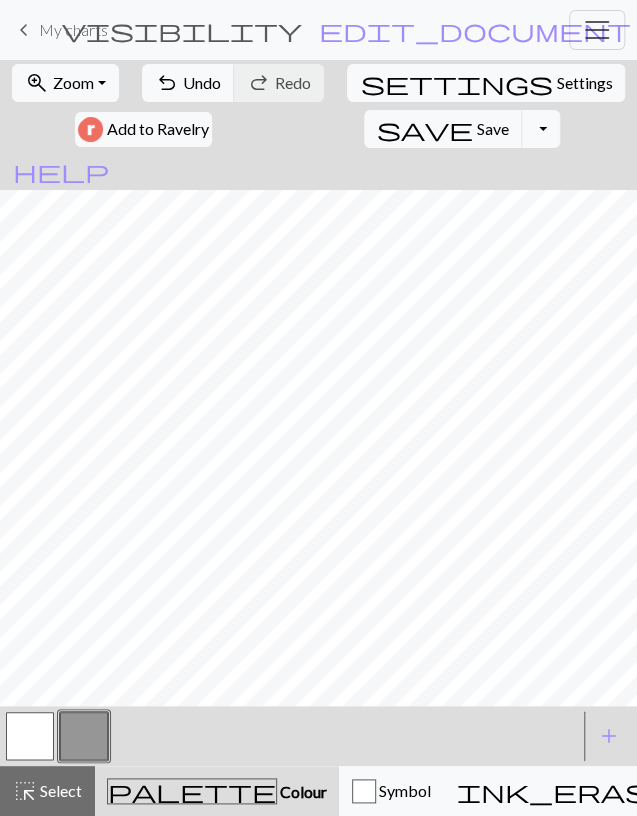 drag, startPoint x: 35, startPoint y: 742, endPoint x: 57, endPoint y: 719, distance: 31.827662 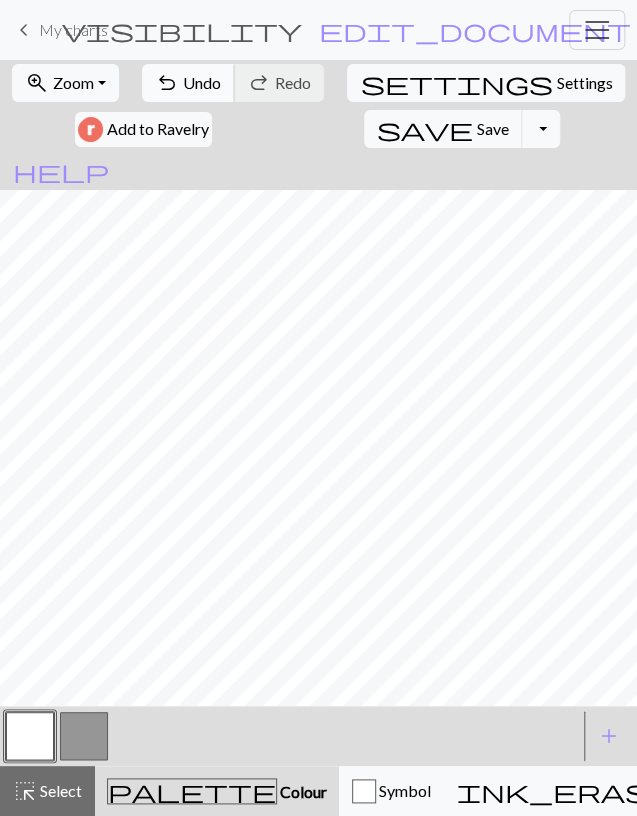 click on "Undo" at bounding box center (202, 82) 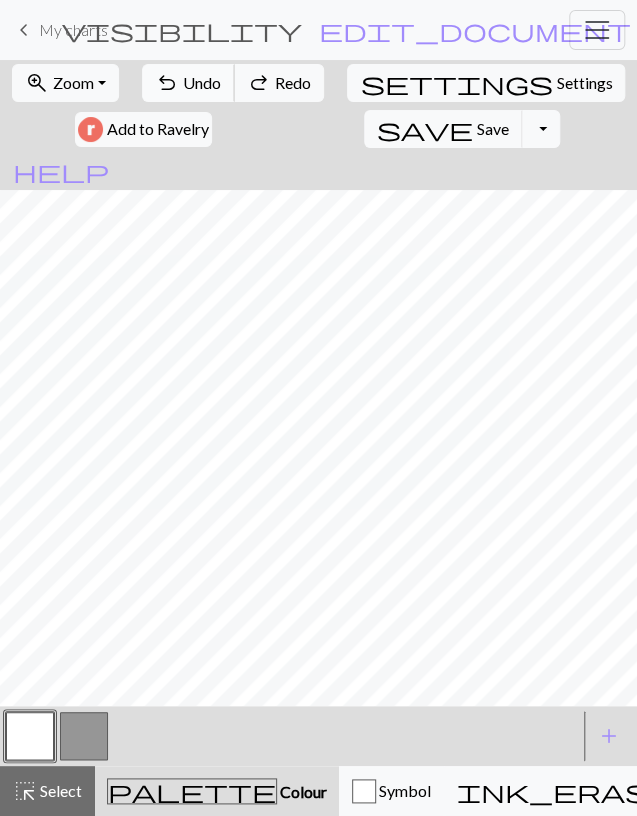 click on "Undo" at bounding box center [202, 82] 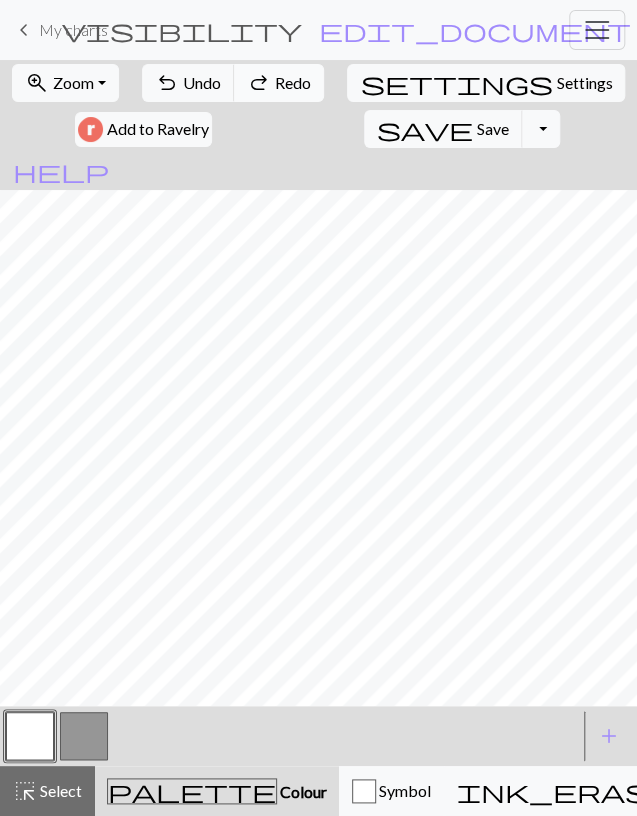 click on "redo" at bounding box center [259, 83] 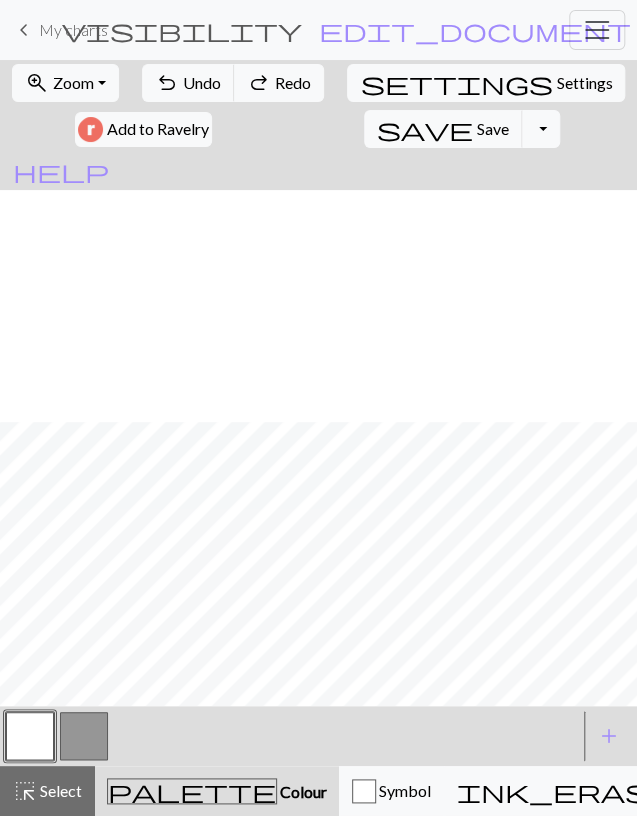 scroll, scrollTop: 348, scrollLeft: 0, axis: vertical 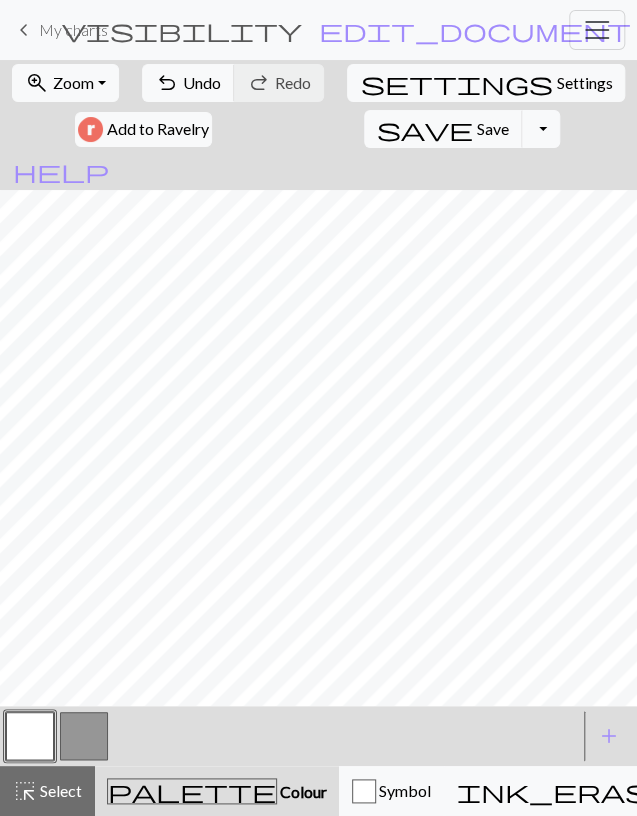 click at bounding box center (84, 736) 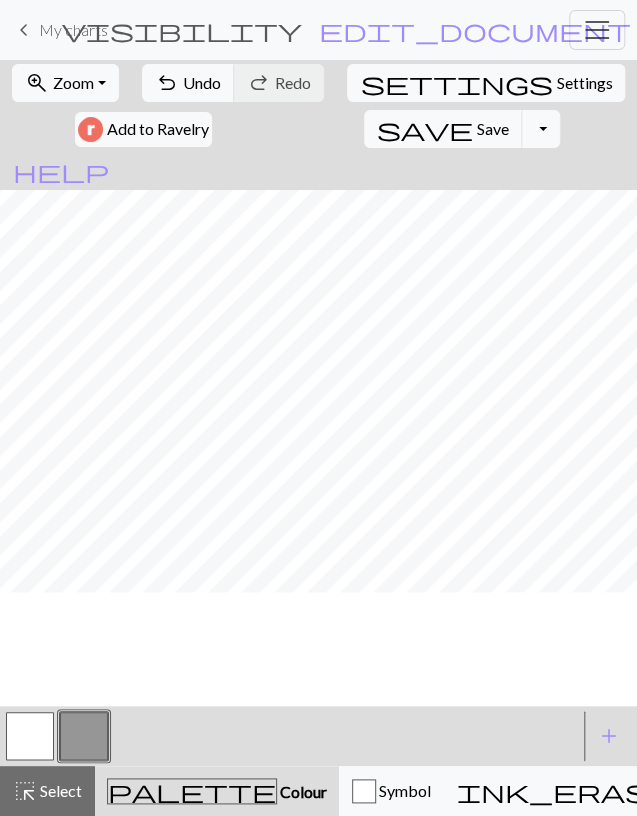 scroll, scrollTop: 366, scrollLeft: 0, axis: vertical 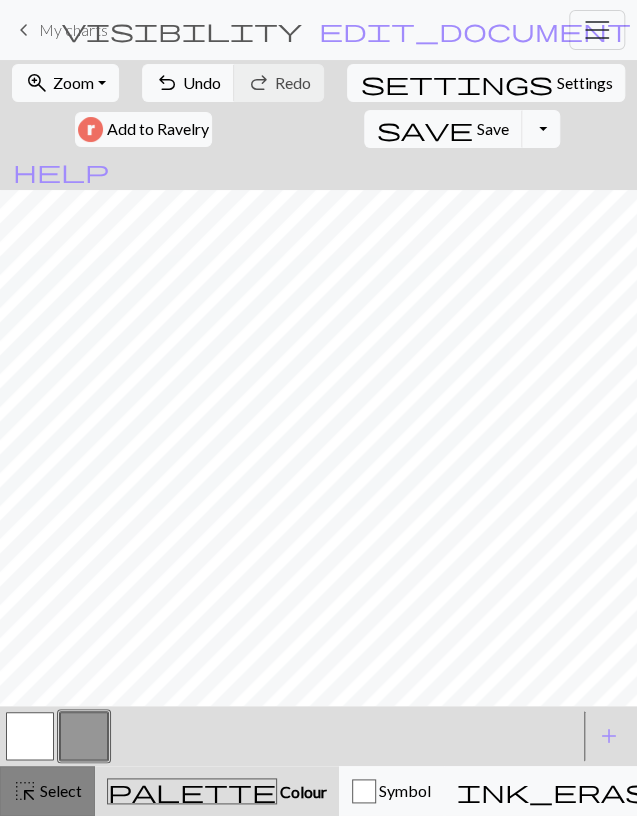 click on "highlight_alt   Select   Select" at bounding box center (47, 791) 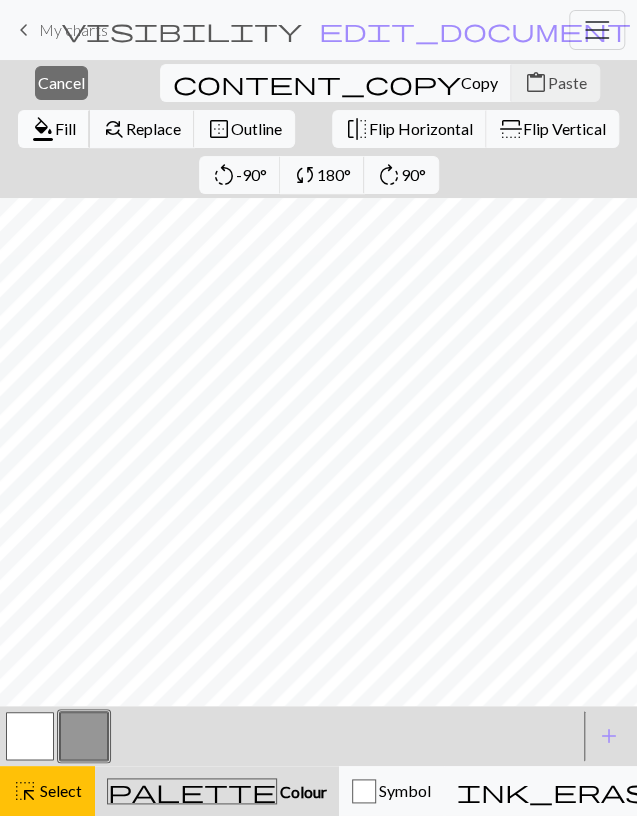 click on "Fill" at bounding box center [65, 128] 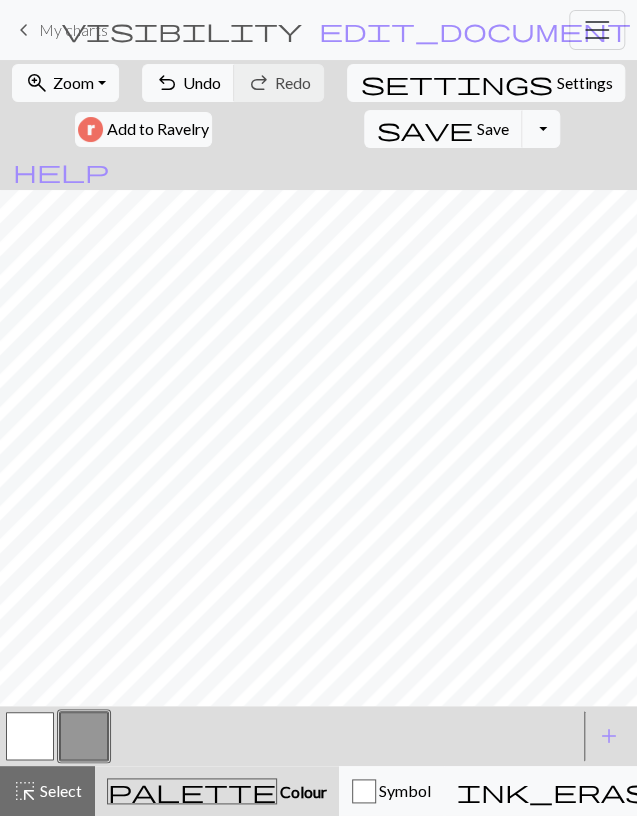 click at bounding box center [30, 736] 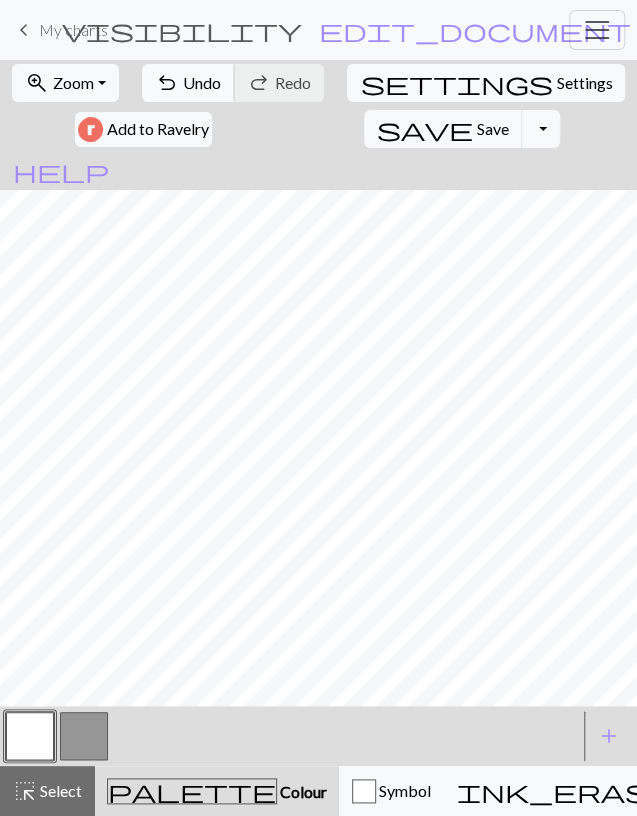 click on "undo" at bounding box center [167, 83] 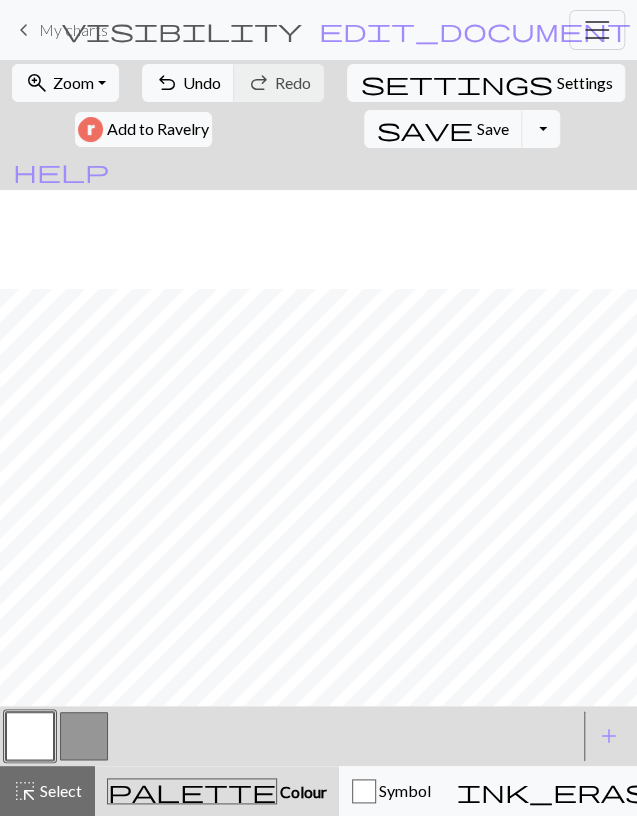 scroll, scrollTop: 134, scrollLeft: 0, axis: vertical 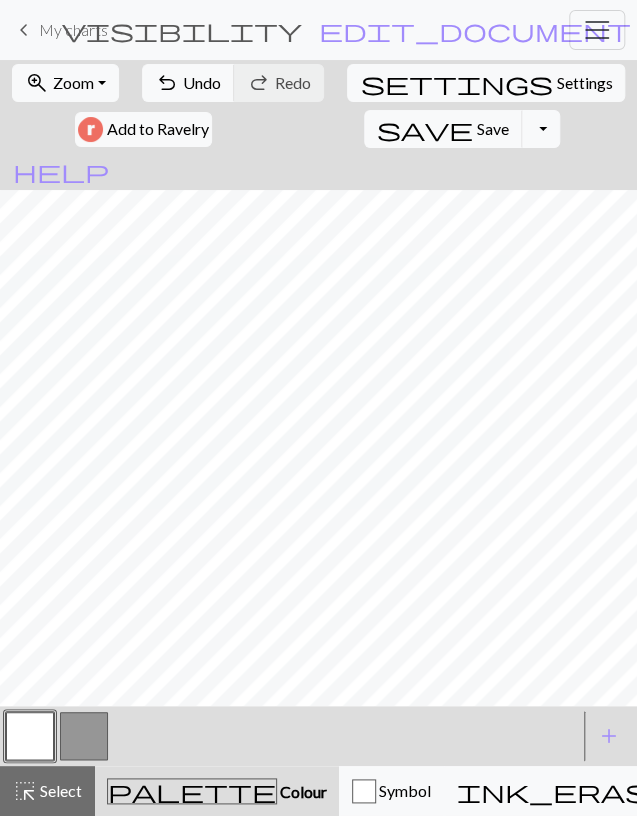 click at bounding box center (84, 736) 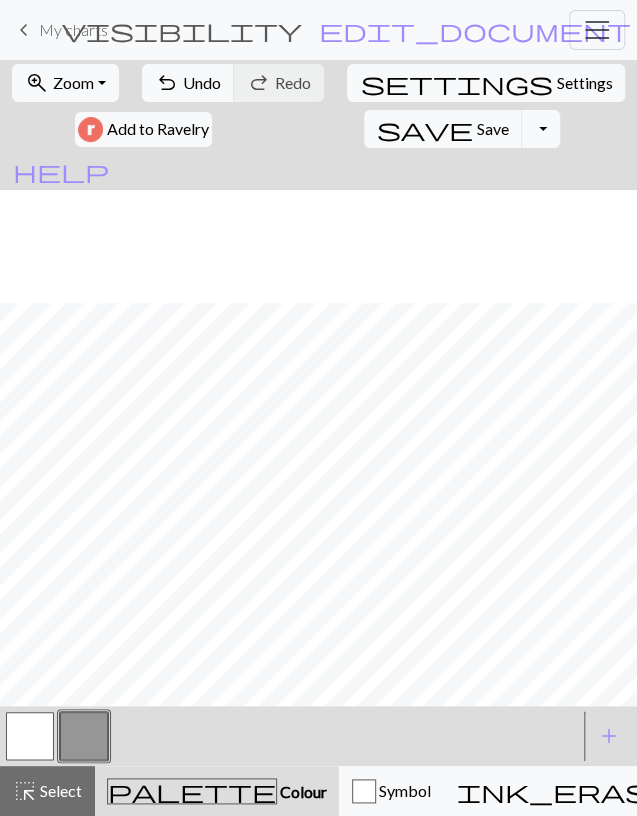 scroll, scrollTop: 250, scrollLeft: 0, axis: vertical 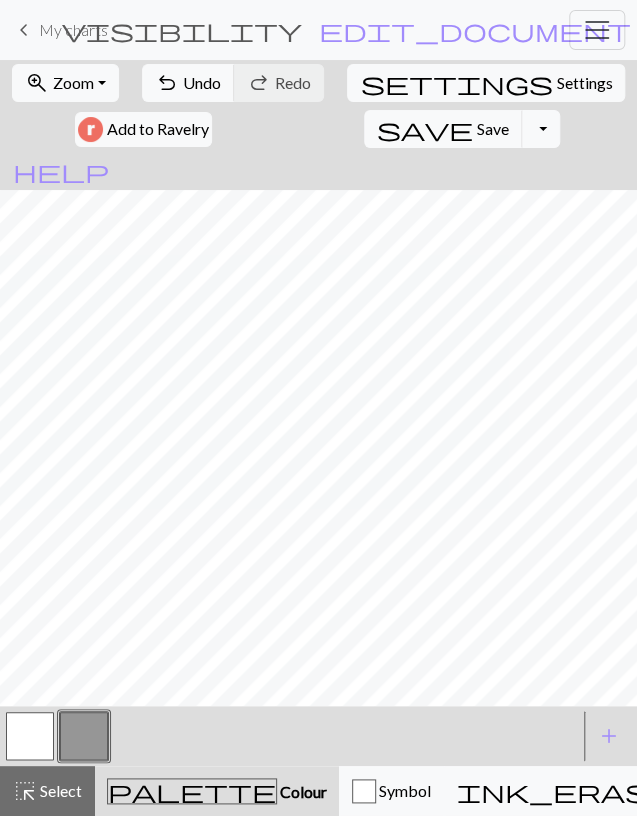 click at bounding box center (30, 736) 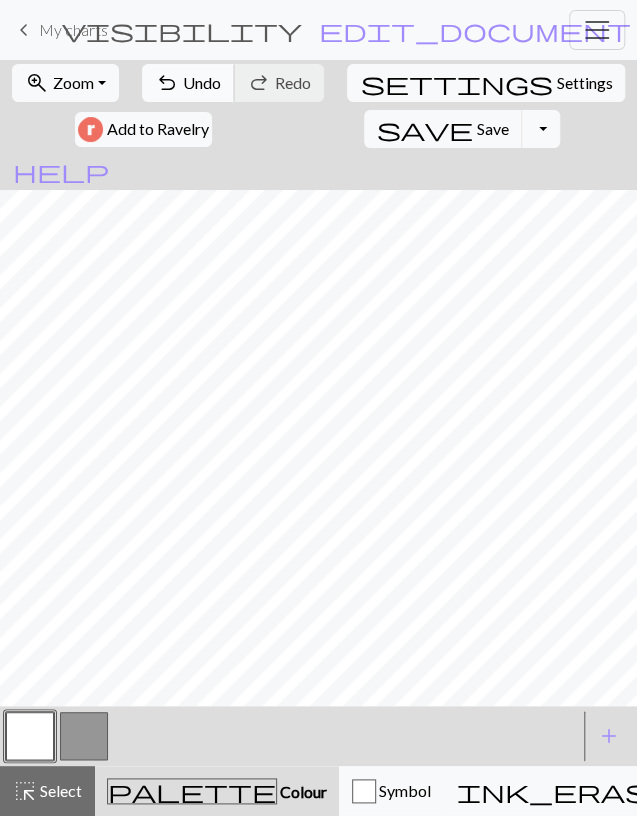 click on "Undo" at bounding box center (202, 82) 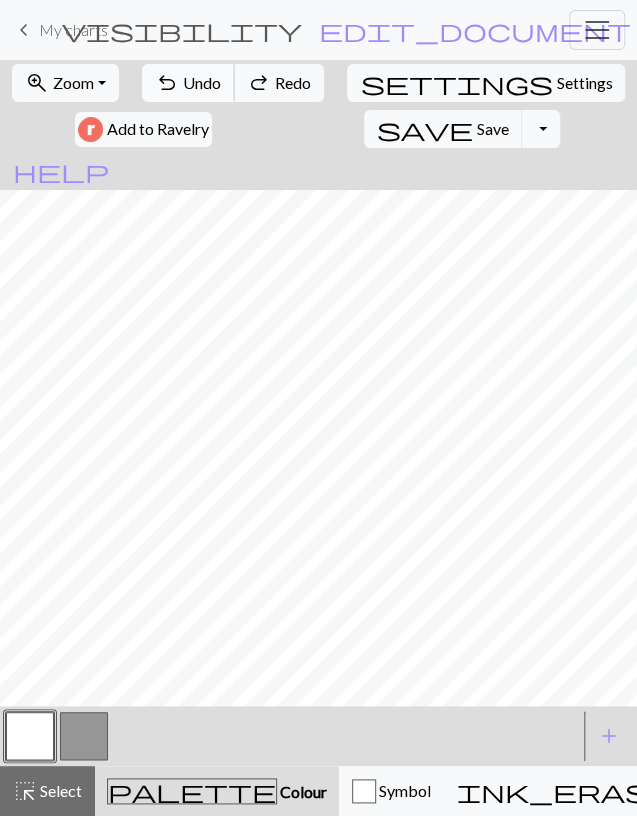 click on "Undo" at bounding box center (202, 82) 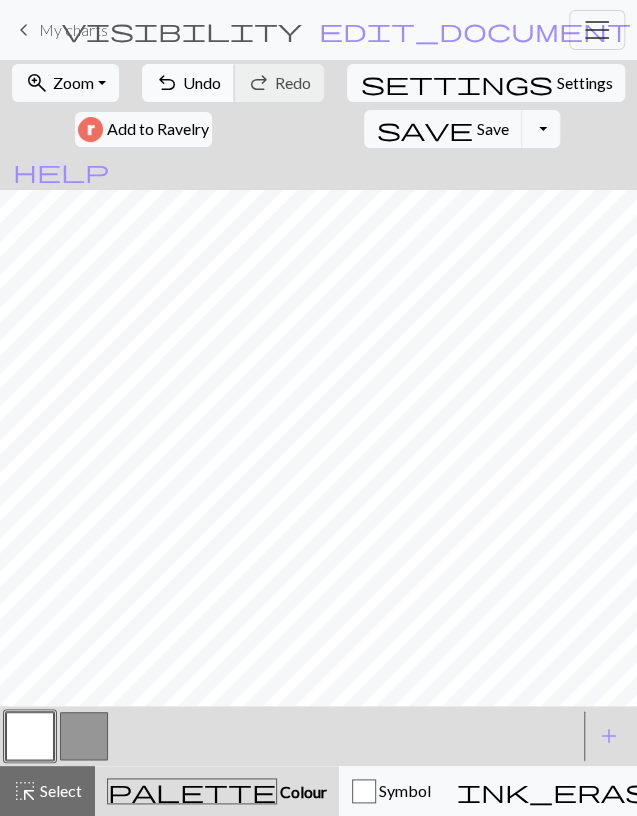 click on "undo Undo Undo" at bounding box center [188, 83] 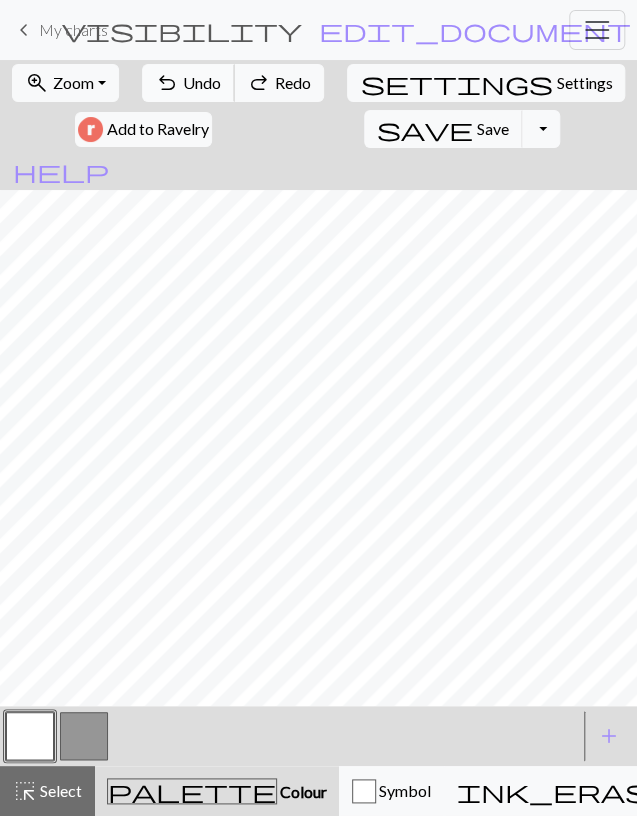 click on "undo Undo Undo" at bounding box center (188, 83) 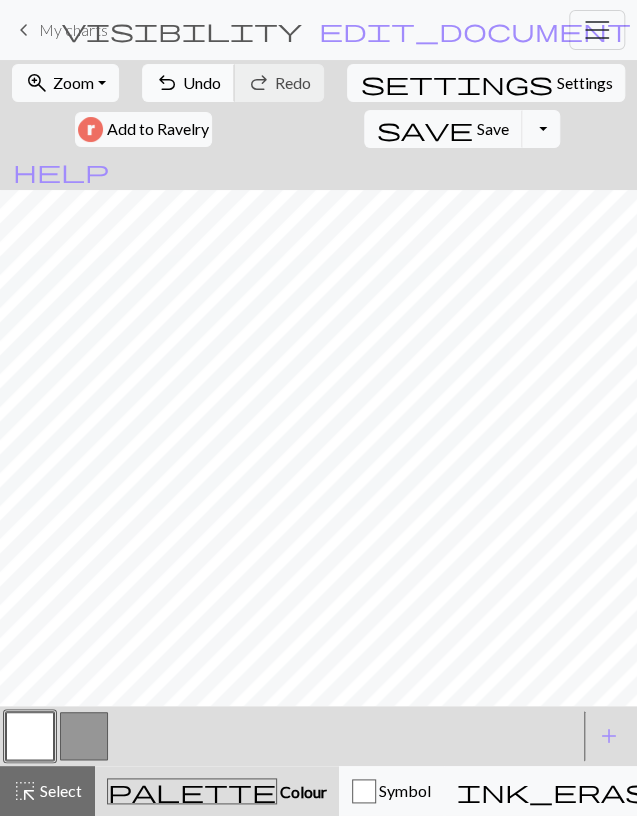 click on "Undo" at bounding box center (202, 82) 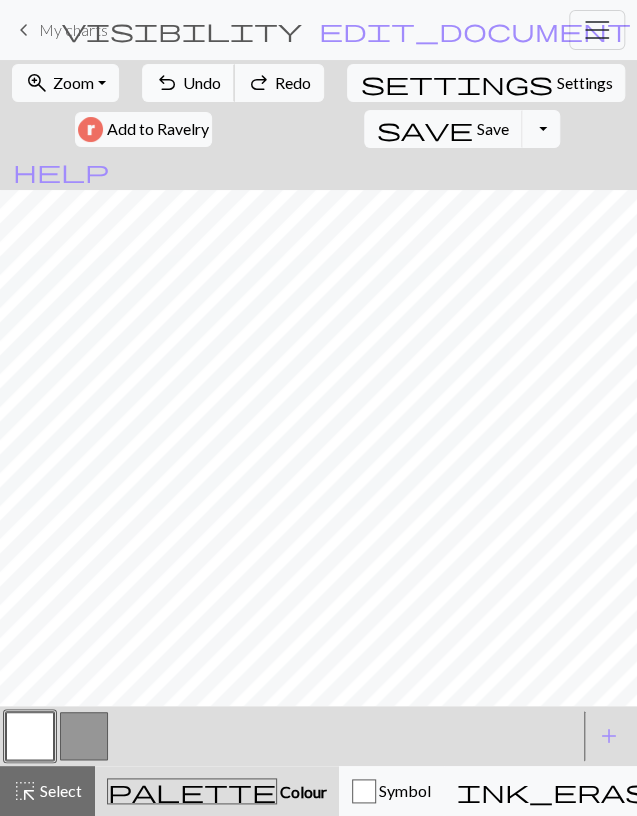 click on "Undo" at bounding box center (202, 82) 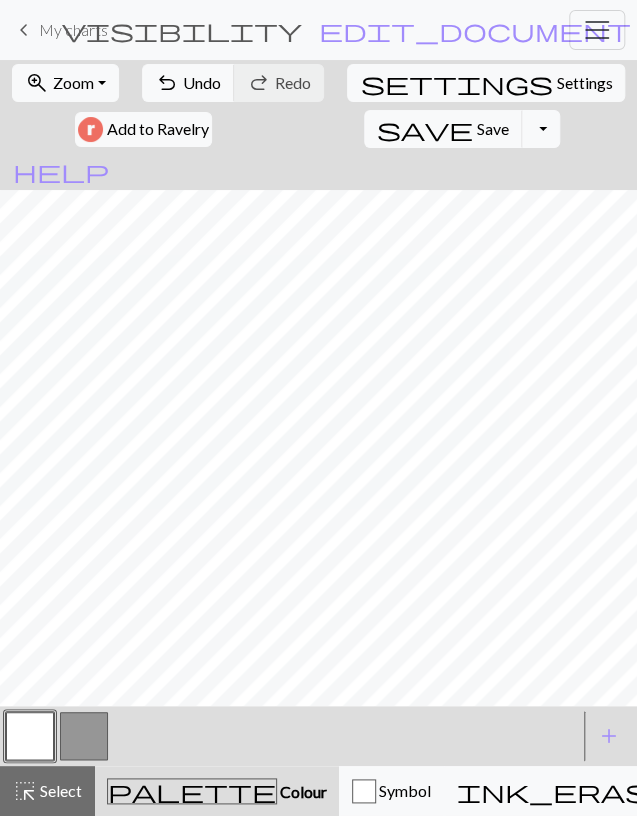 drag, startPoint x: 85, startPoint y: 729, endPoint x: 102, endPoint y: 707, distance: 27.802877 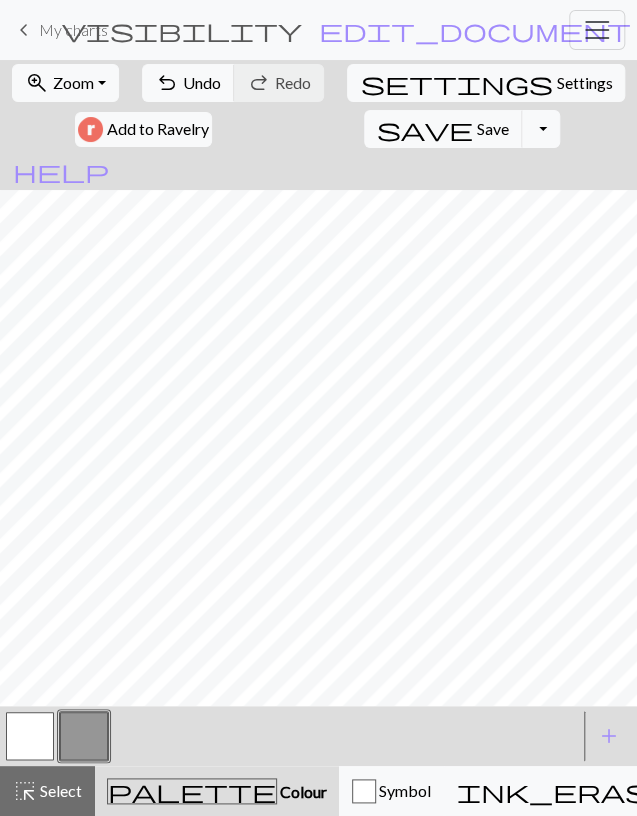 click at bounding box center [30, 736] 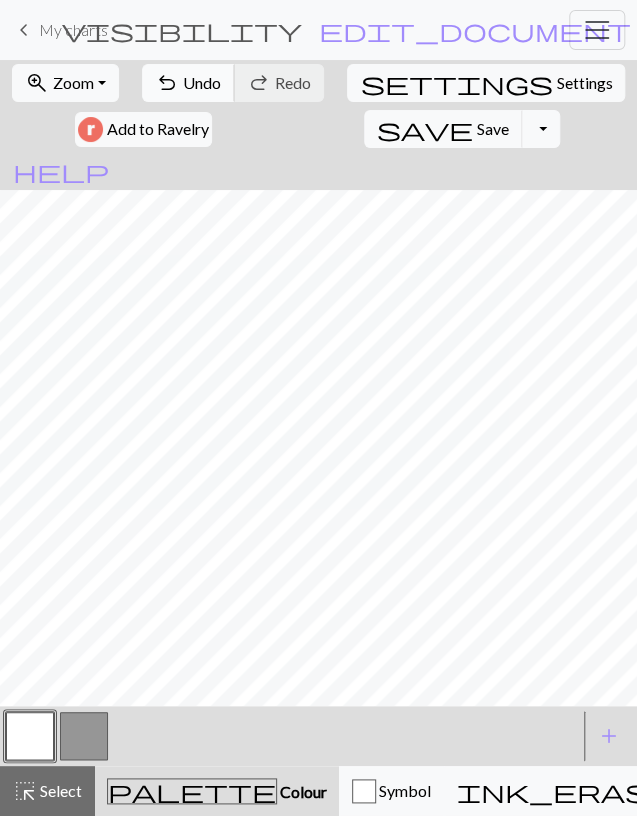 click on "Undo" at bounding box center [202, 82] 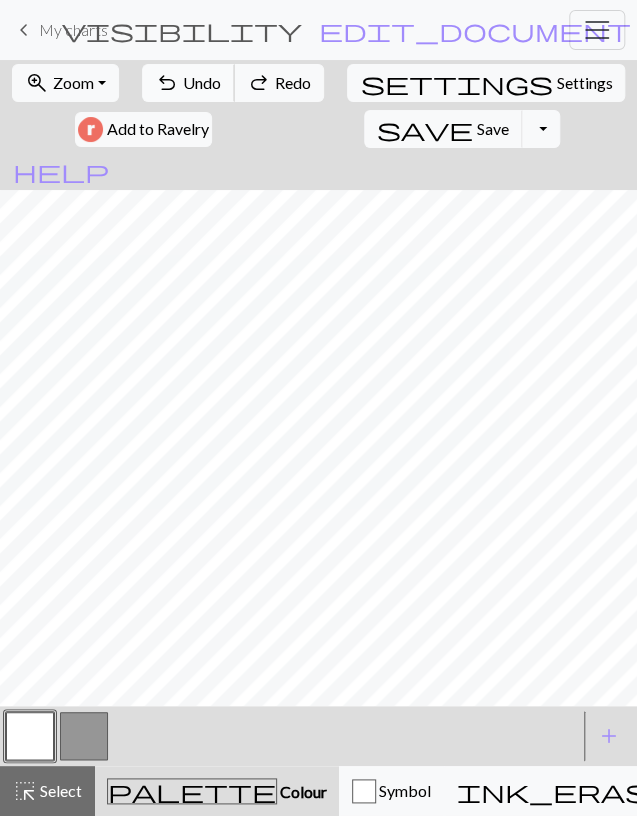 click on "Undo" at bounding box center (202, 82) 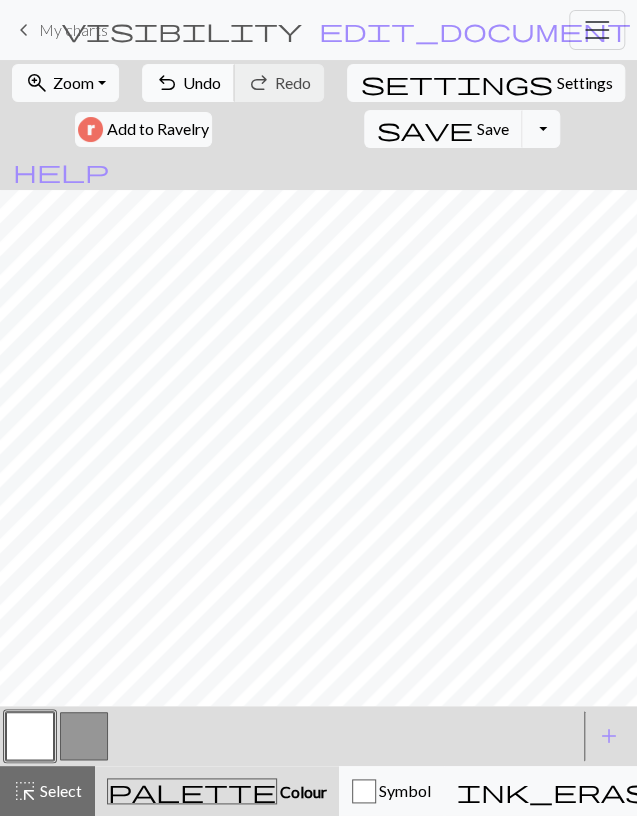 click on "Undo" at bounding box center [202, 82] 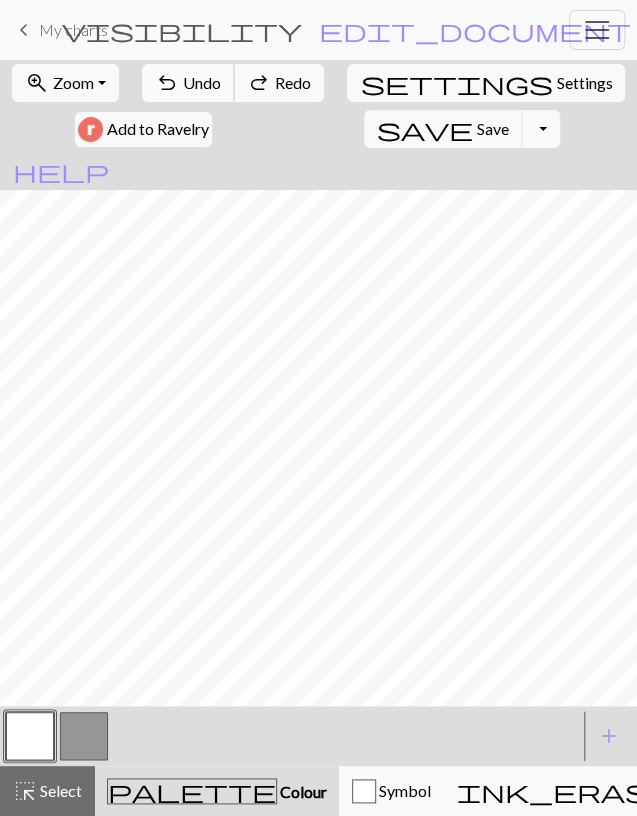 click on "Undo" at bounding box center [202, 82] 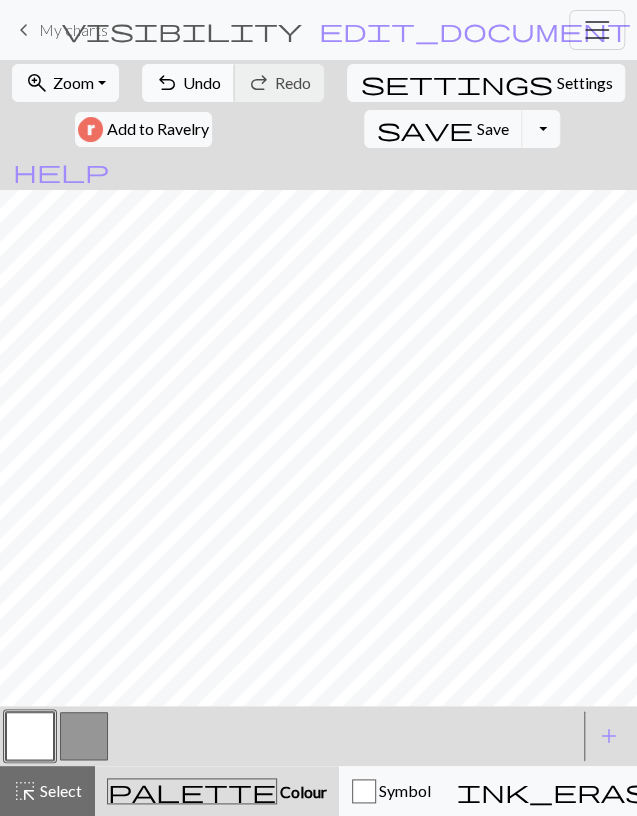 click on "Undo" at bounding box center (202, 82) 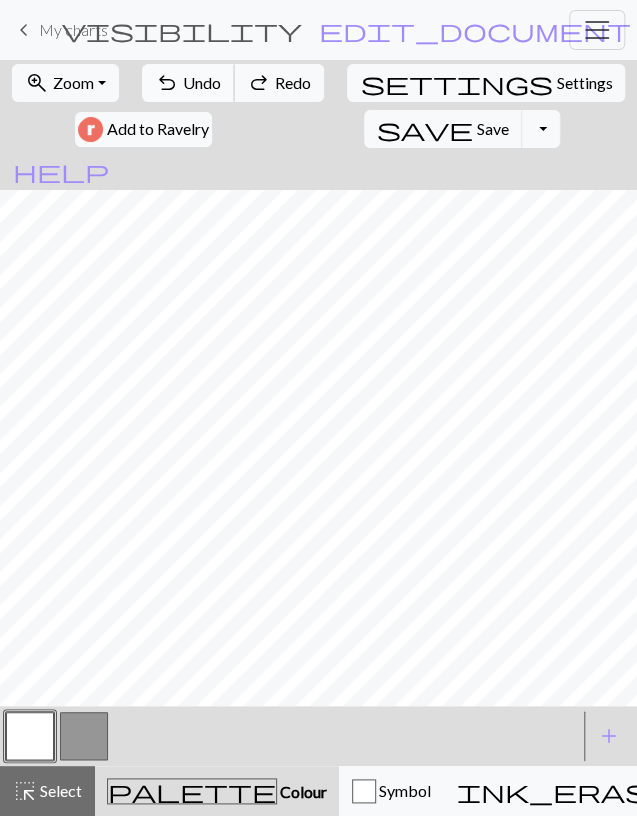 click on "Undo" at bounding box center (202, 82) 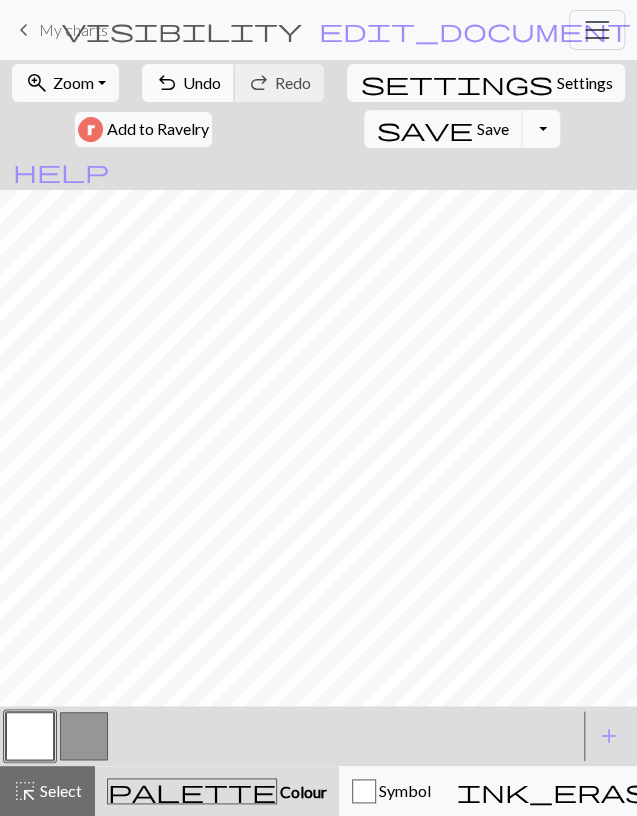 click on "undo" at bounding box center (167, 83) 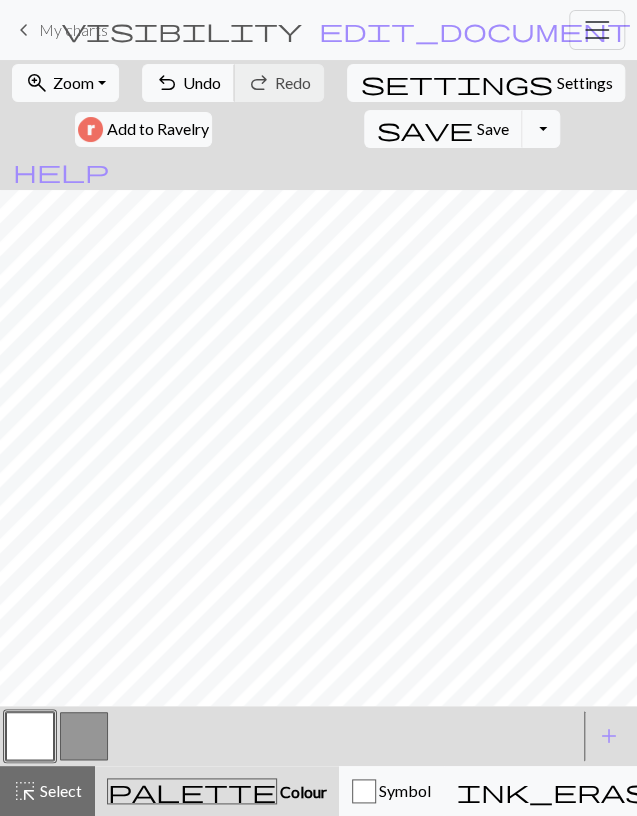 drag, startPoint x: 208, startPoint y: 81, endPoint x: 229, endPoint y: 126, distance: 49.658836 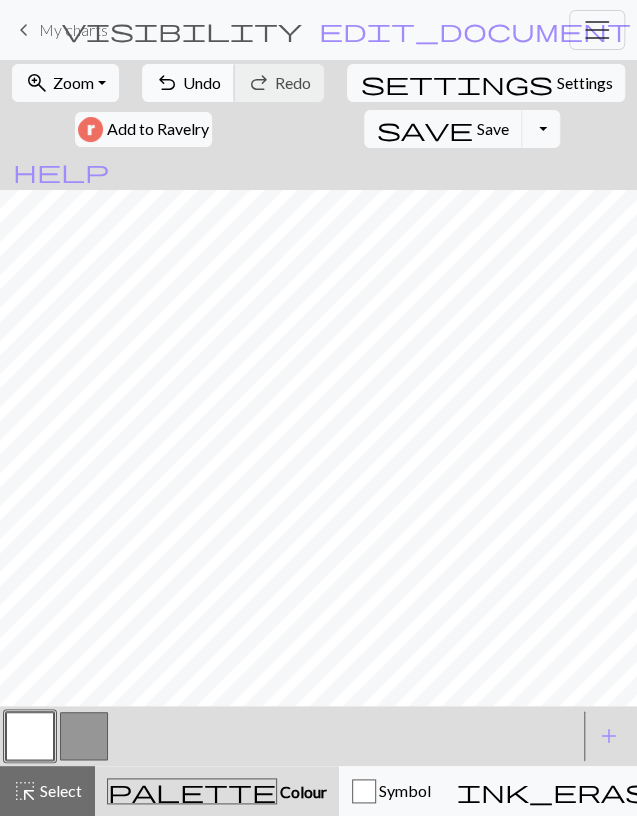 click on "undo Undo Undo" at bounding box center [188, 83] 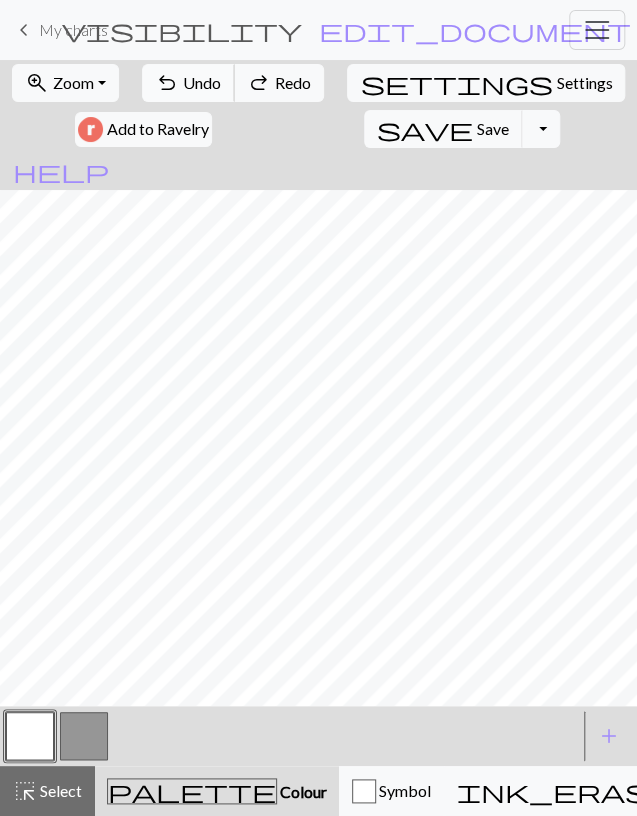 click on "undo Undo Undo" at bounding box center (188, 83) 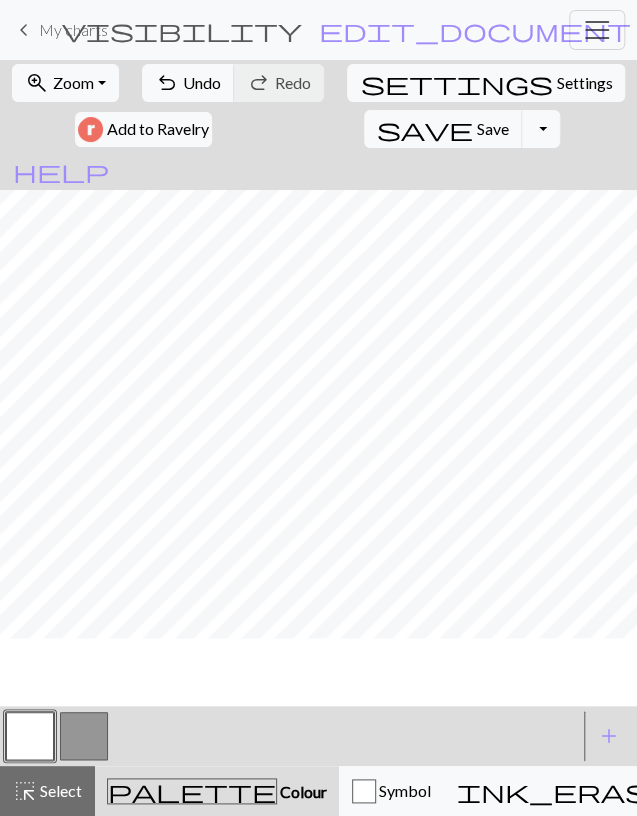 scroll, scrollTop: 250, scrollLeft: 0, axis: vertical 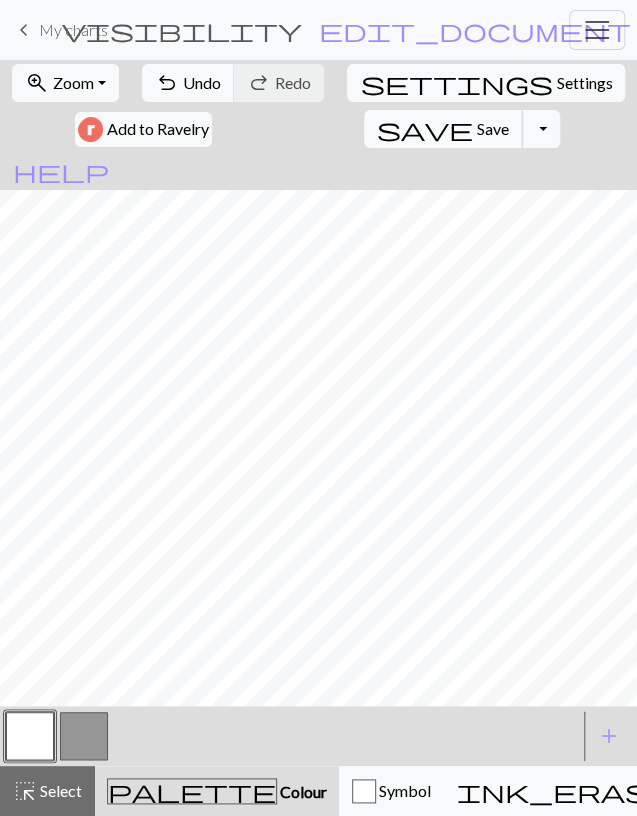 click on "Save" at bounding box center (493, 128) 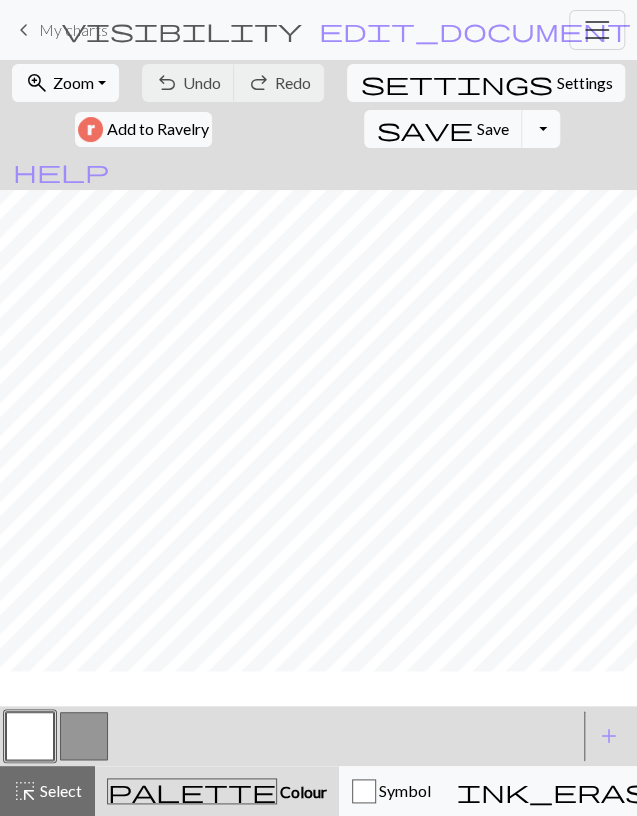 scroll, scrollTop: 134, scrollLeft: 0, axis: vertical 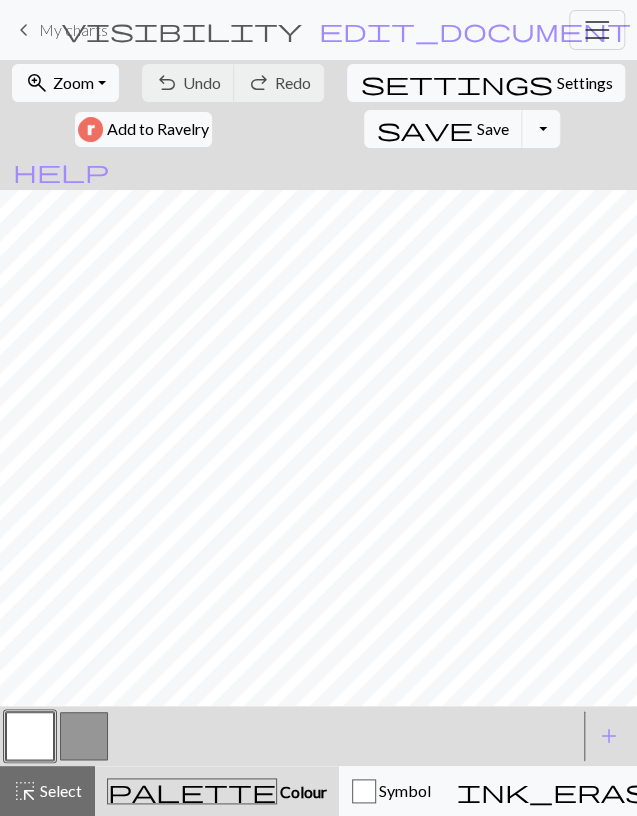 click at bounding box center [84, 736] 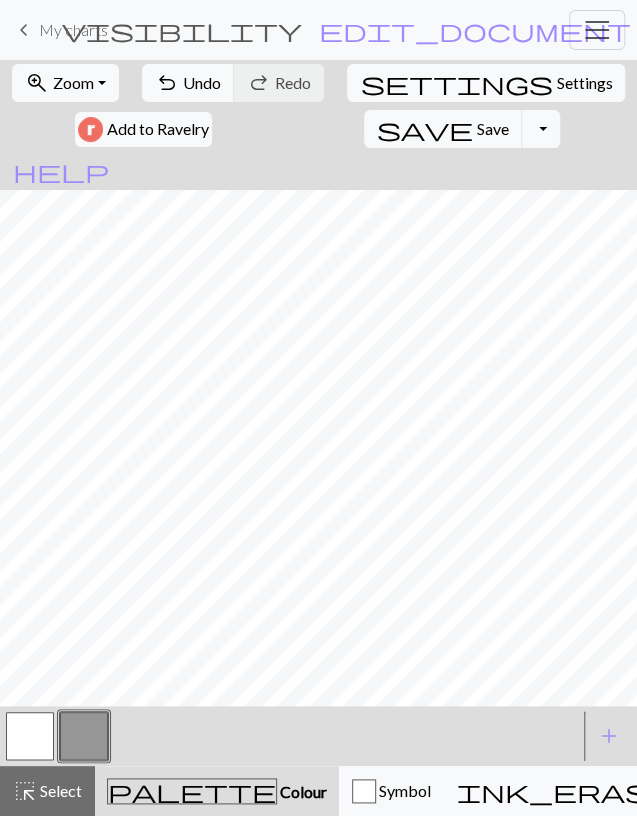 click at bounding box center [30, 736] 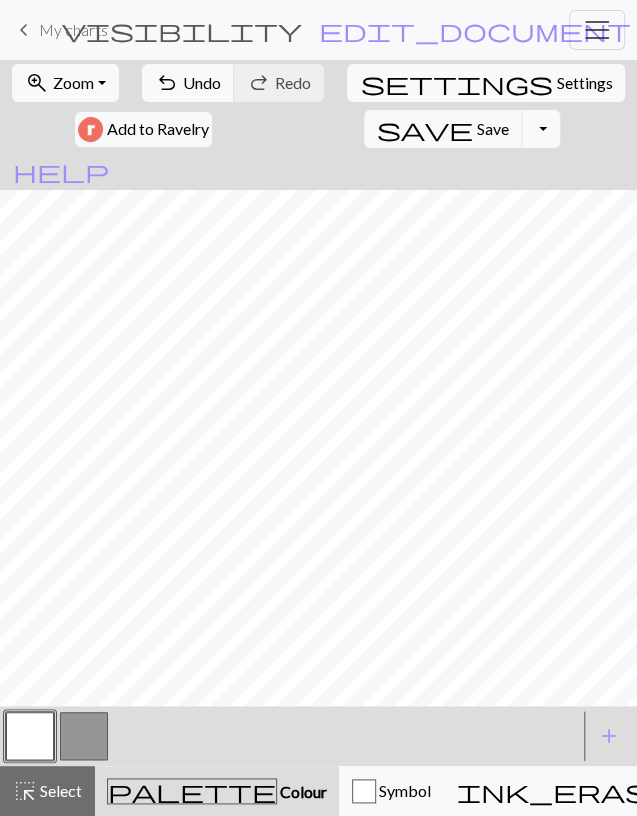 click at bounding box center (84, 736) 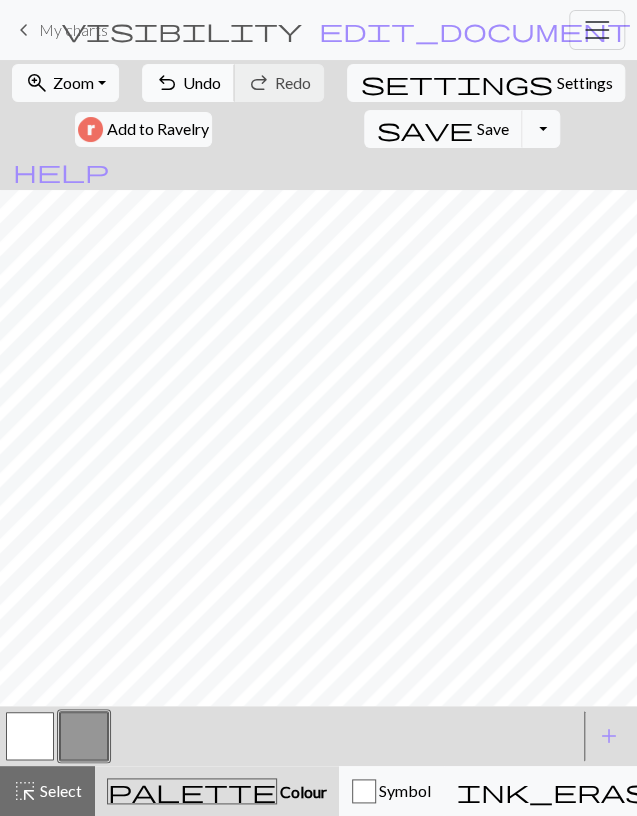 click on "Undo" at bounding box center (202, 82) 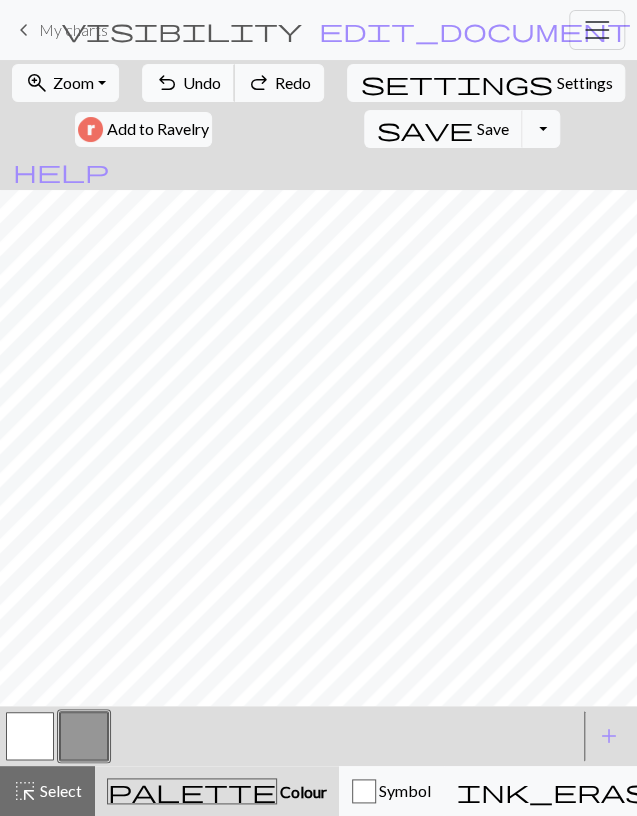click on "Undo" at bounding box center [202, 82] 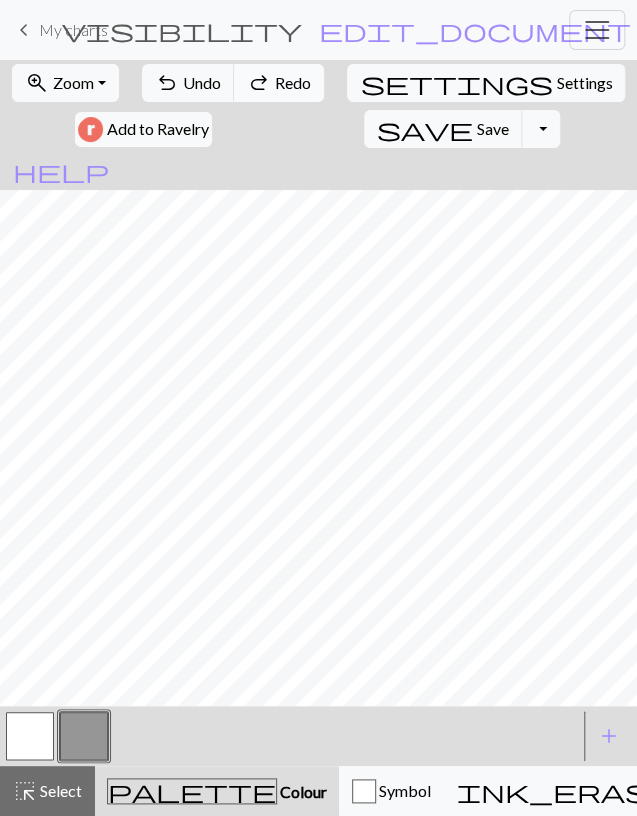 click on "Redo" at bounding box center [293, 82] 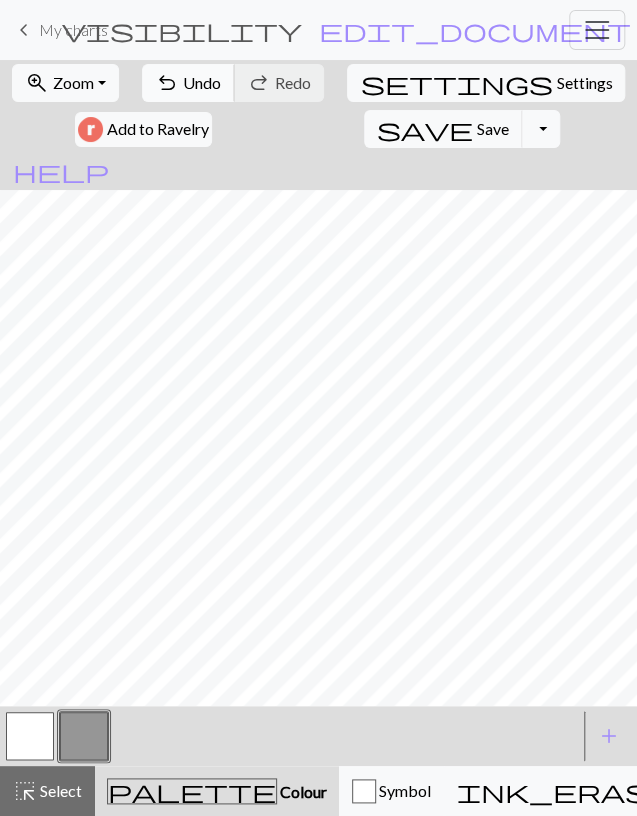 click on "Undo" at bounding box center [202, 82] 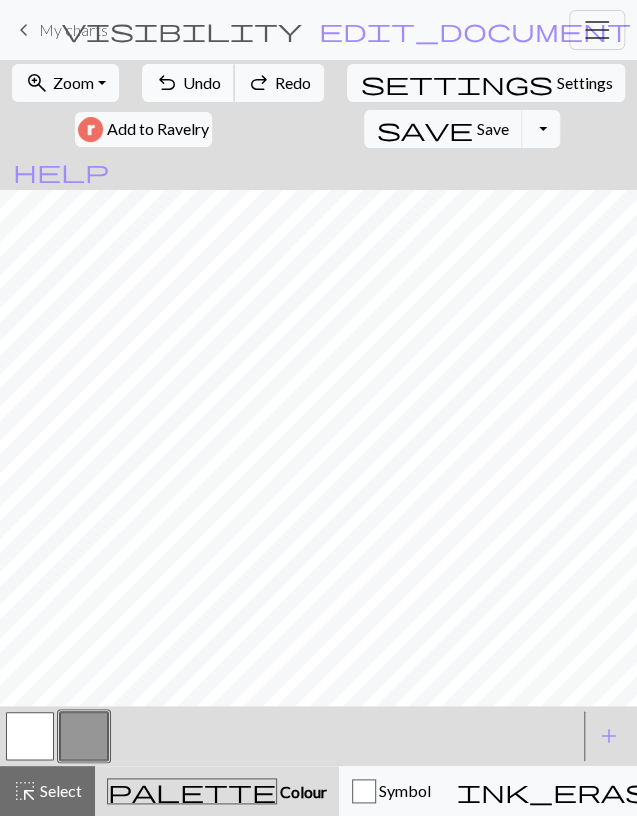 click on "Undo" at bounding box center [202, 82] 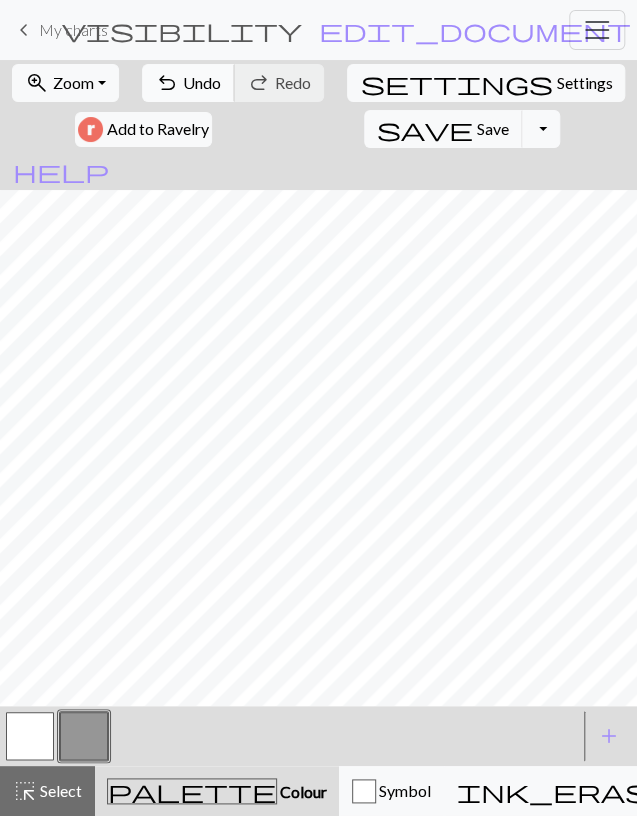 click on "Undo" at bounding box center (202, 82) 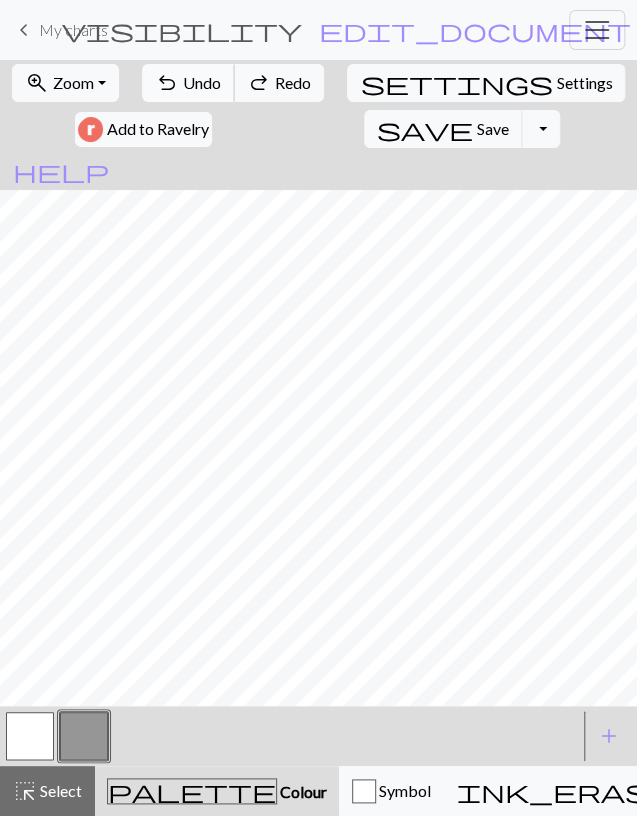 click on "undo" at bounding box center [167, 83] 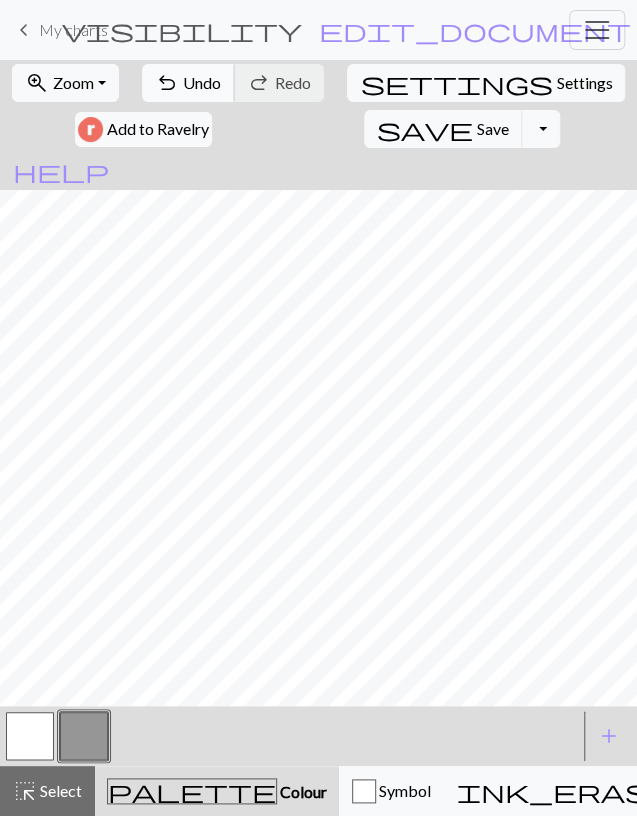 click on "Undo" at bounding box center (202, 82) 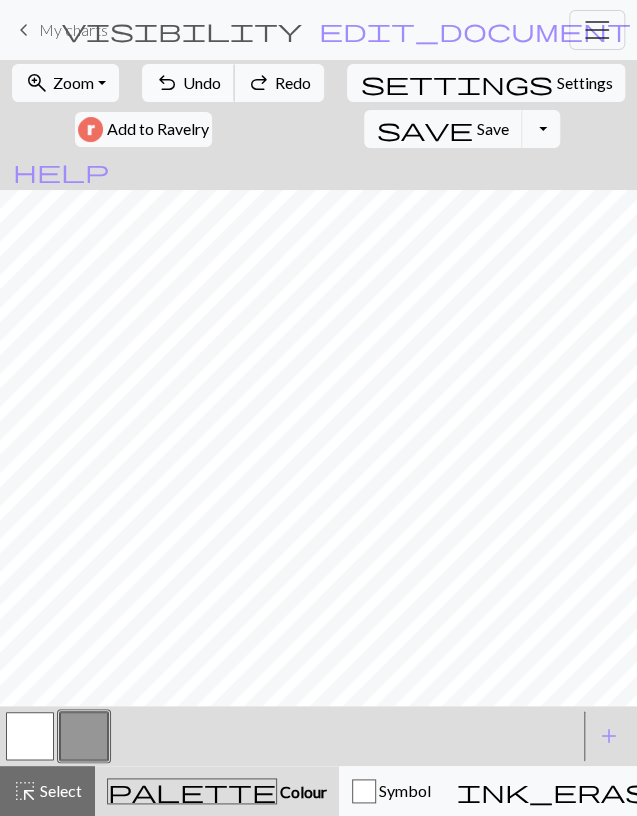 click on "Undo" at bounding box center [202, 82] 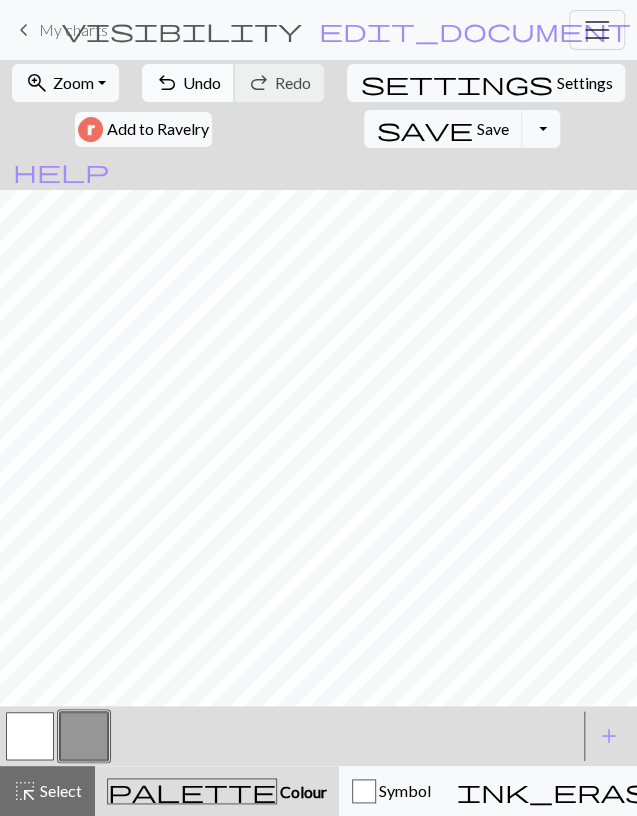 click on "undo Undo Undo" at bounding box center (188, 83) 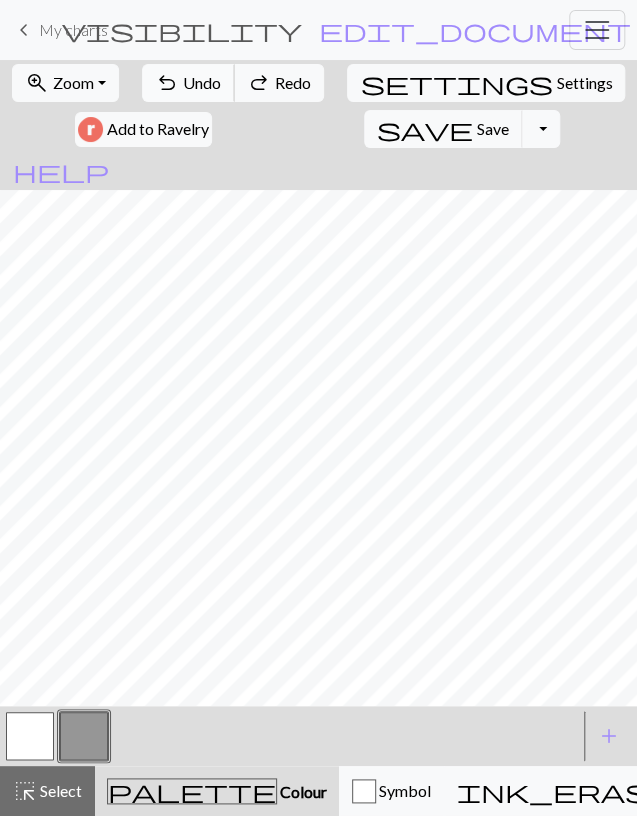 click on "undo Undo Undo" at bounding box center (188, 83) 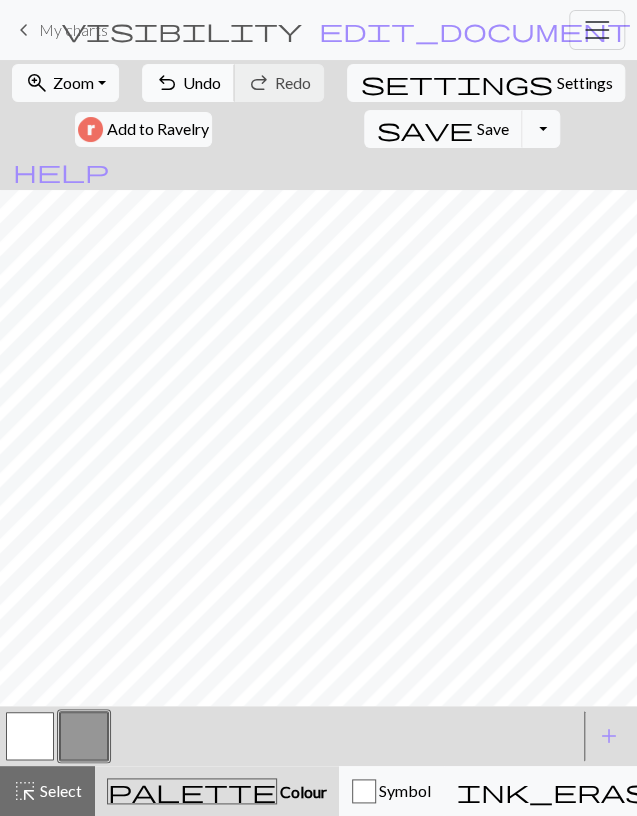 click on "undo" at bounding box center [167, 83] 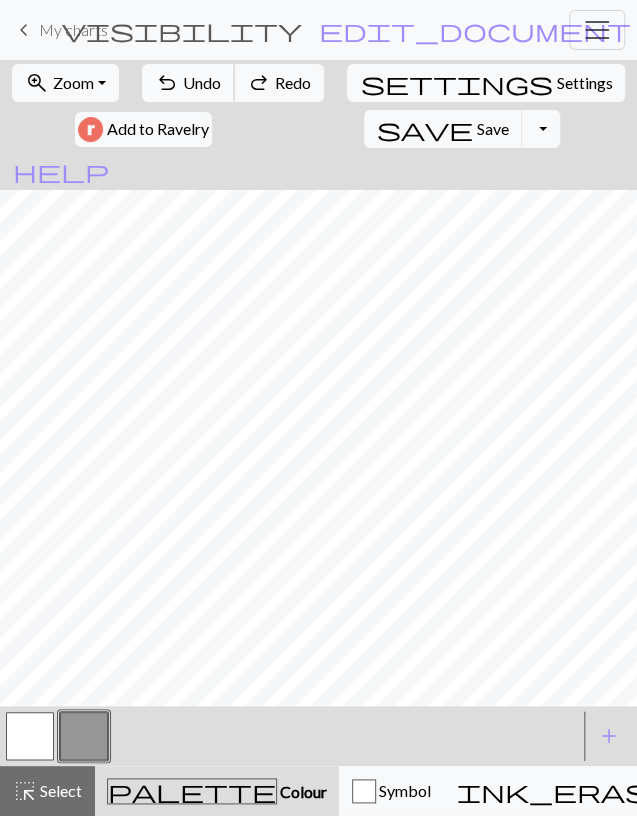 click on "undo" at bounding box center (167, 83) 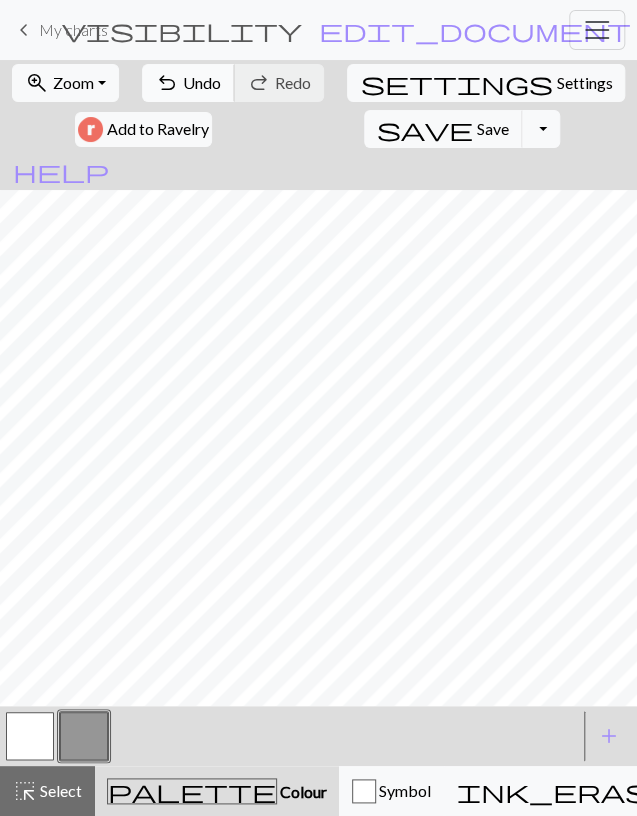 click on "undo Undo Undo" at bounding box center (188, 83) 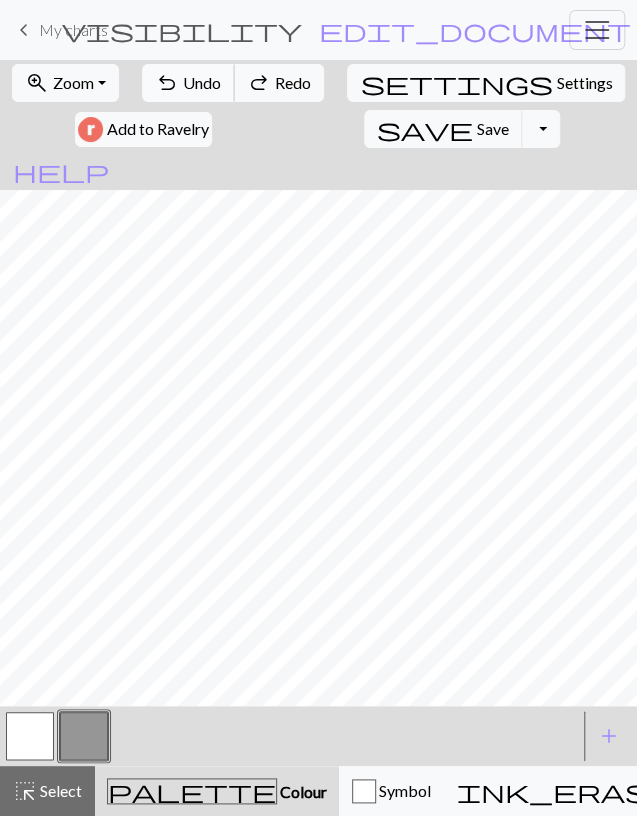 click on "undo Undo Undo" at bounding box center (188, 83) 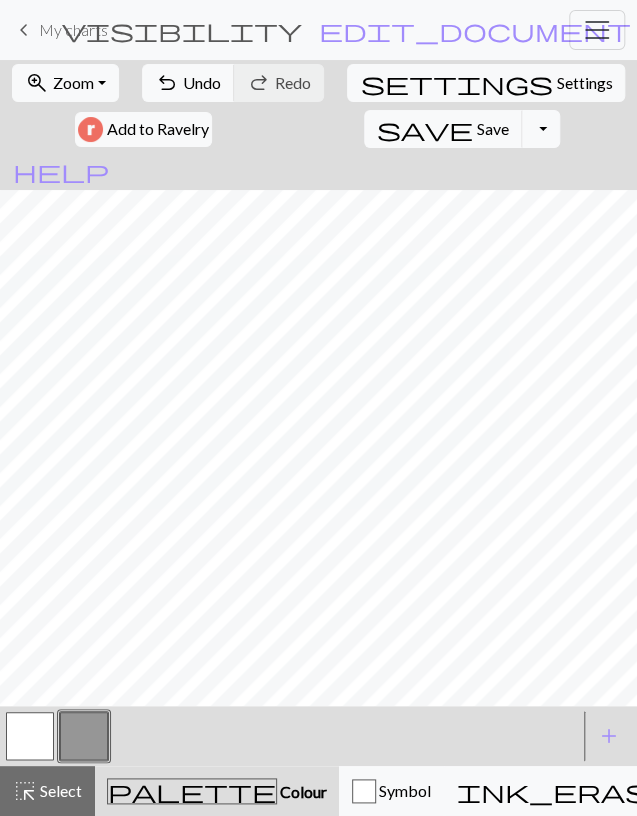 click at bounding box center [30, 736] 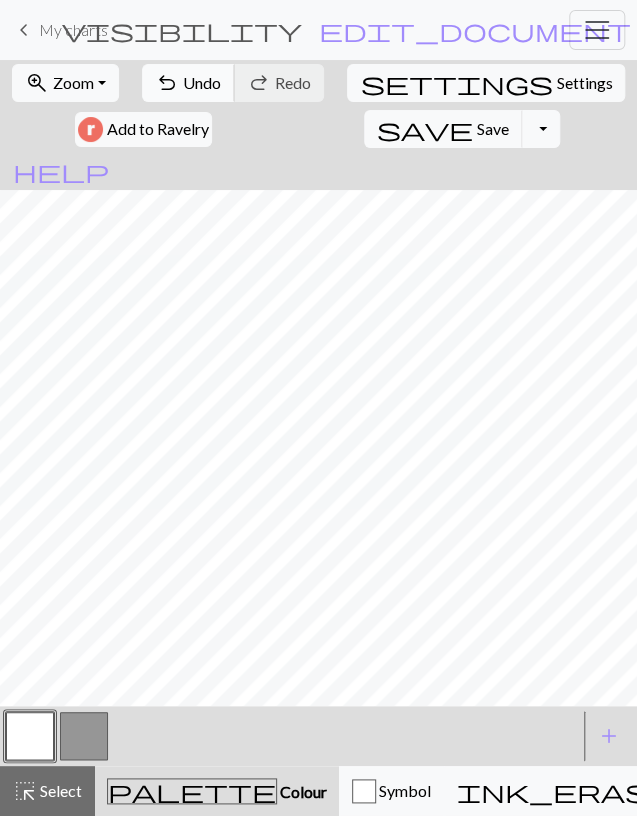 click on "Undo" at bounding box center (202, 82) 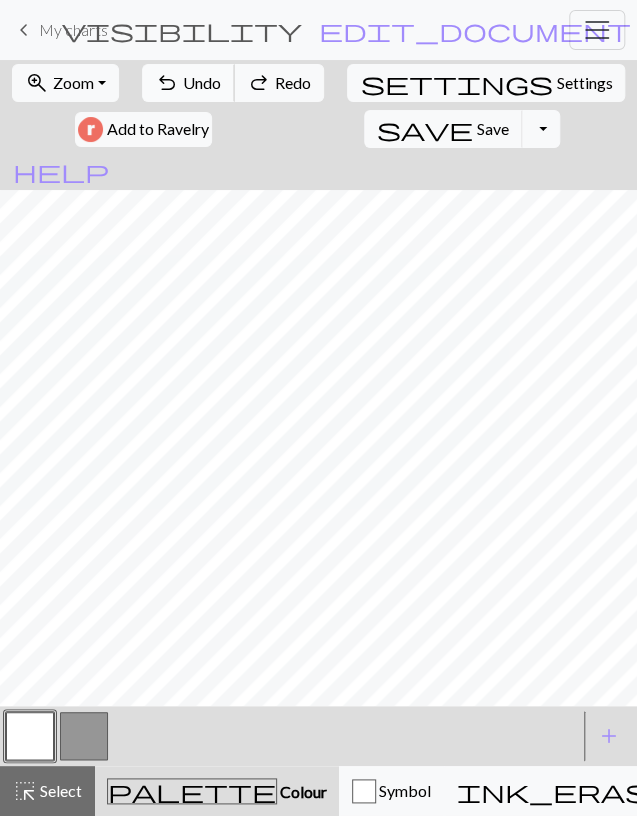 click on "Undo" at bounding box center (202, 82) 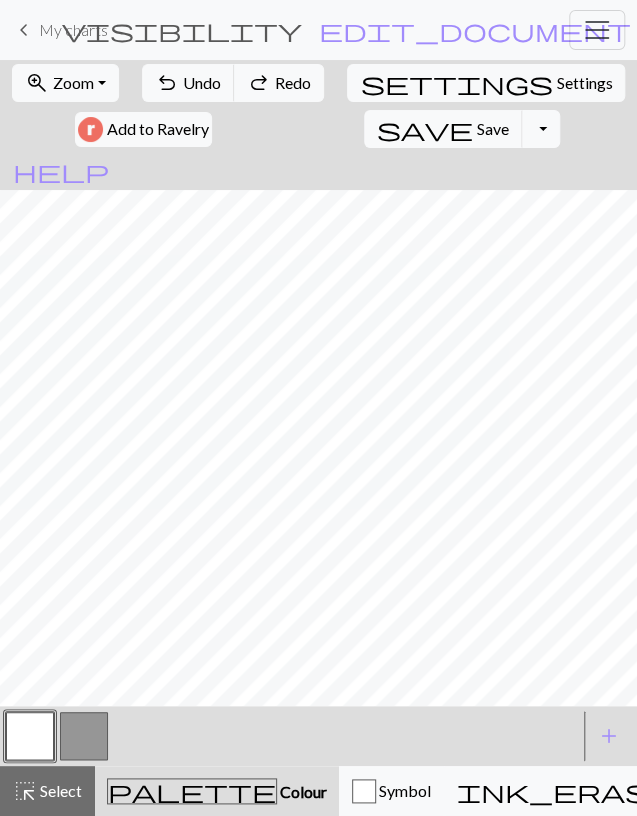 drag, startPoint x: 87, startPoint y: 739, endPoint x: 93, endPoint y: 729, distance: 11.661903 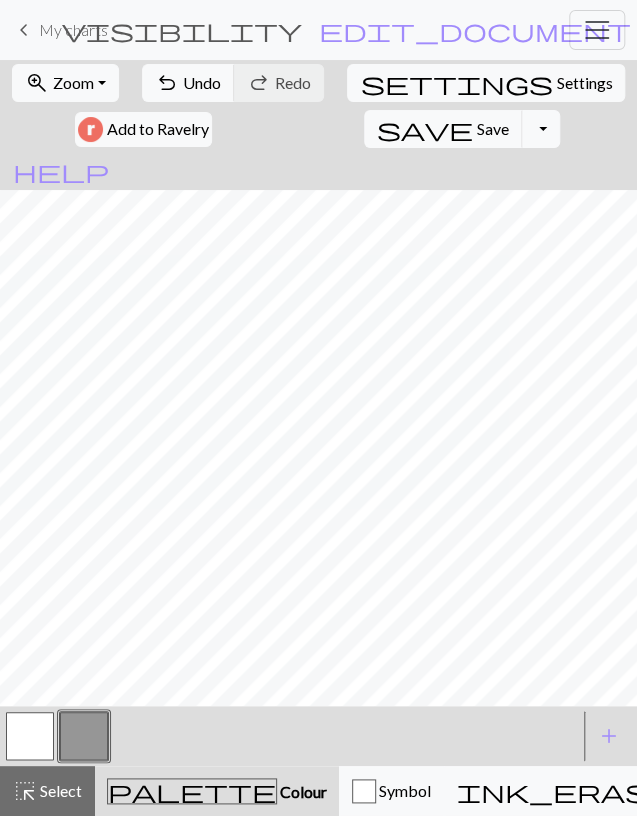 click at bounding box center [30, 736] 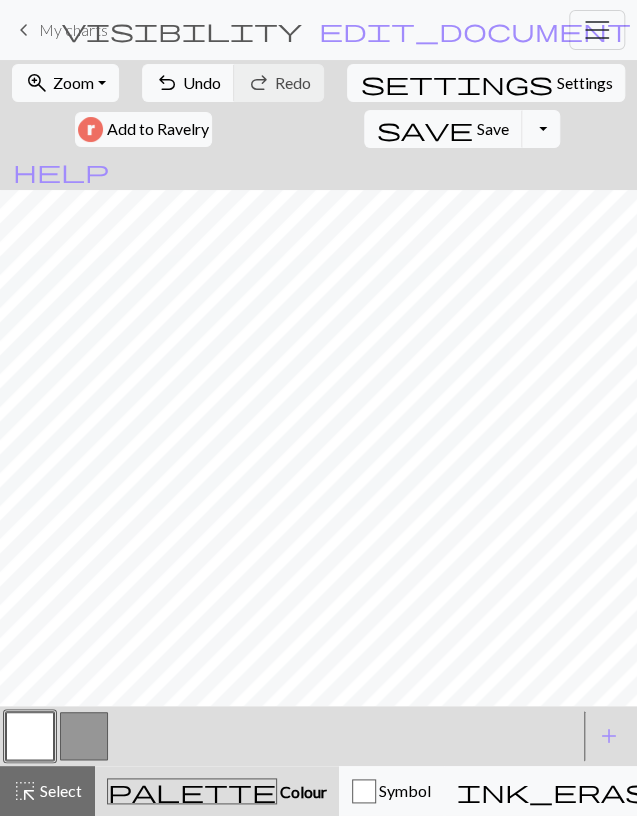 click at bounding box center (84, 736) 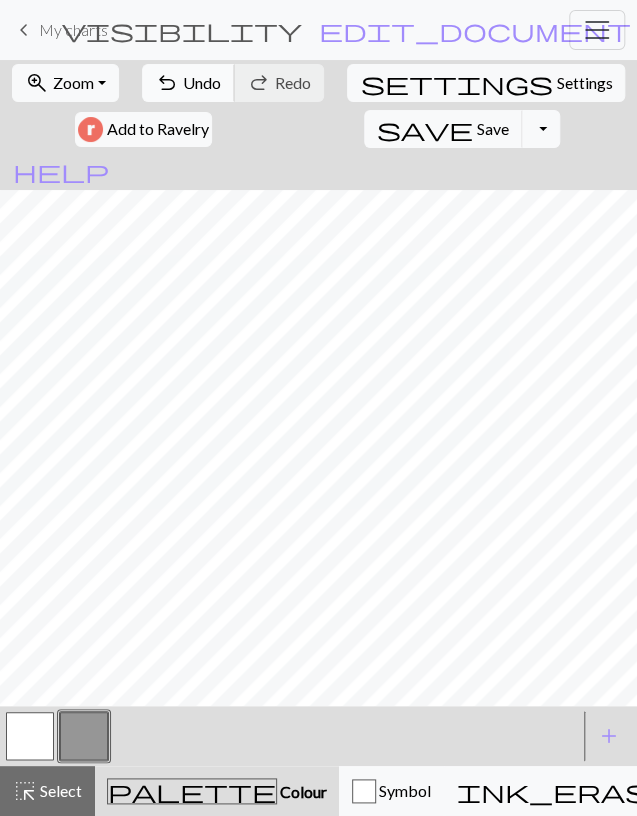 click on "undo" at bounding box center (167, 83) 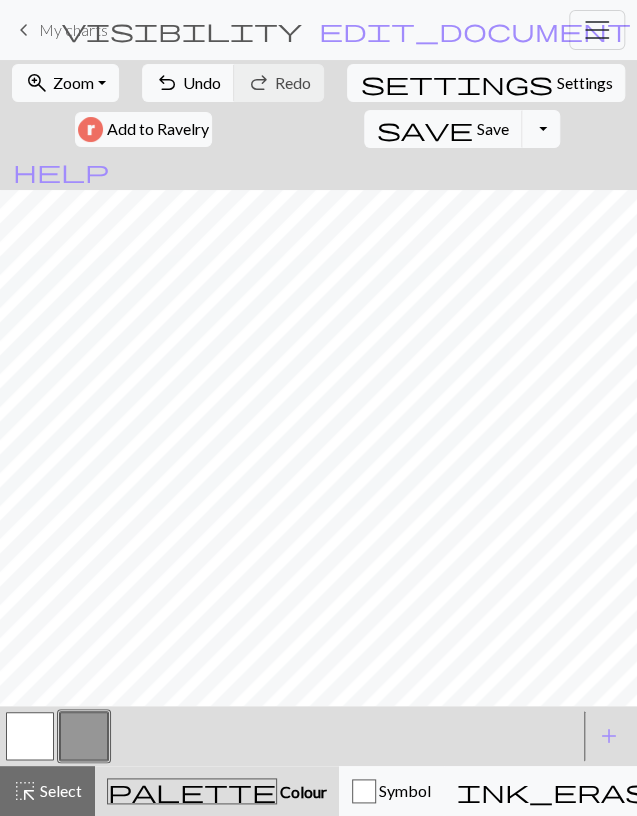 click at bounding box center [30, 736] 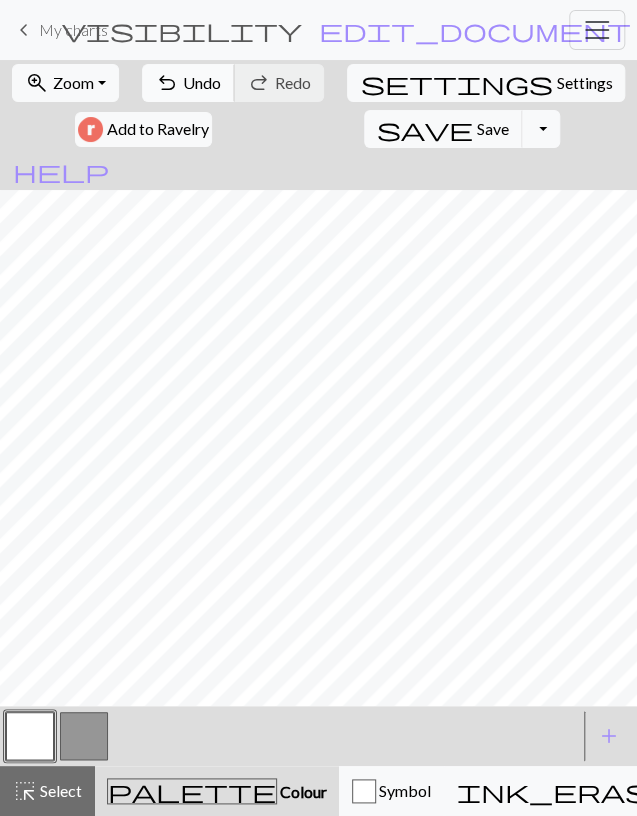 click on "Undo" at bounding box center (202, 82) 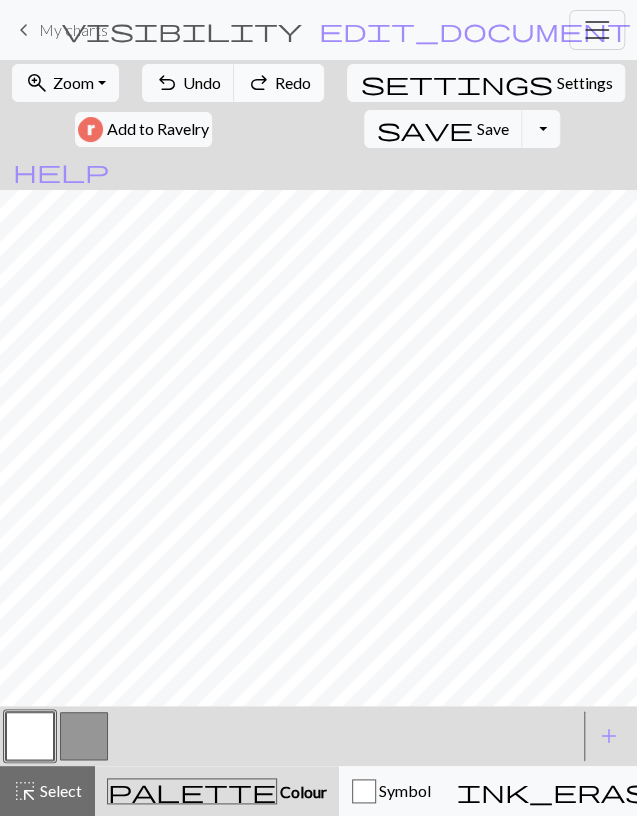 click on "Redo" at bounding box center [293, 82] 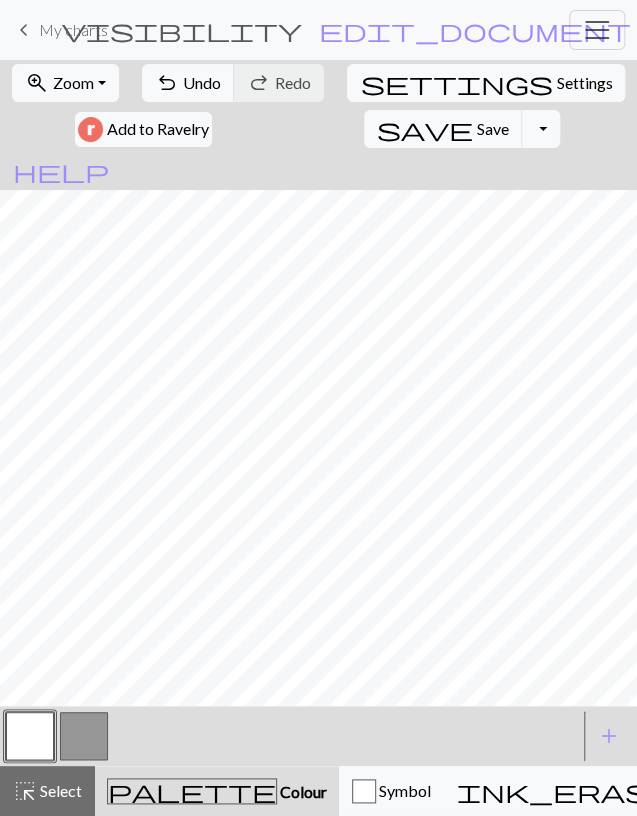 click on "undo Undo Undo redo Redo Redo" at bounding box center [233, 83] 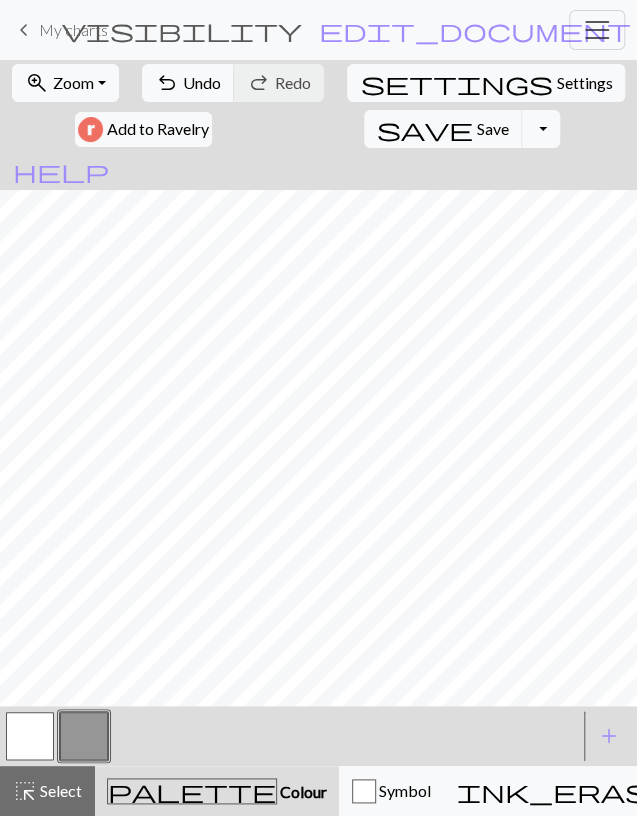 click at bounding box center (30, 736) 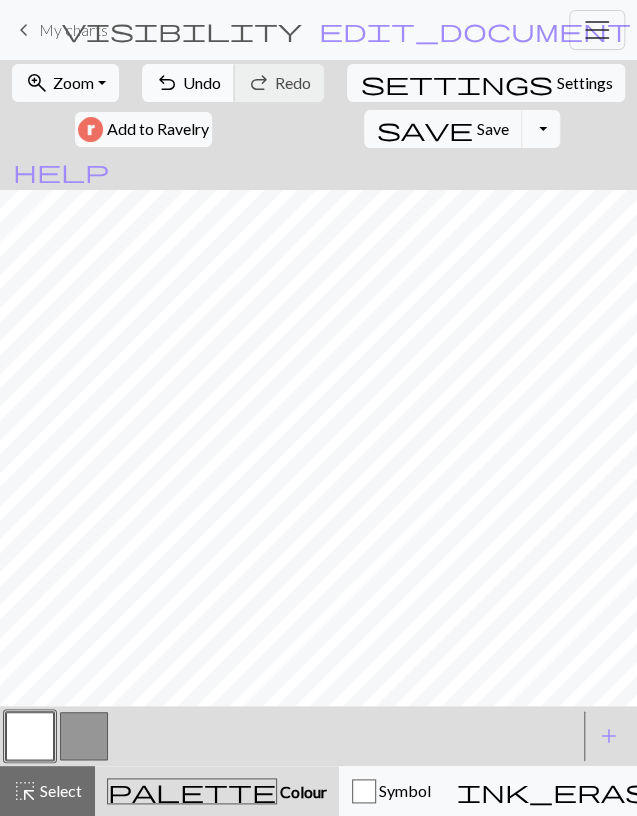 click on "undo" at bounding box center (167, 83) 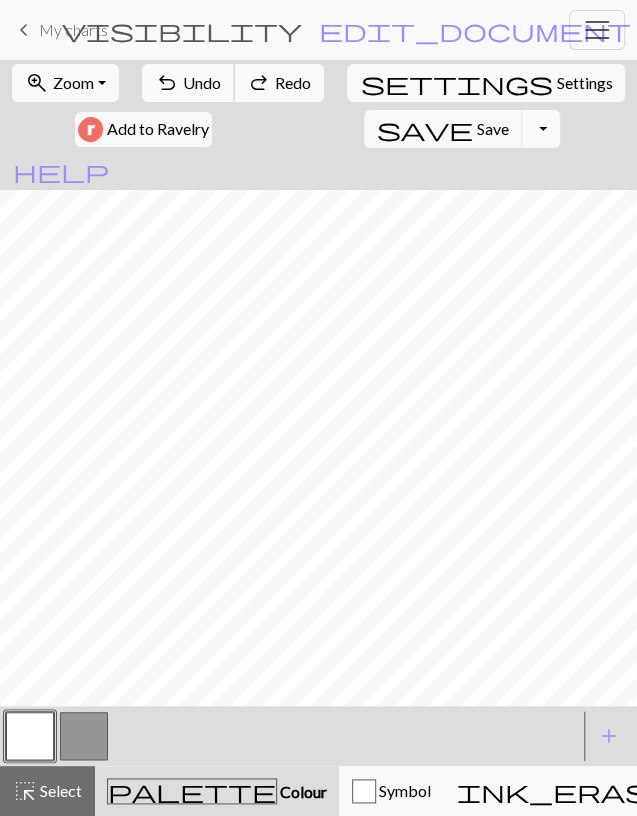 click on "undo" at bounding box center [167, 83] 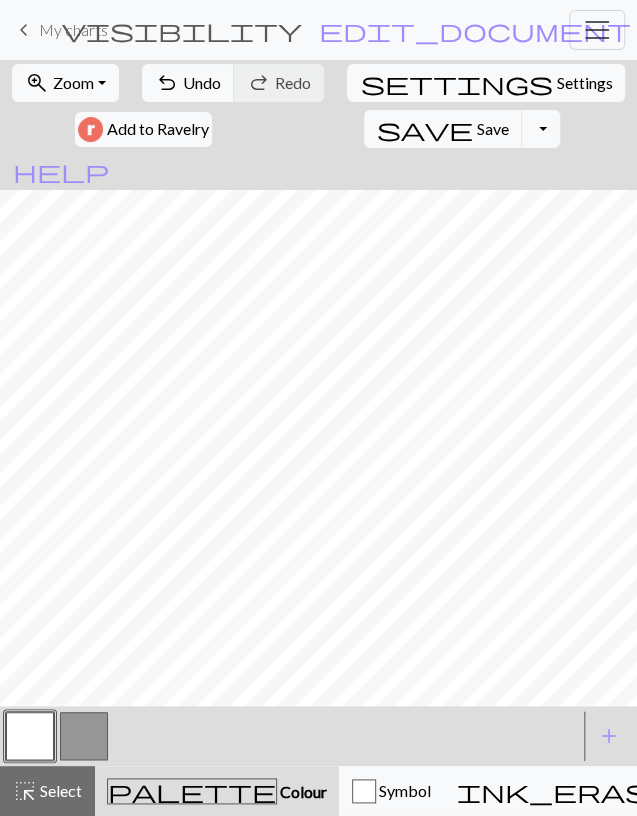 click at bounding box center [84, 736] 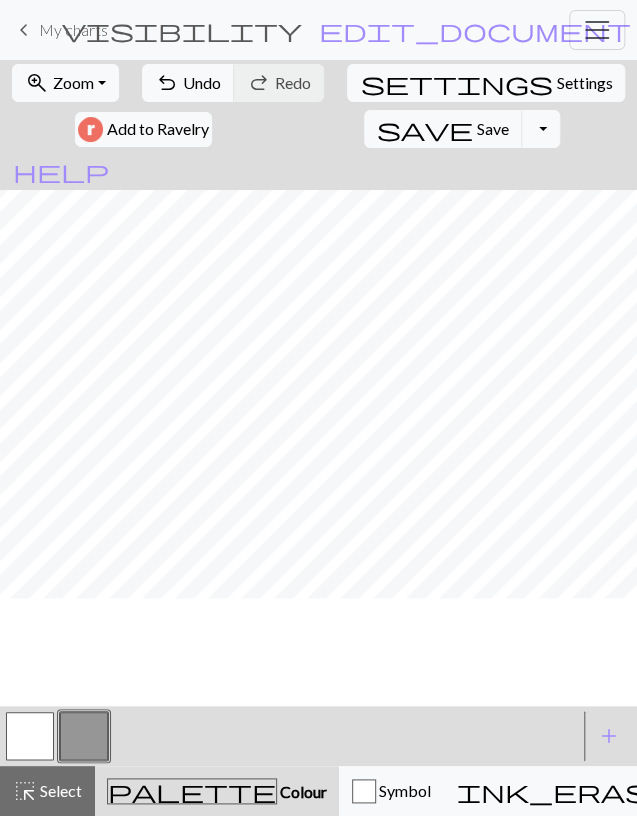 scroll, scrollTop: 18, scrollLeft: 0, axis: vertical 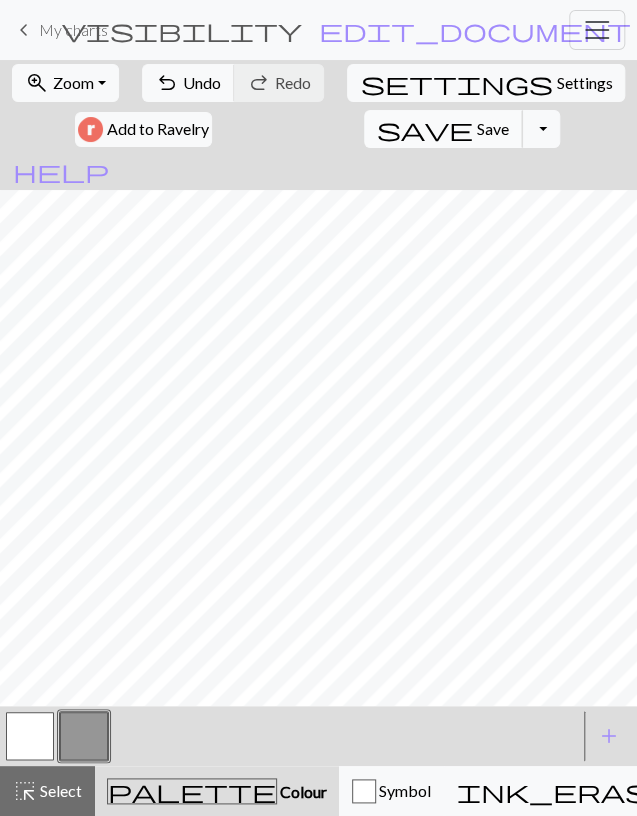 click on "save" at bounding box center [425, 129] 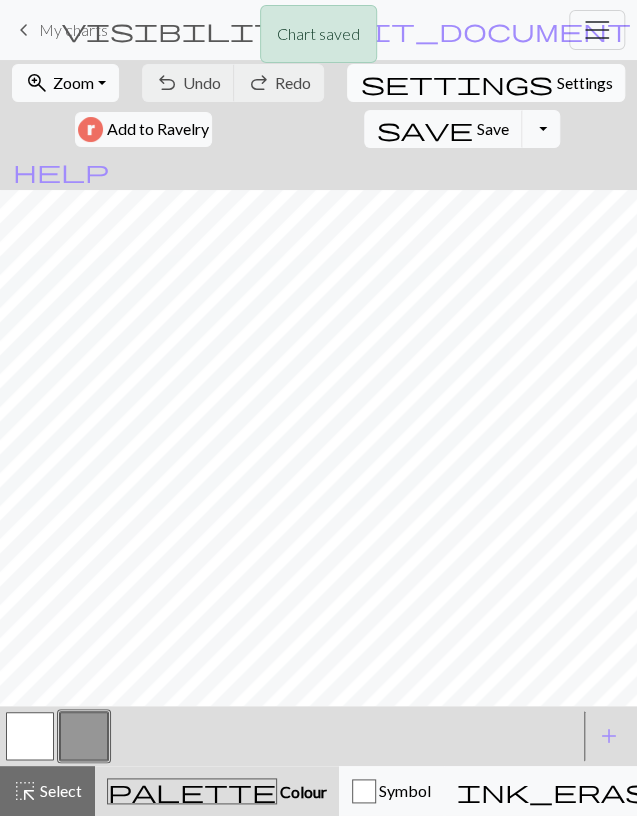 click on "Settings" at bounding box center (584, 83) 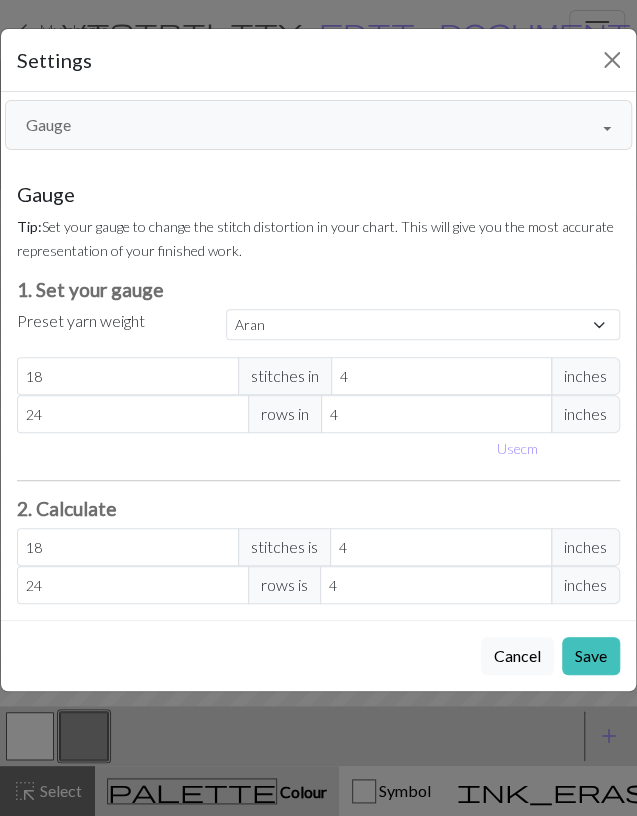 click on "Gauge" at bounding box center [318, 125] 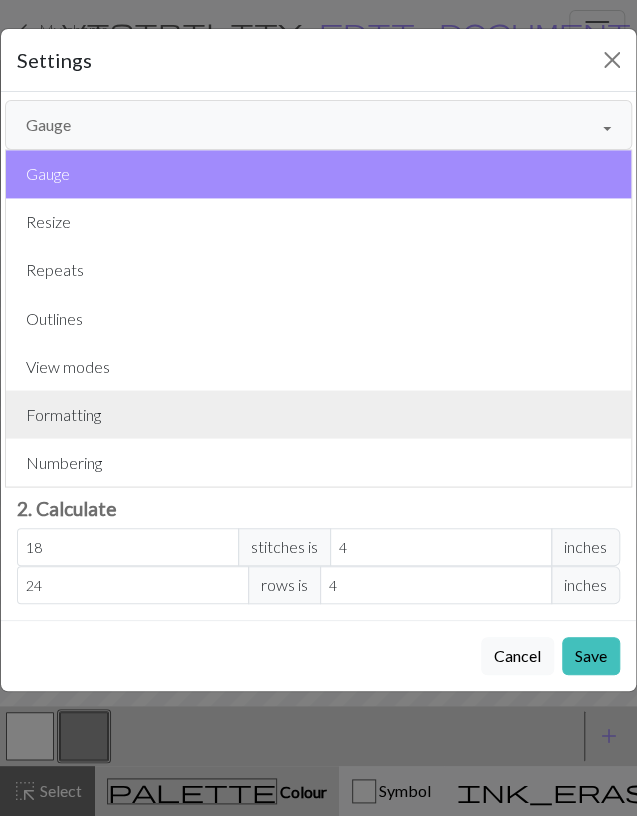 click on "Formatting" at bounding box center [318, 414] 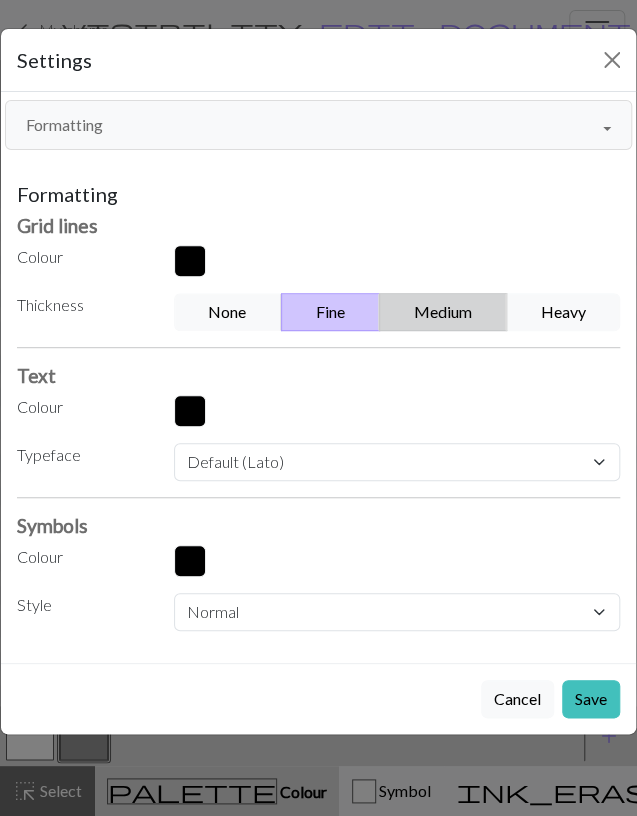 click on "Medium" at bounding box center [443, 312] 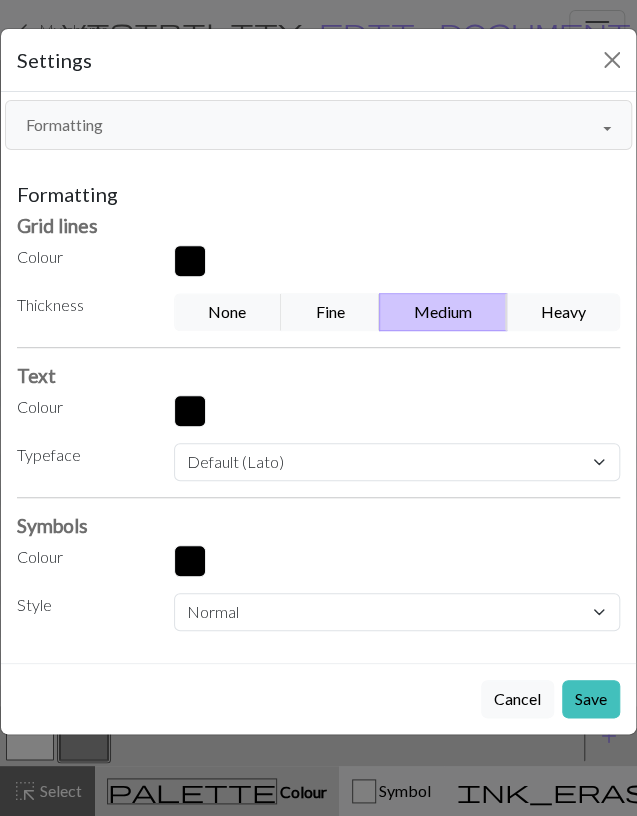 drag, startPoint x: 597, startPoint y: 687, endPoint x: 585, endPoint y: 611, distance: 76.941536 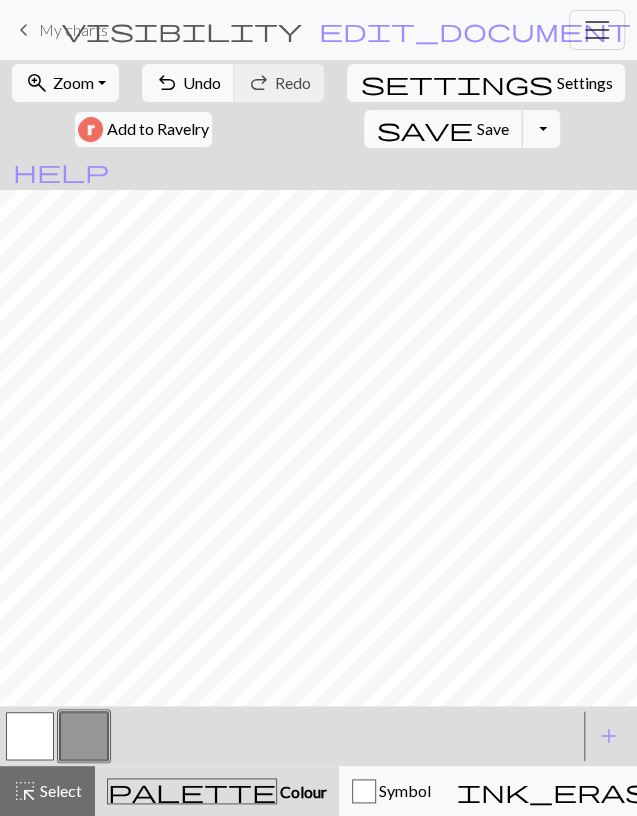 click on "Save" at bounding box center (493, 128) 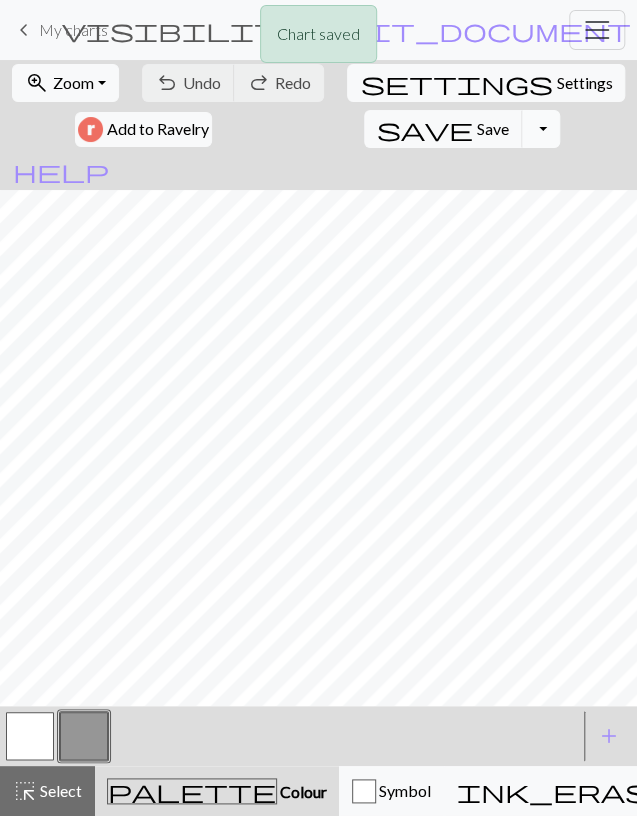 click on "Toggle Dropdown" at bounding box center [541, 129] 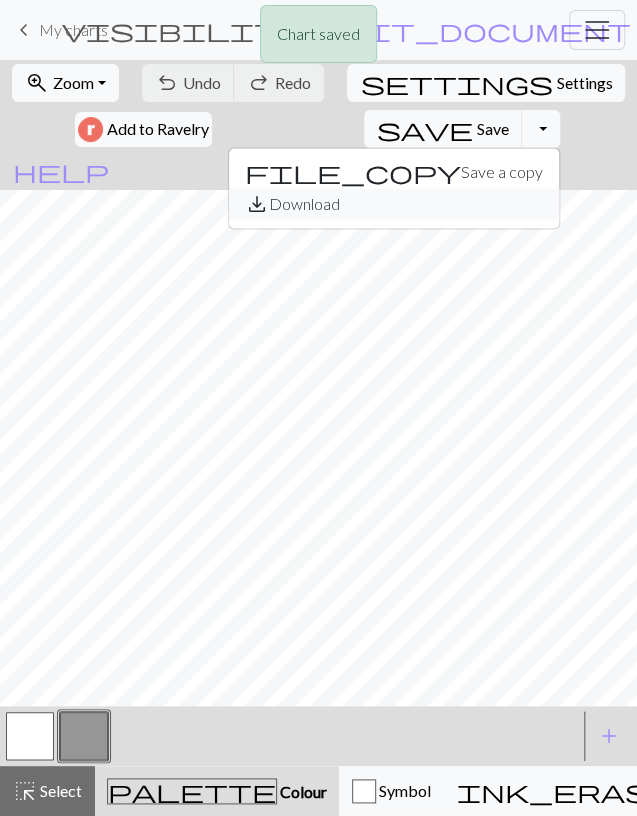 click on "save_alt  Download" at bounding box center (394, 204) 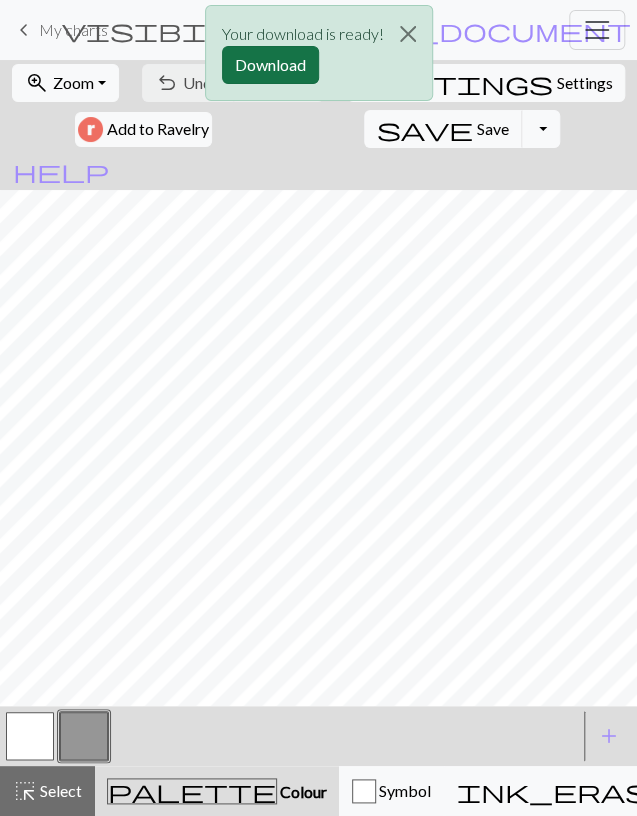 click on "Download" at bounding box center (270, 65) 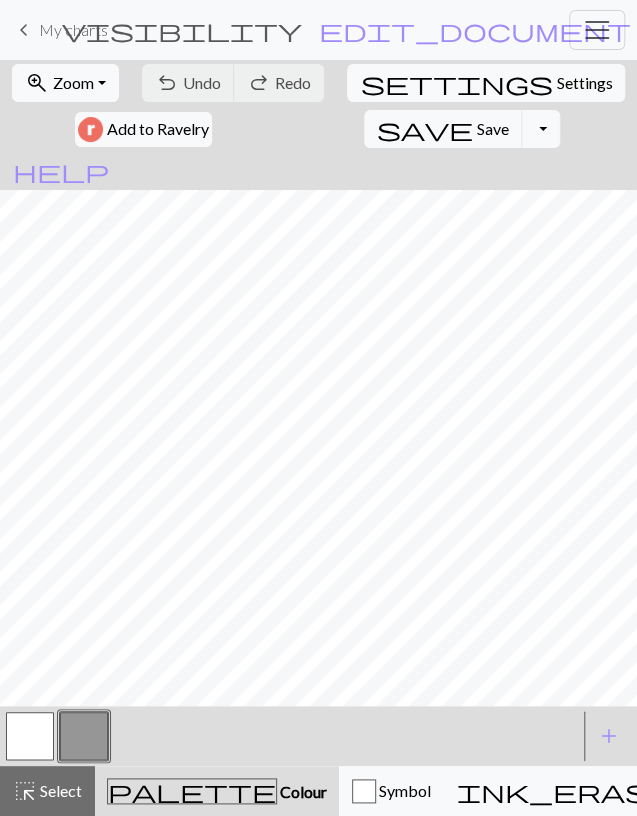 scroll, scrollTop: 5, scrollLeft: 0, axis: vertical 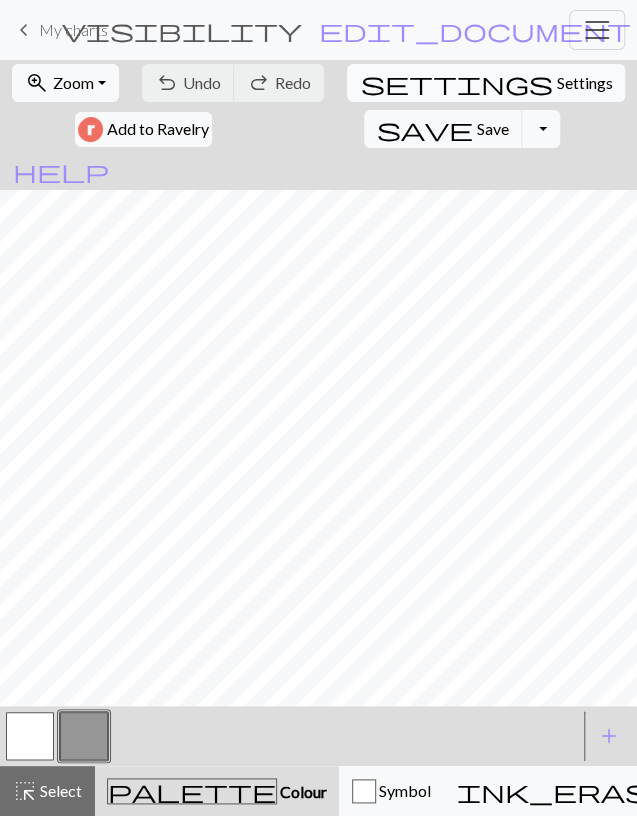 click on "Settings" at bounding box center [584, 83] 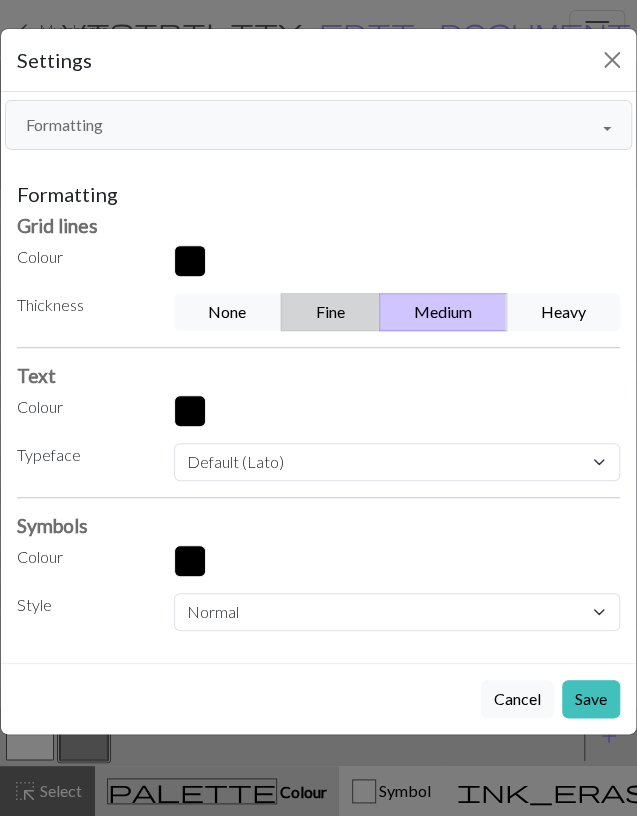 click on "Fine" at bounding box center (330, 312) 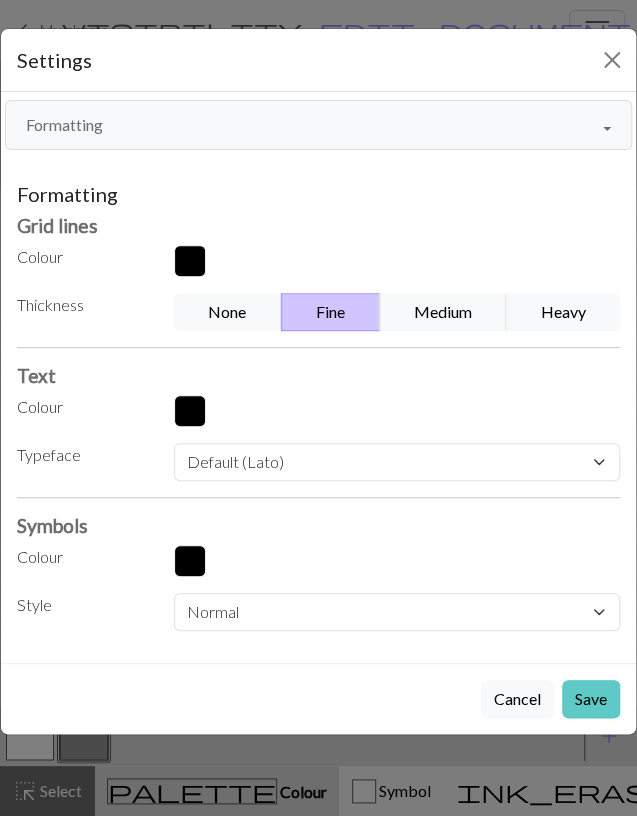click on "Save" at bounding box center (591, 699) 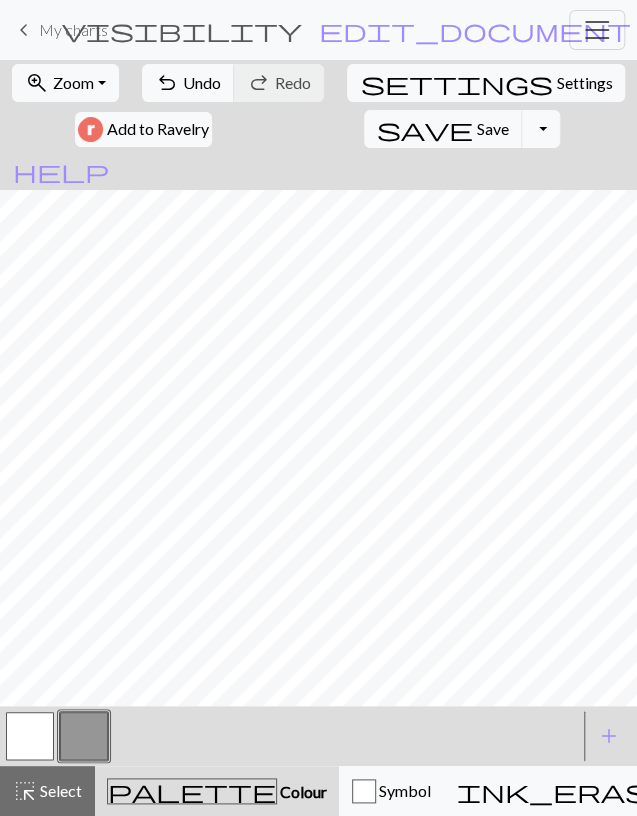 drag, startPoint x: 34, startPoint y: 727, endPoint x: 46, endPoint y: 717, distance: 15.6205 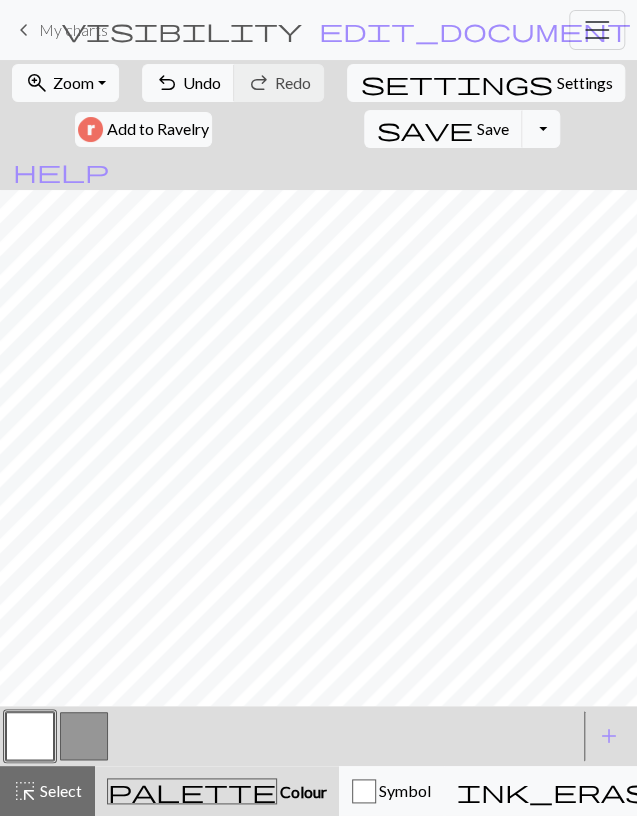 drag, startPoint x: 91, startPoint y: 724, endPoint x: 96, endPoint y: 715, distance: 10.29563 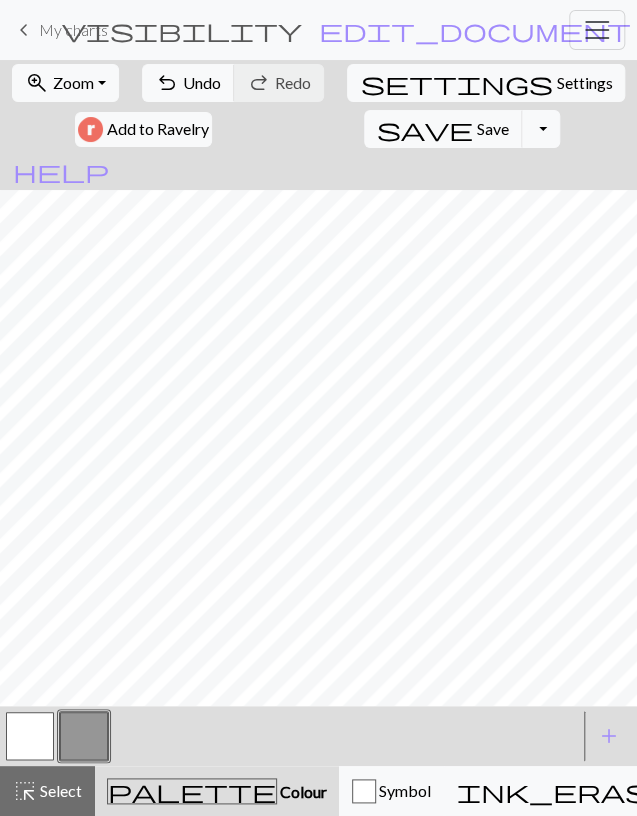 scroll, scrollTop: 5, scrollLeft: 0, axis: vertical 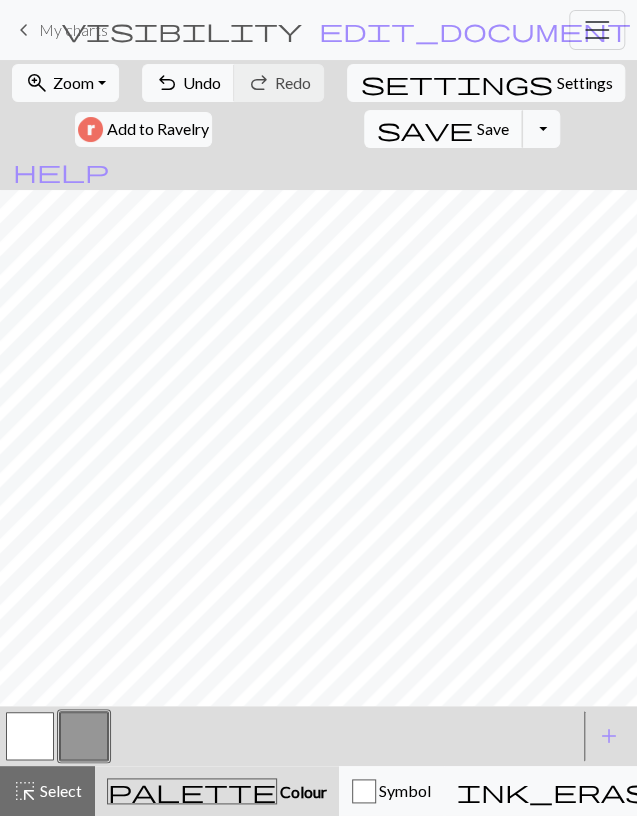 click on "Save" at bounding box center [493, 128] 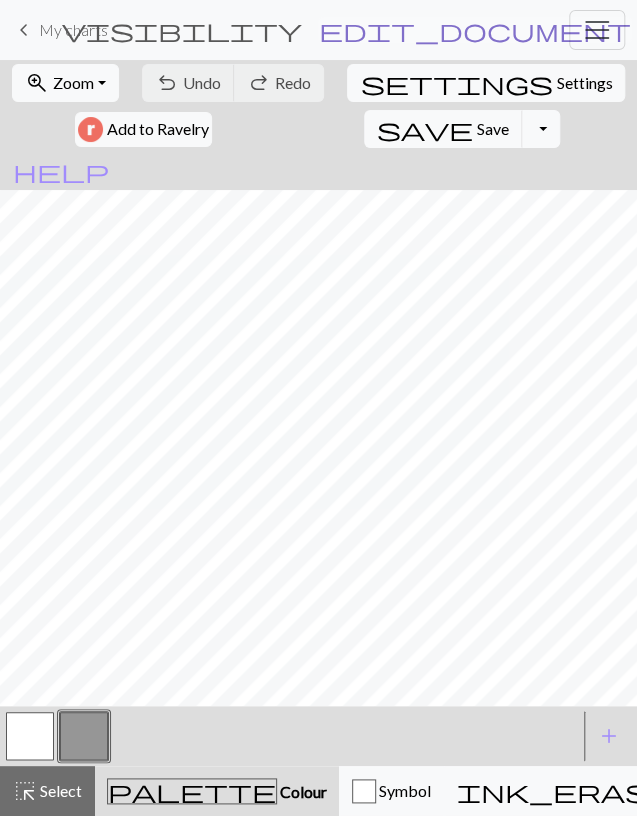click on "edit_document" at bounding box center (475, 30) 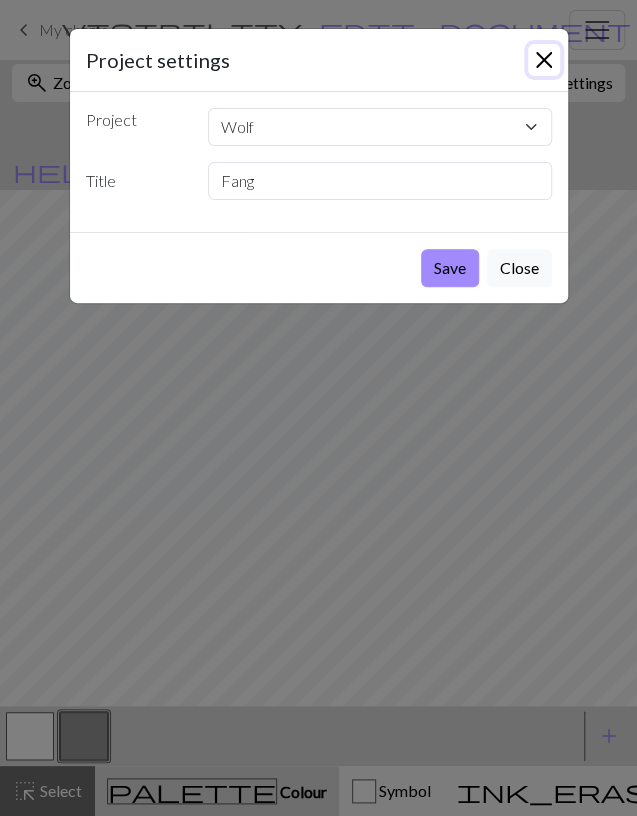 click at bounding box center [544, 60] 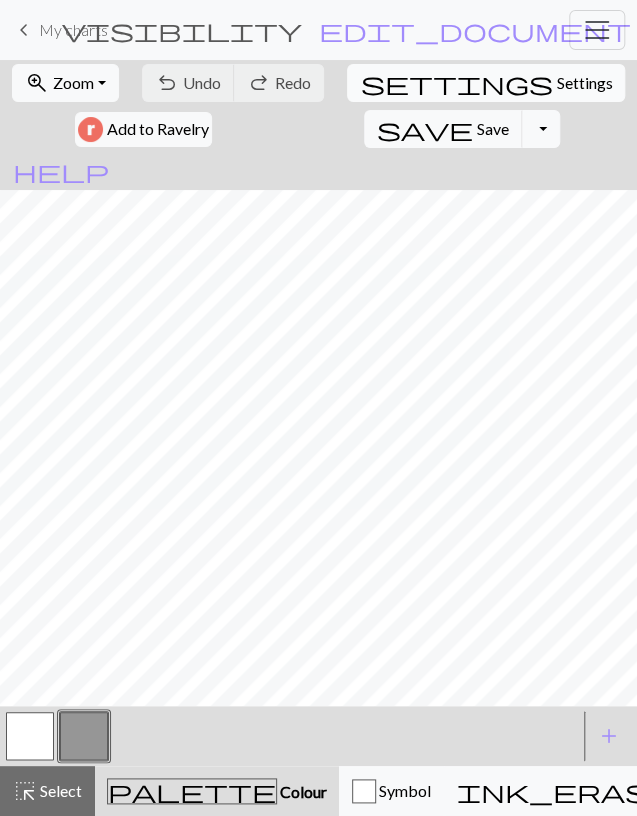 click on "Settings" at bounding box center [584, 83] 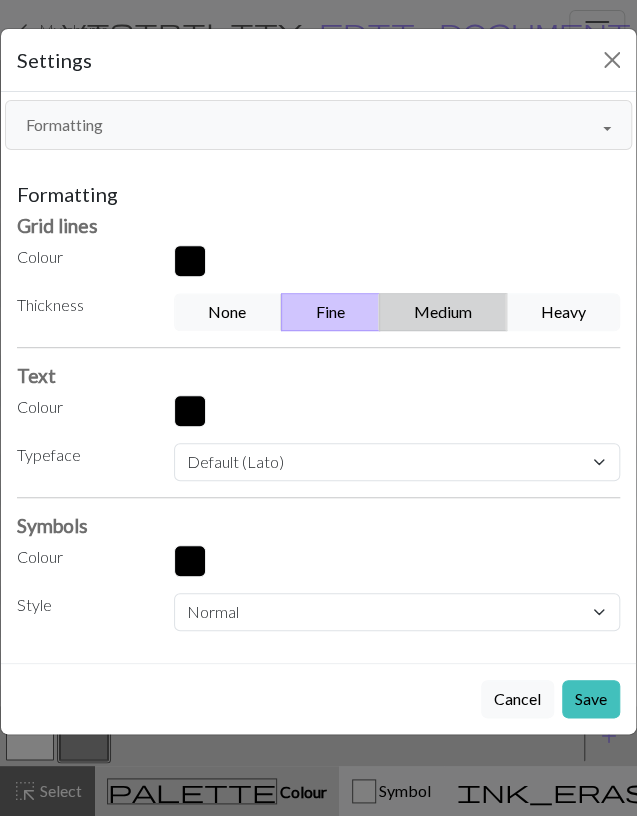 click on "Medium" at bounding box center (443, 312) 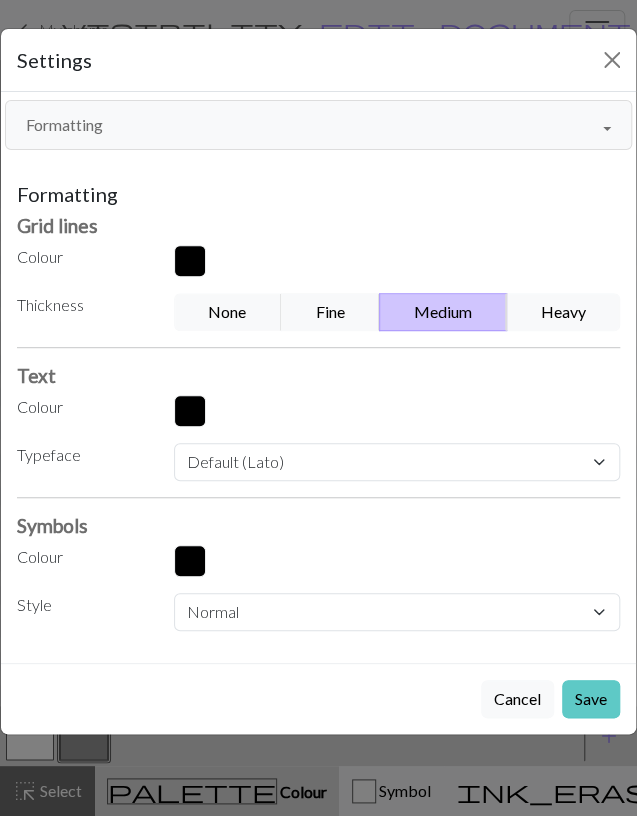 click on "Save" at bounding box center [591, 699] 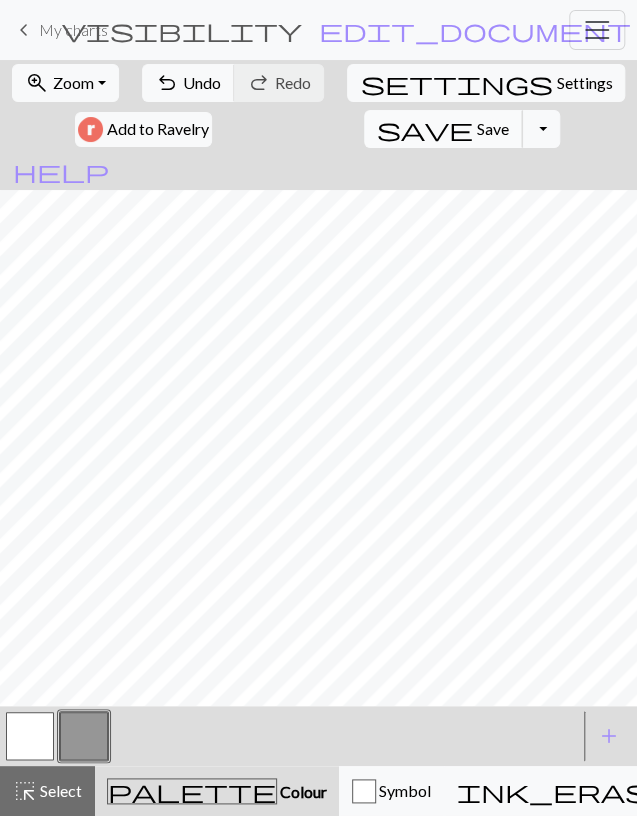 click on "save Save Save" at bounding box center (443, 129) 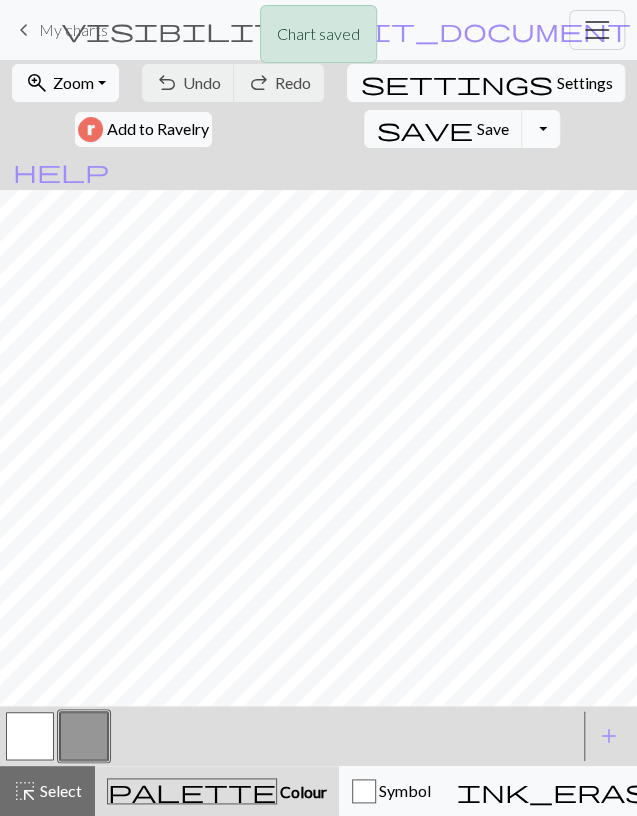 click on "Toggle Dropdown" at bounding box center (541, 129) 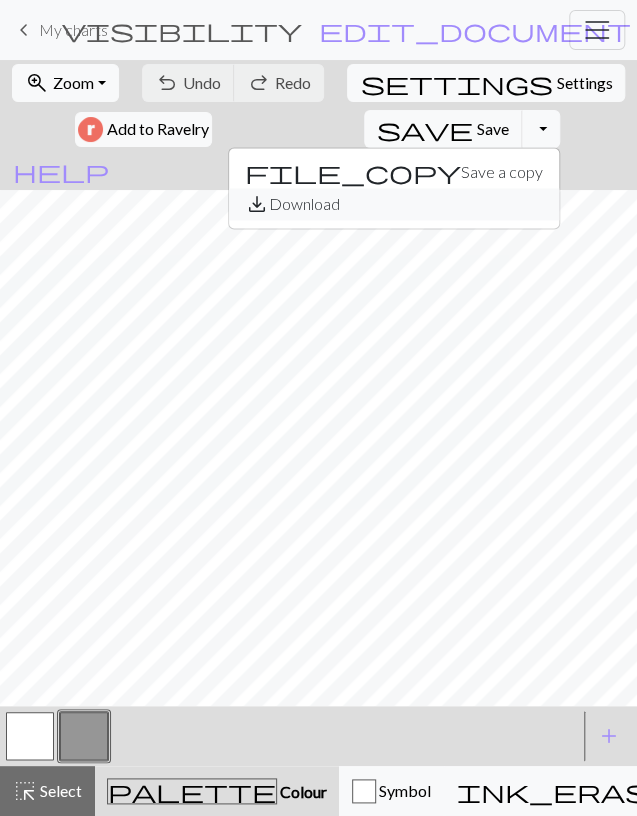 click on "save_alt  Download" at bounding box center (394, 204) 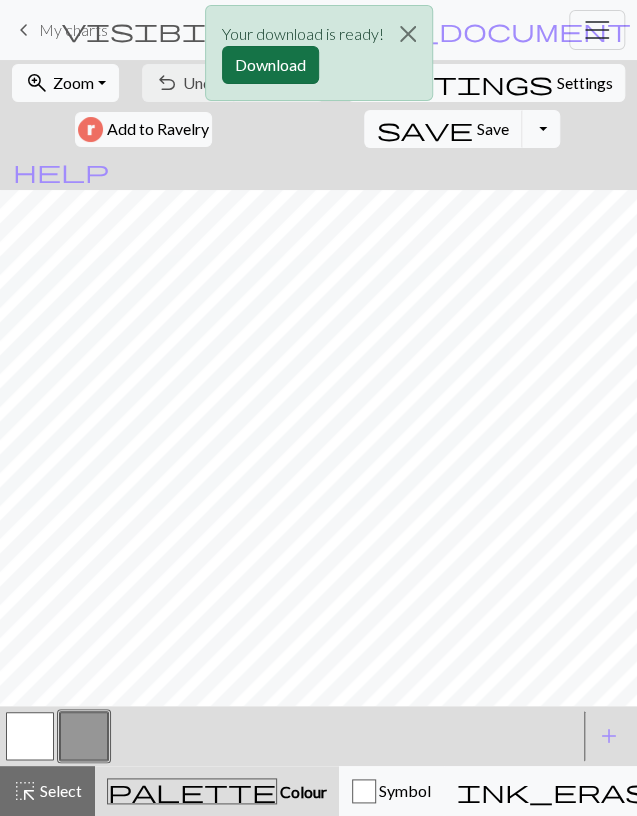 click on "Download" at bounding box center (270, 65) 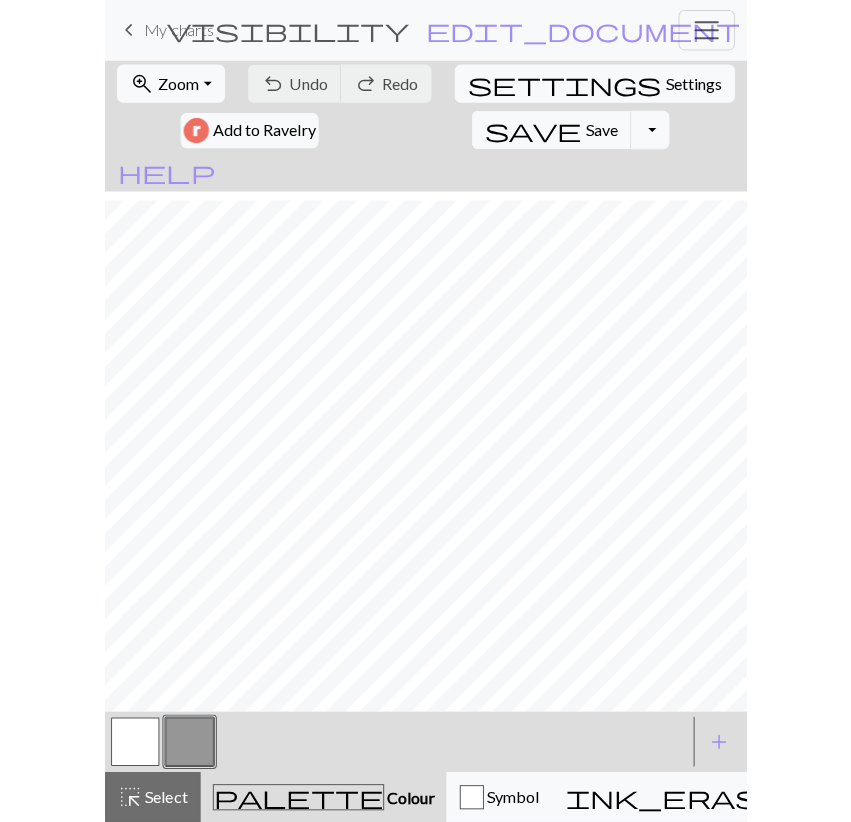 scroll, scrollTop: 237, scrollLeft: 0, axis: vertical 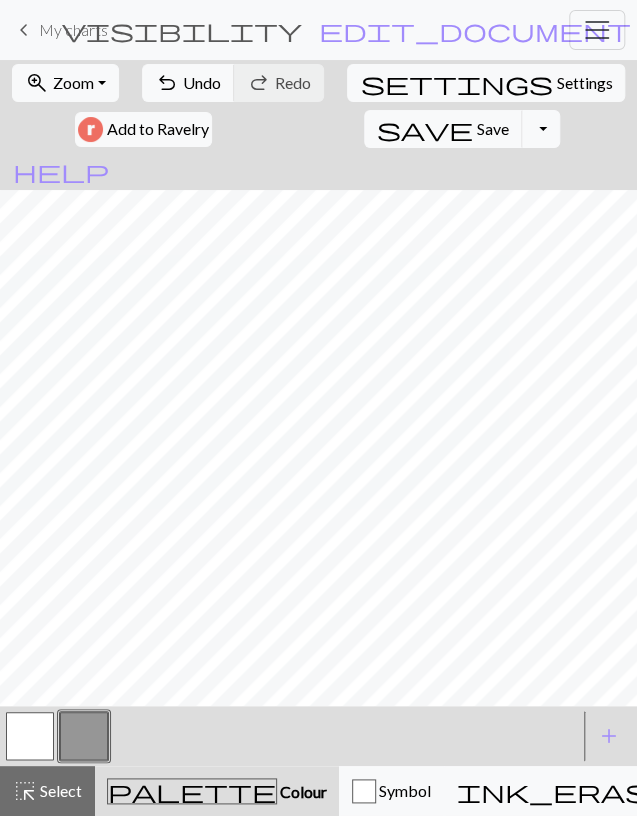 click at bounding box center (30, 736) 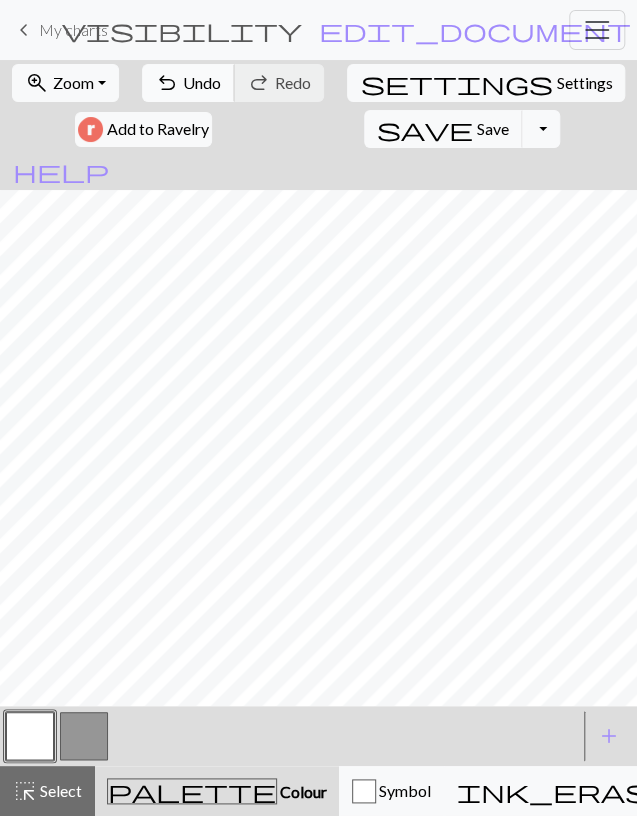 click on "undo" at bounding box center [167, 83] 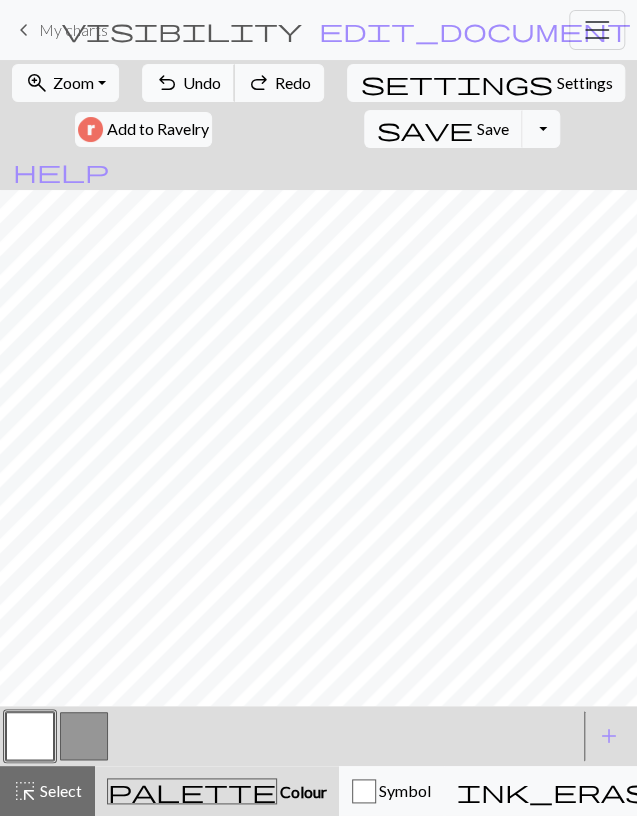 click on "undo" at bounding box center (167, 83) 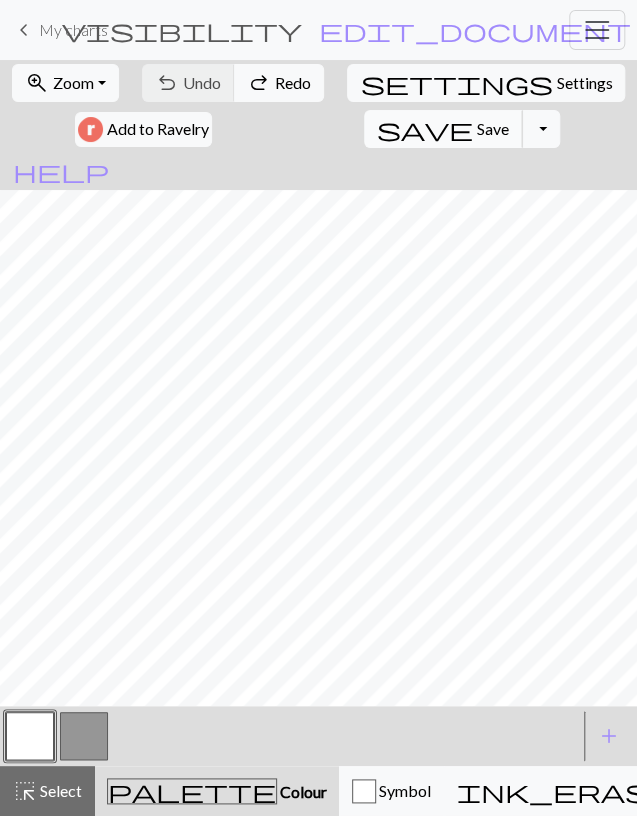 click on "Save" at bounding box center (493, 128) 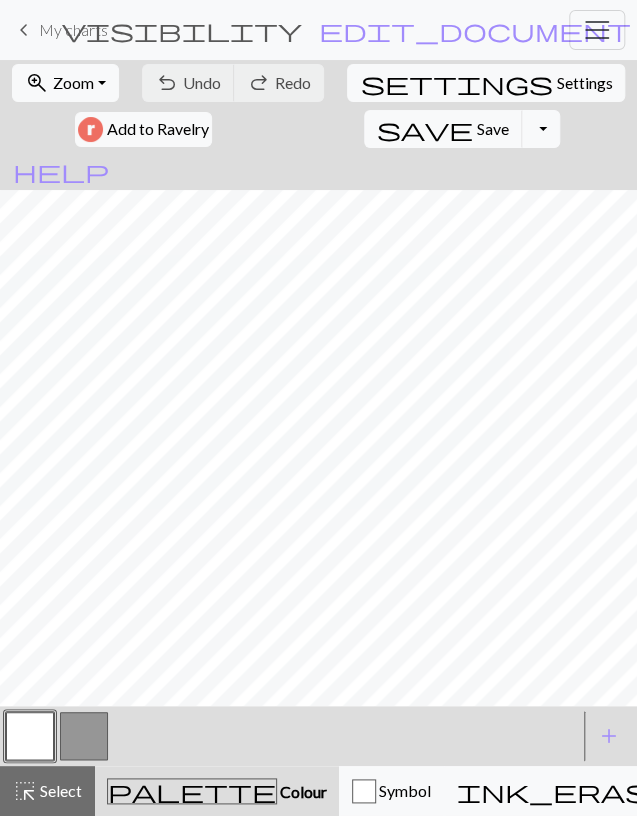 click on "My charts" at bounding box center [73, 29] 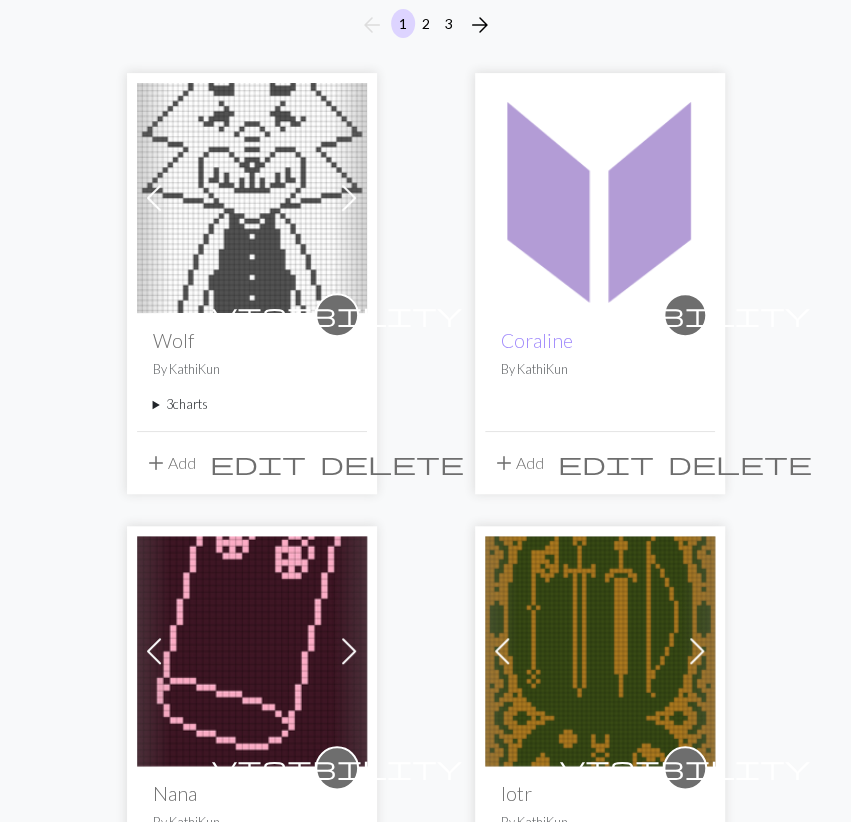 scroll, scrollTop: 208, scrollLeft: 0, axis: vertical 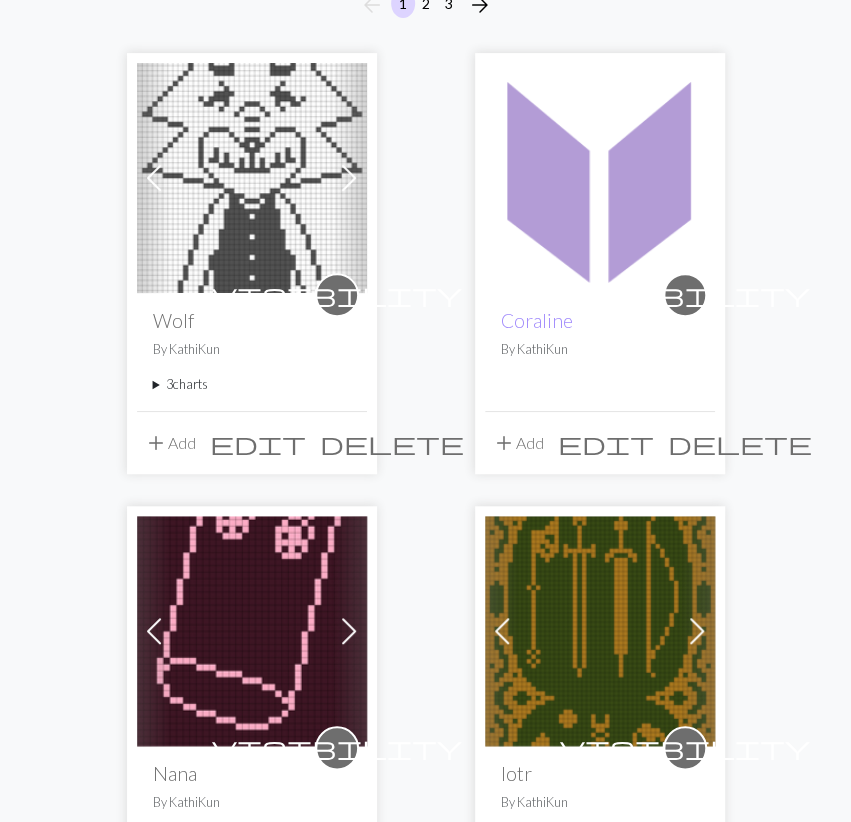 click at bounding box center [252, 631] 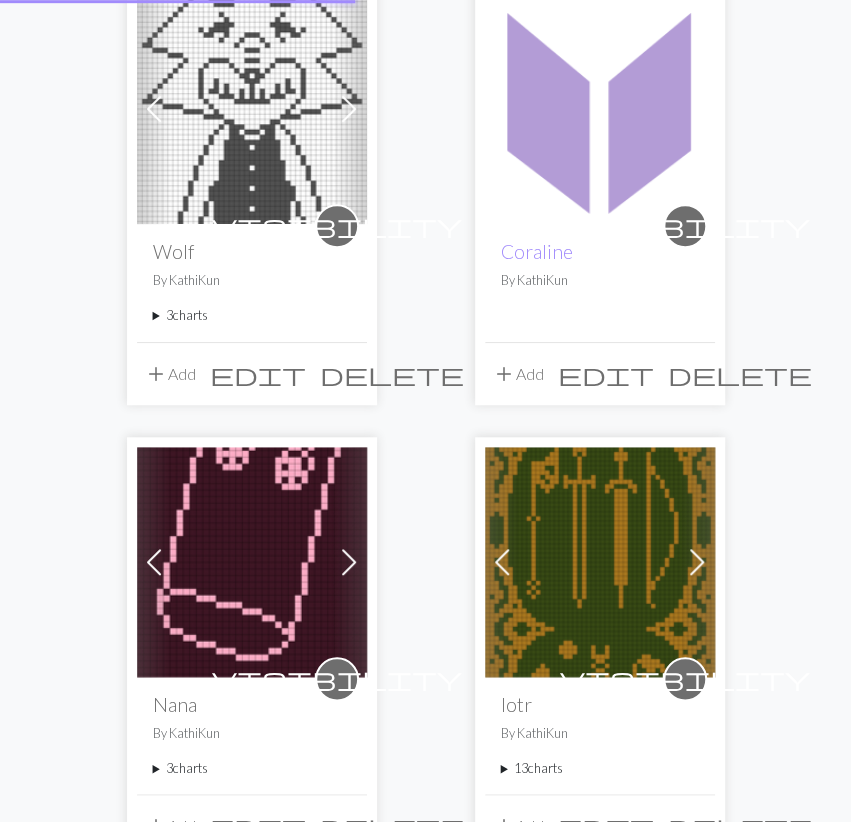 scroll, scrollTop: 312, scrollLeft: 0, axis: vertical 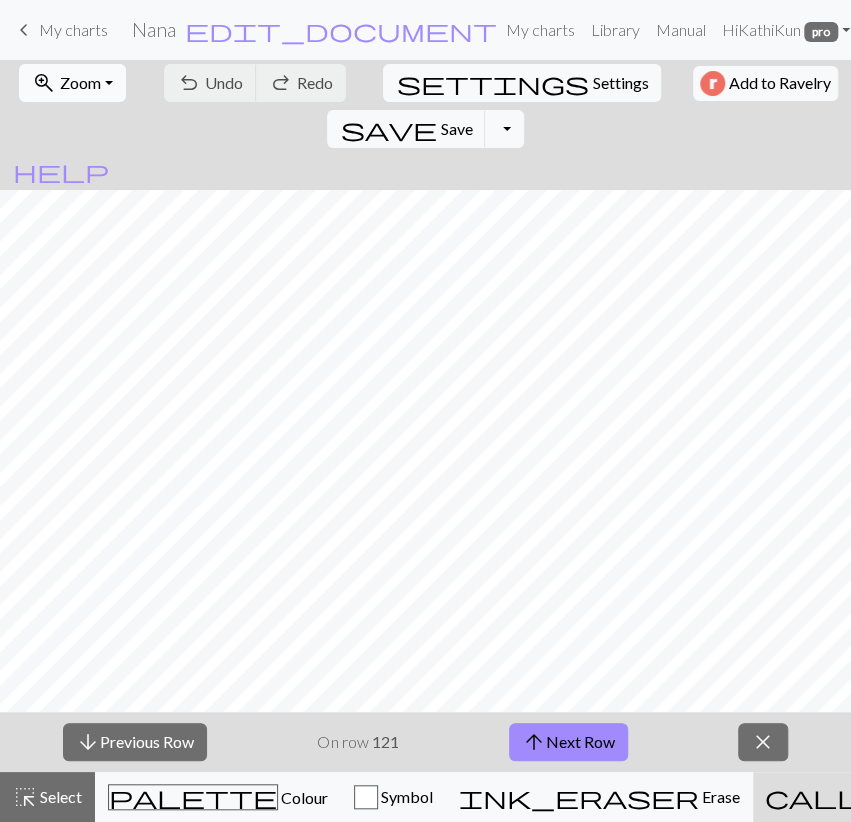 click on "zoom_in Zoom Zoom" at bounding box center (72, 83) 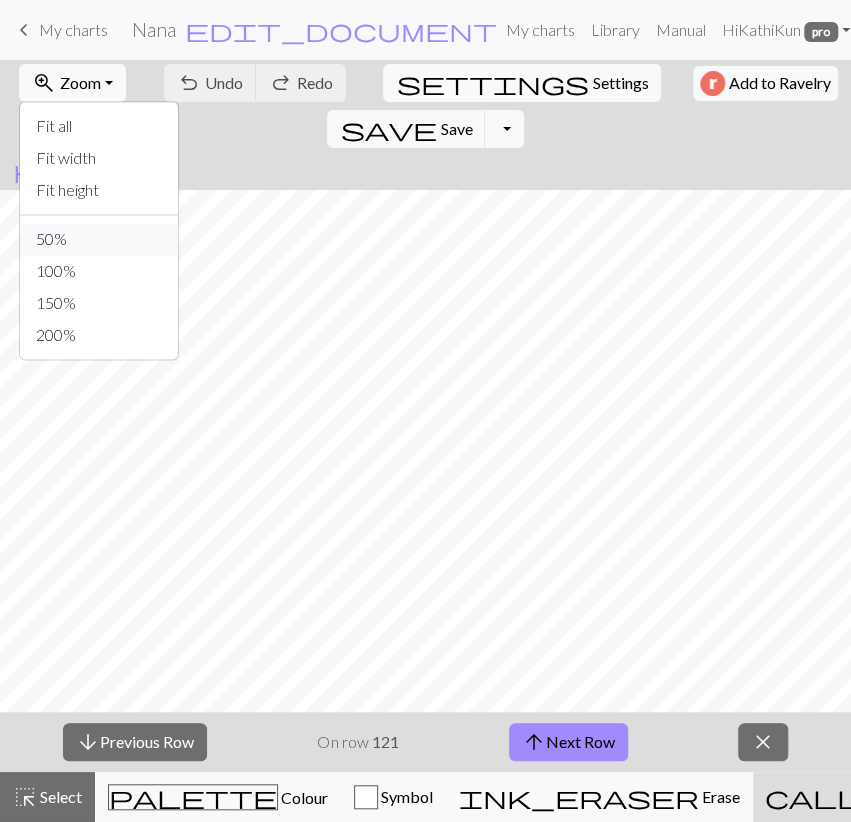 click on "50%" at bounding box center (99, 239) 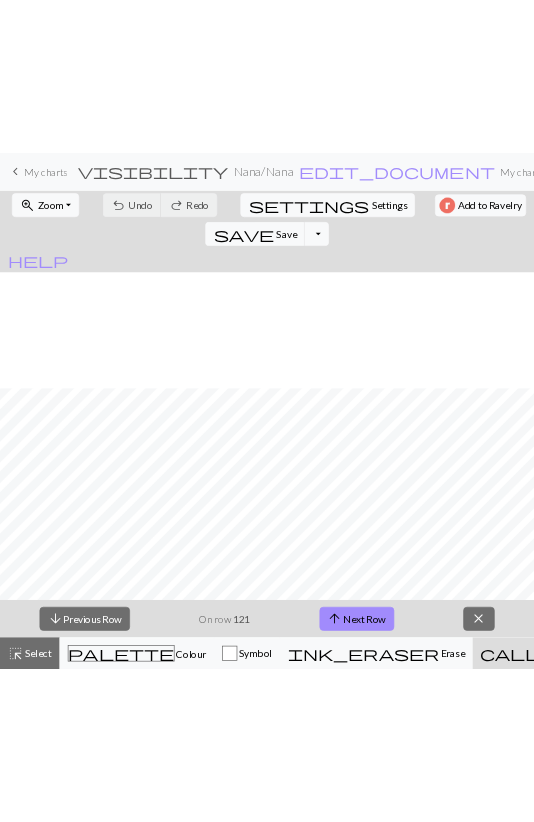scroll, scrollTop: 1508, scrollLeft: 0, axis: vertical 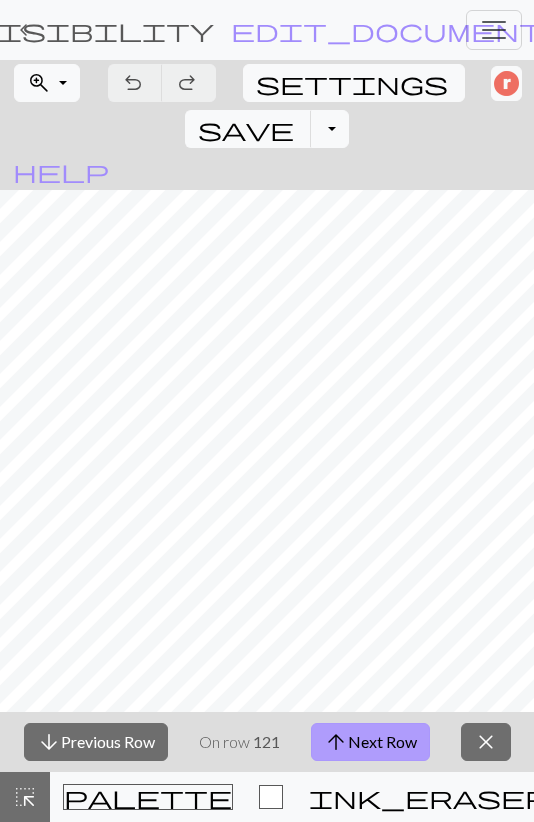 click on "arrow_upward  Next Row" at bounding box center [370, 742] 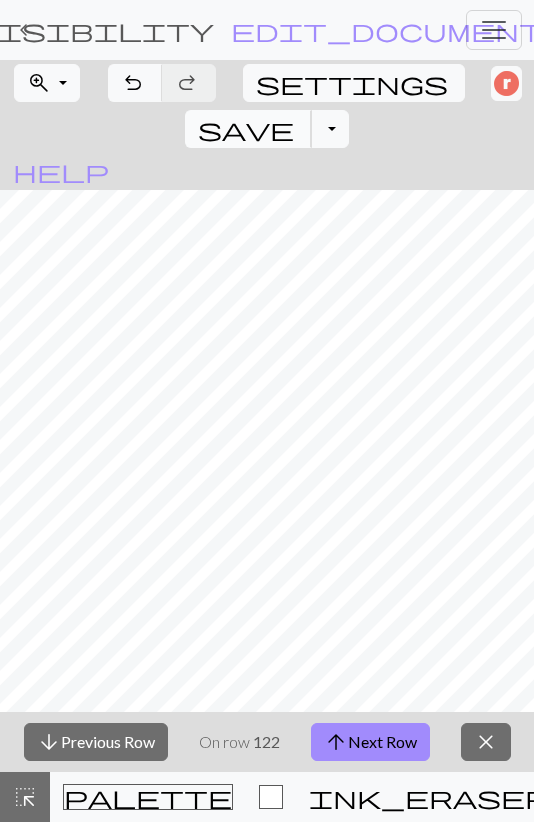 click on "save" at bounding box center [246, 129] 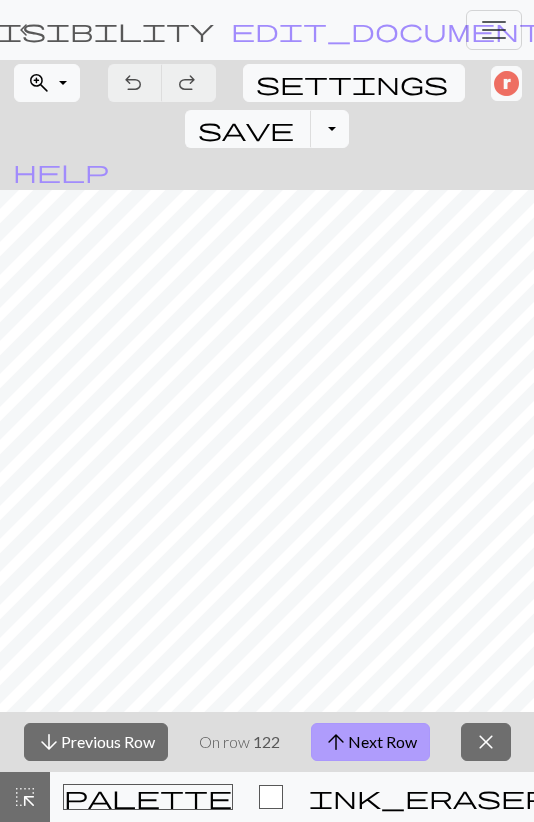 click on "arrow_upward  Next Row" at bounding box center [370, 742] 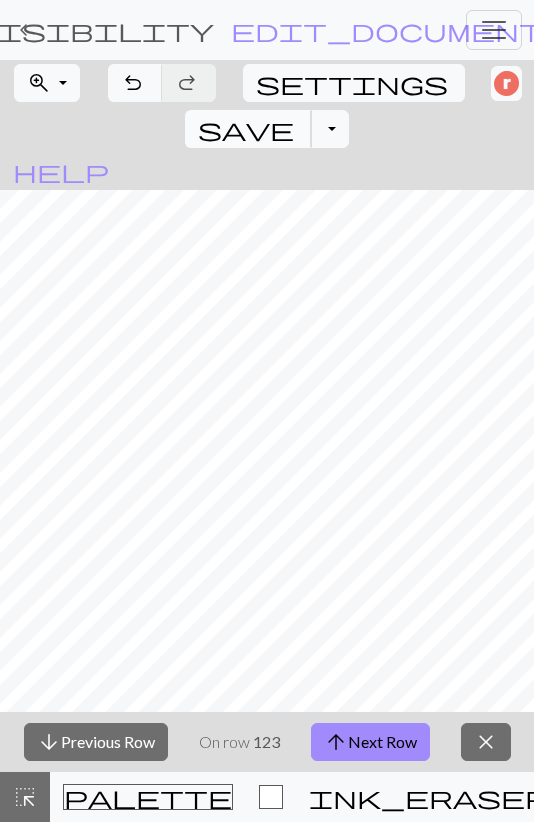 click on "save" at bounding box center (246, 129) 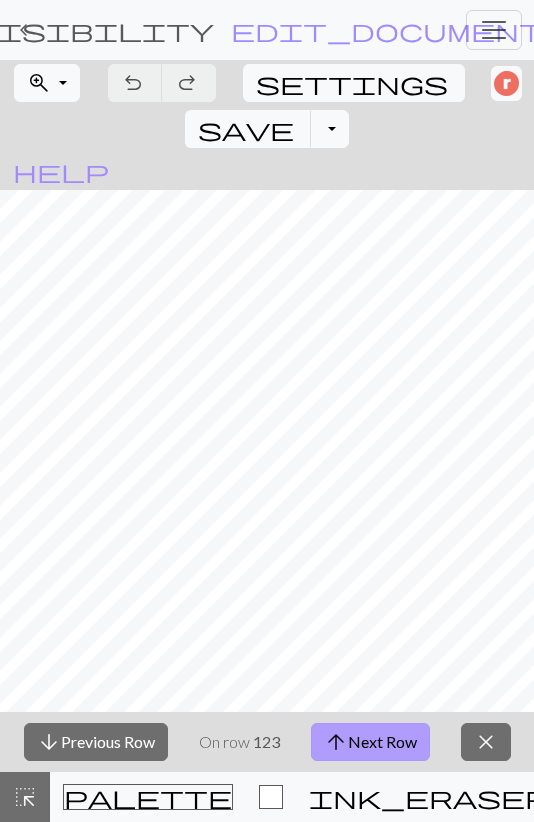 click on "arrow_upward  Next Row" at bounding box center [370, 742] 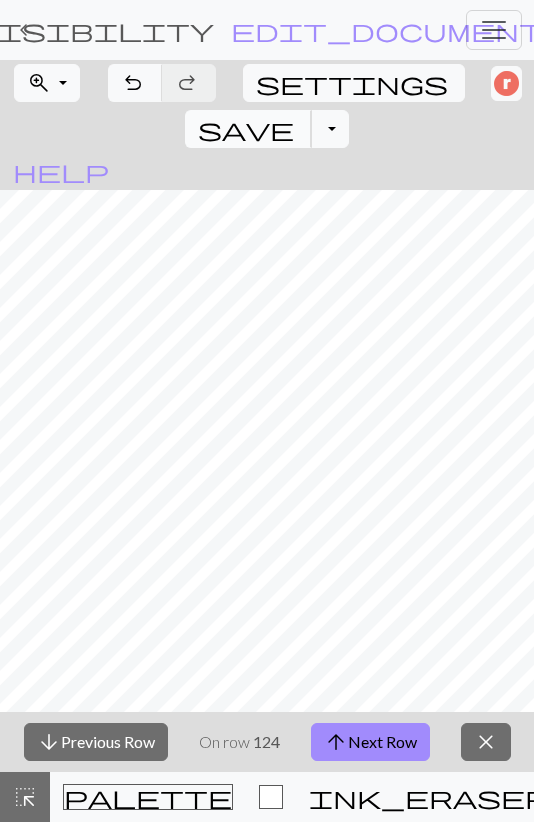click on "save" at bounding box center (246, 129) 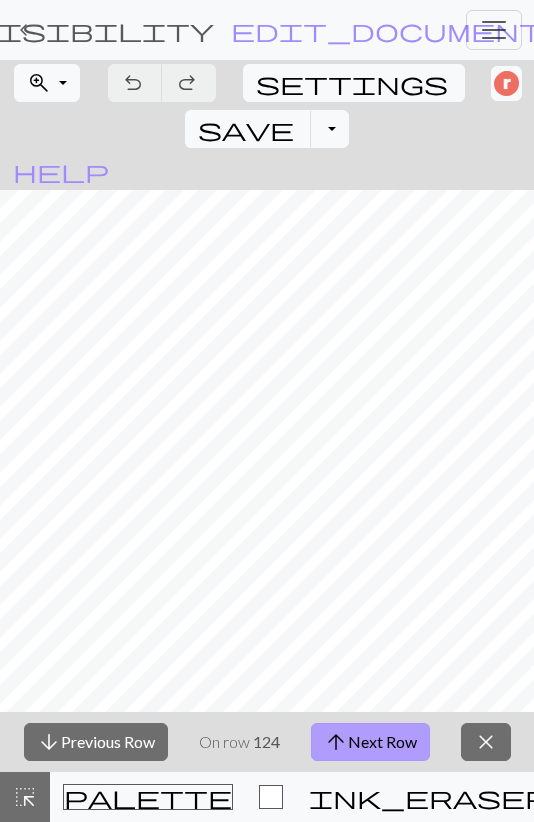 click on "arrow_upward  Next Row" at bounding box center [370, 742] 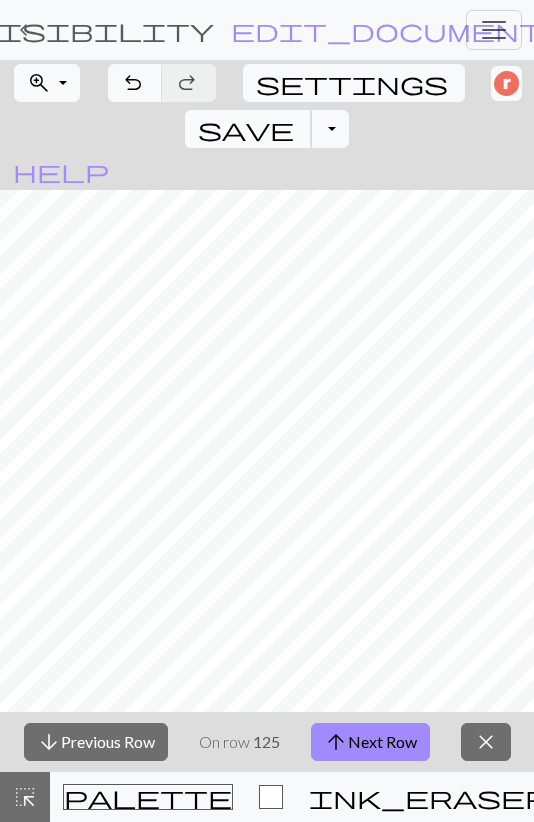 click on "save" at bounding box center (246, 129) 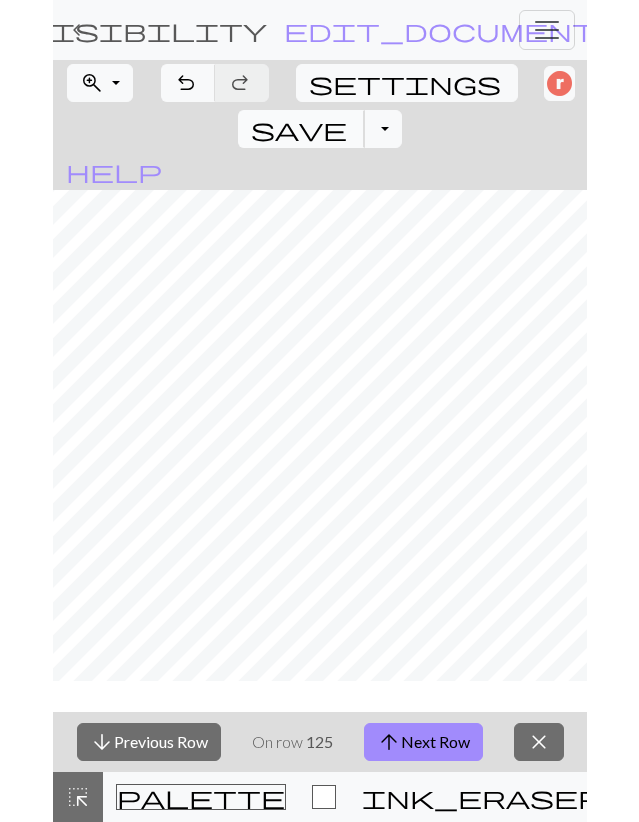 scroll, scrollTop: 1392, scrollLeft: 0, axis: vertical 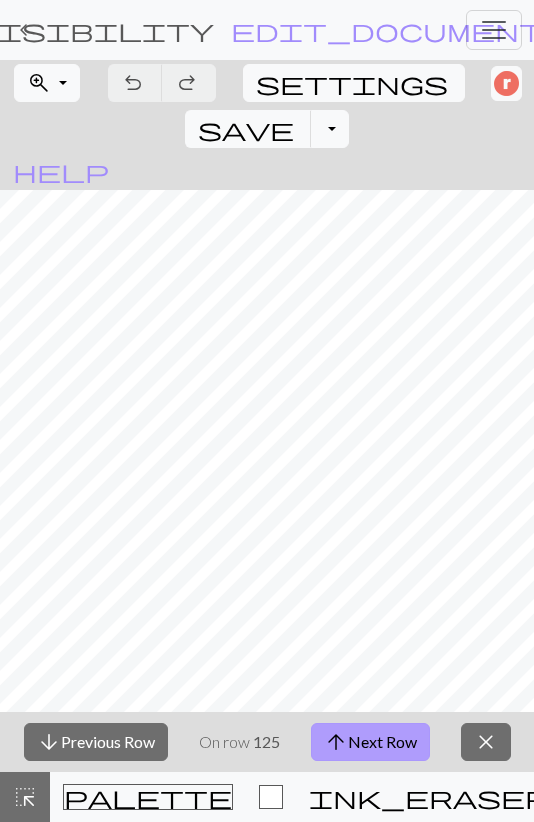 click on "arrow_upward  Next Row" at bounding box center (370, 742) 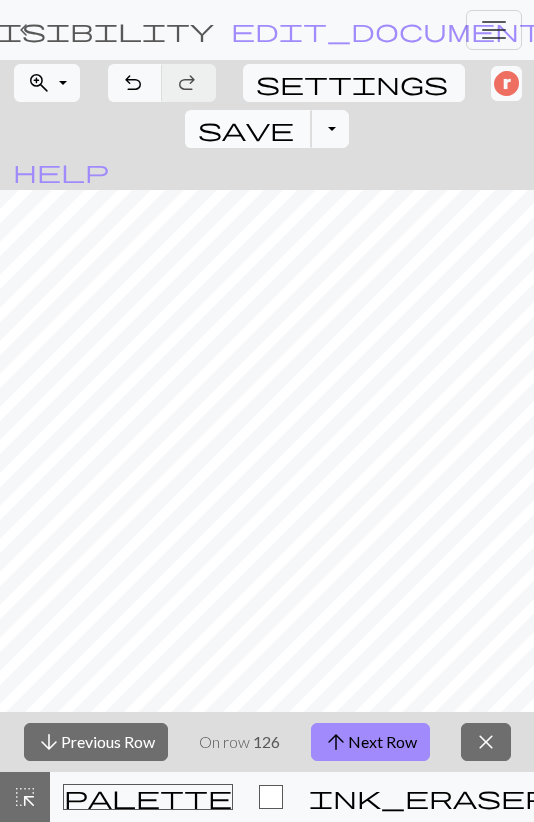 click on "save" at bounding box center (246, 129) 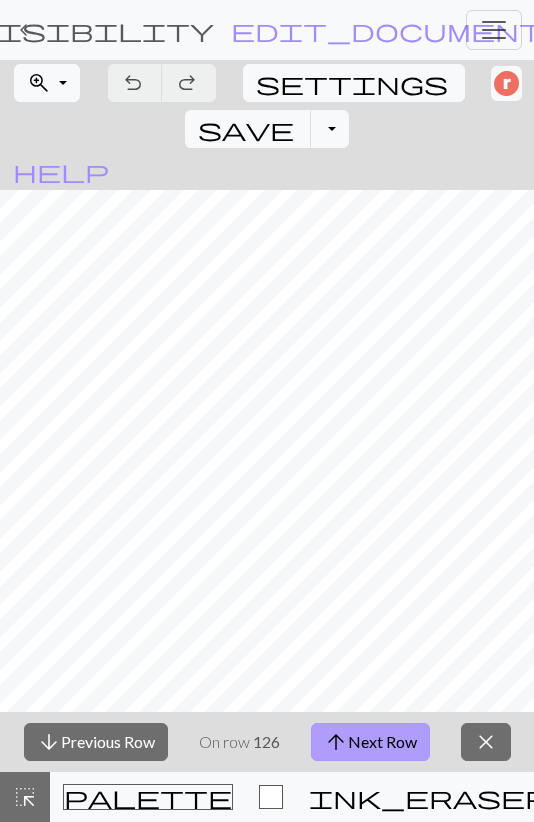 click on "arrow_upward  Next Row" at bounding box center (370, 742) 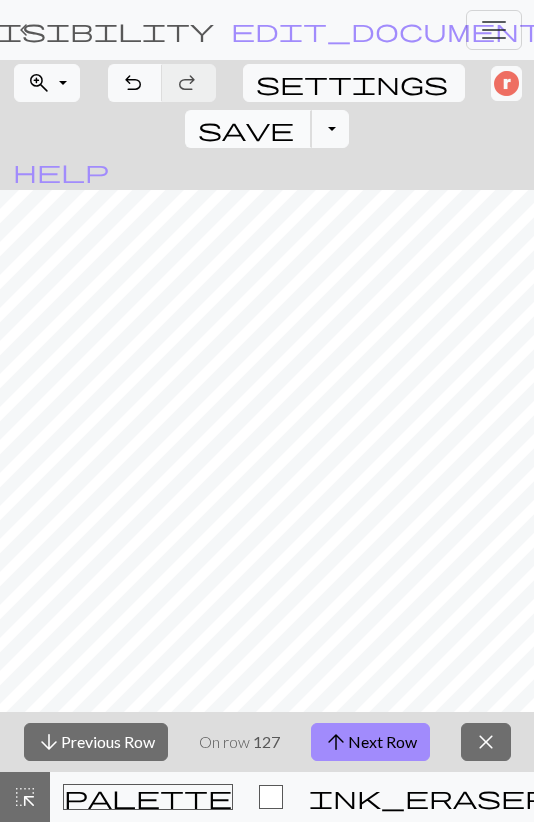 click on "save" at bounding box center (246, 129) 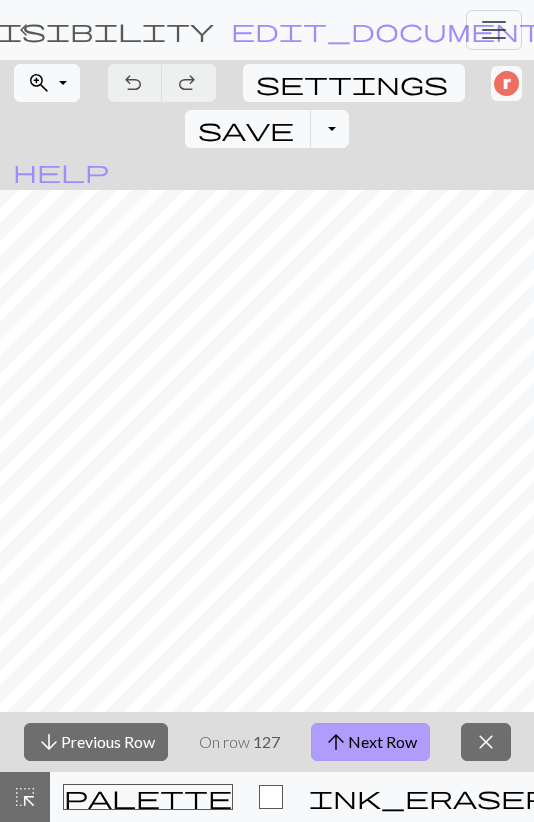 click on "arrow_upward  Next Row" at bounding box center [370, 742] 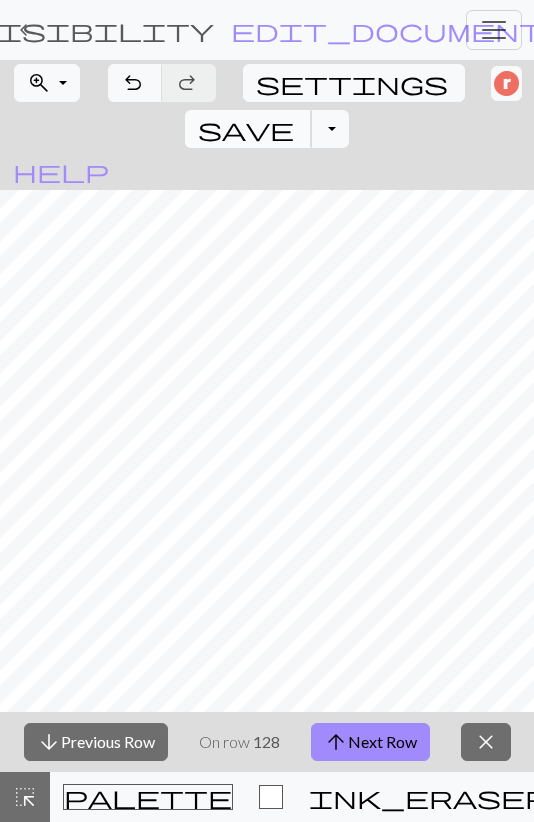 click on "save" at bounding box center [246, 129] 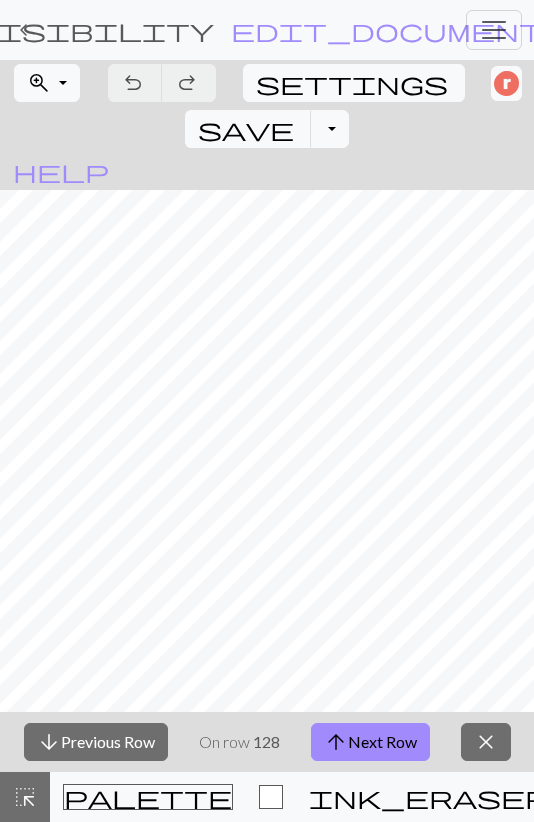 click on "keyboard_arrow_left" at bounding box center [24, 30] 